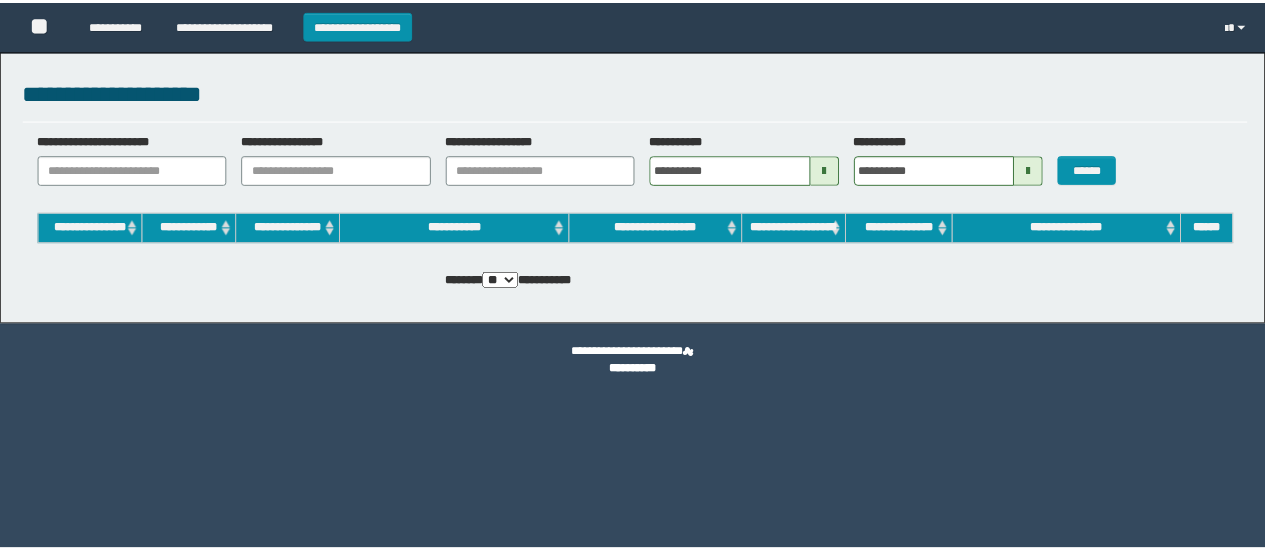 scroll, scrollTop: 0, scrollLeft: 0, axis: both 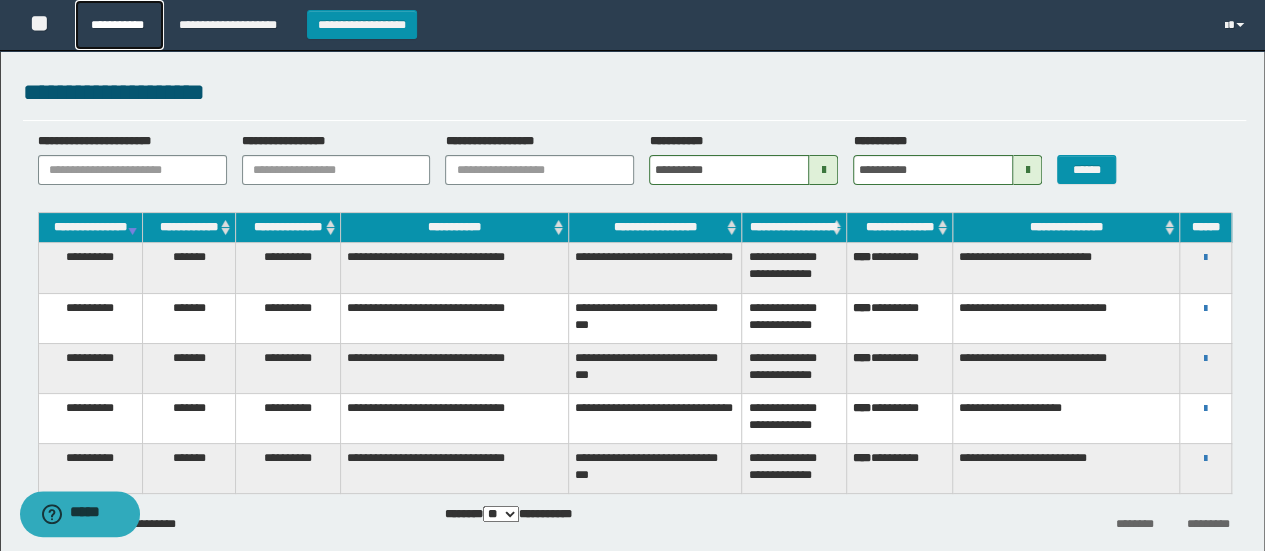 click on "**********" at bounding box center (119, 25) 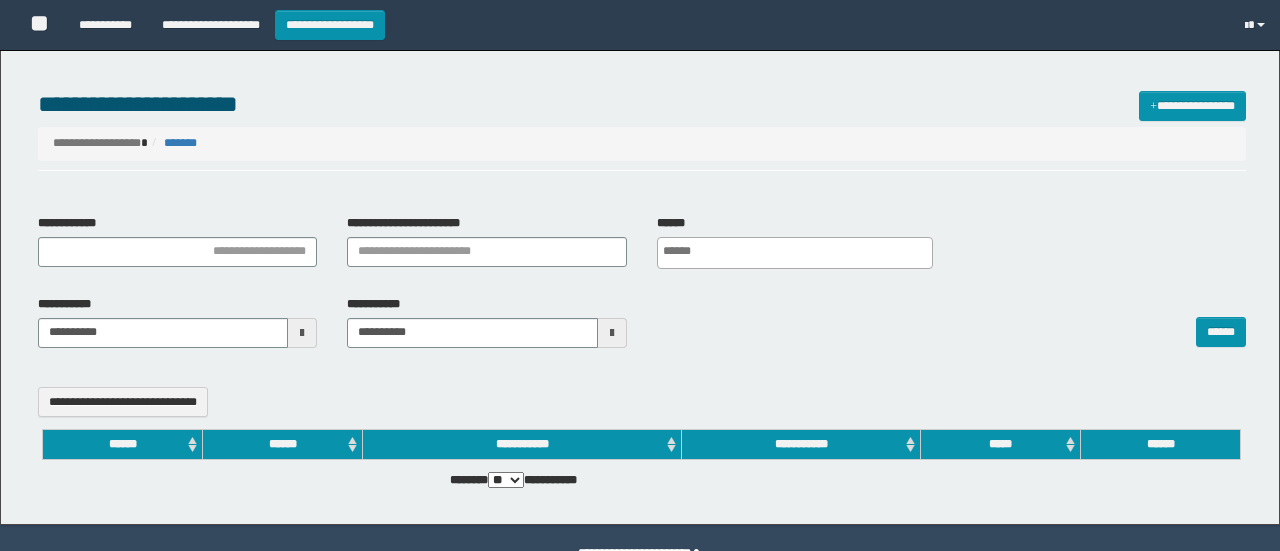 select 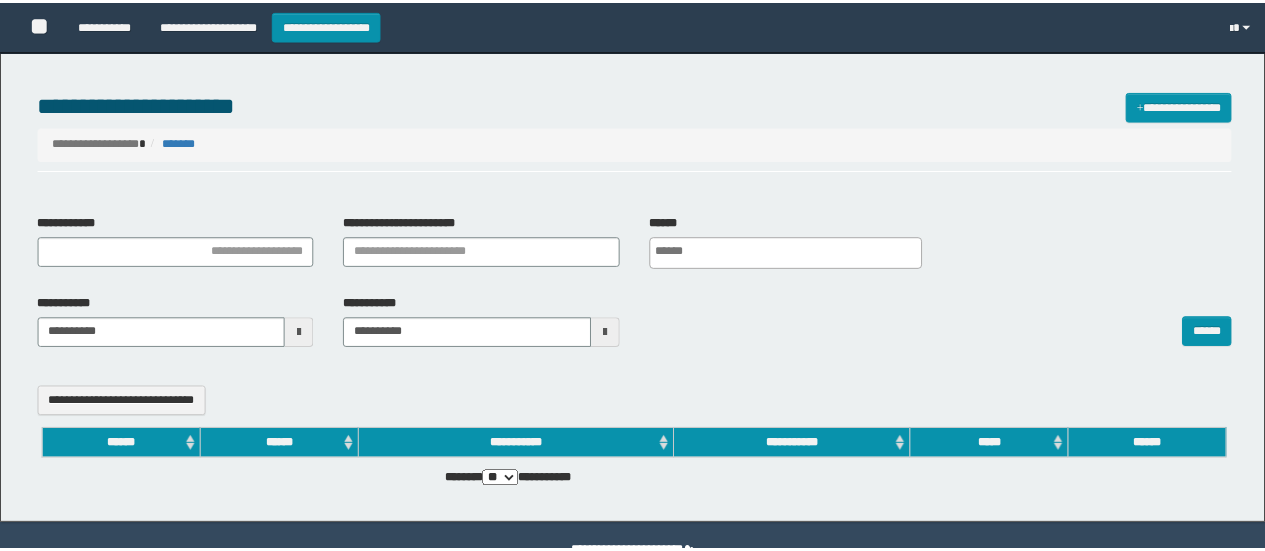 scroll, scrollTop: 0, scrollLeft: 0, axis: both 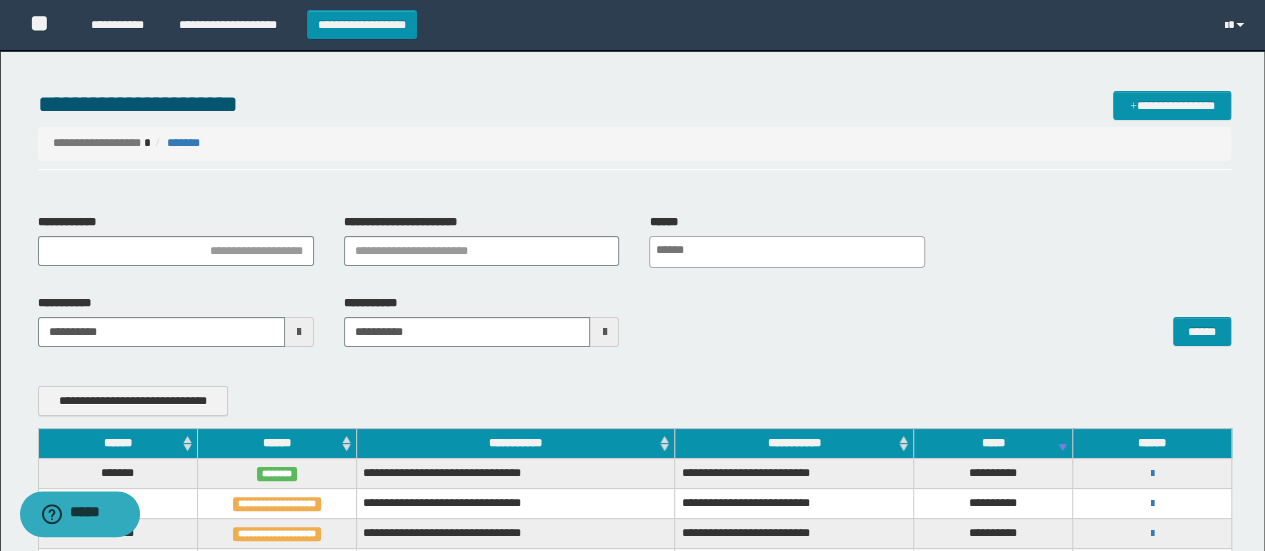click on "**********" at bounding box center [635, 130] 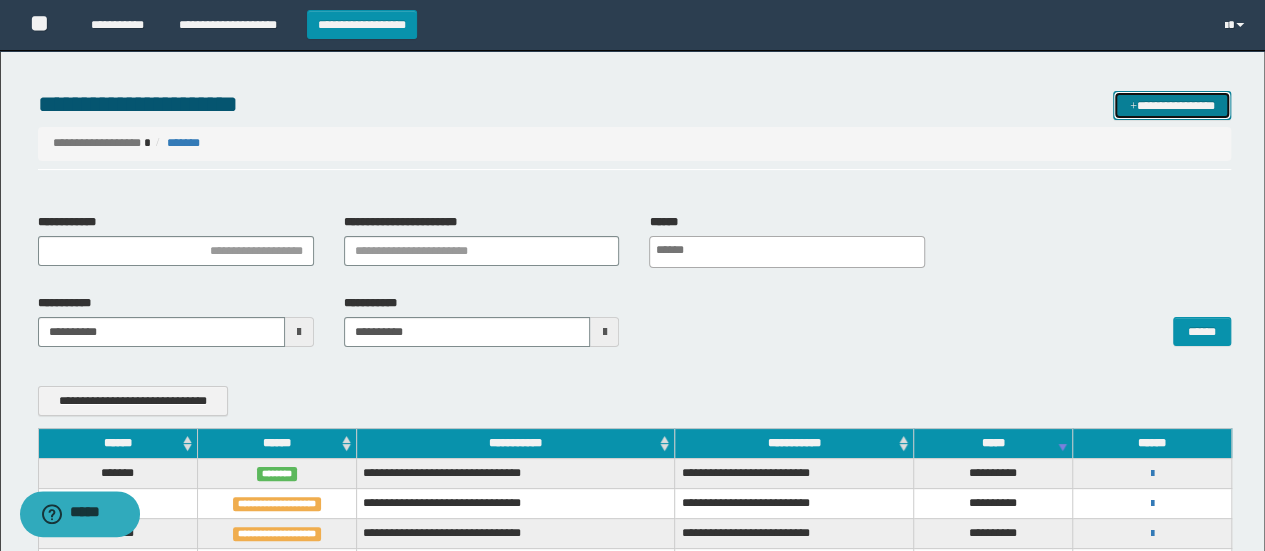 click on "**********" at bounding box center [1172, 105] 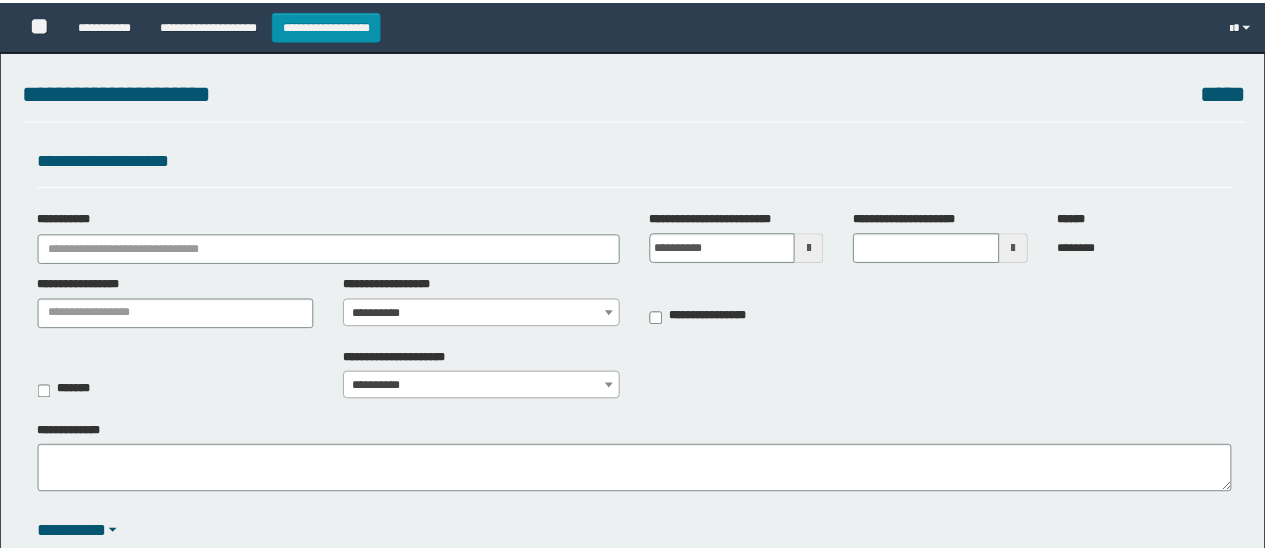 scroll, scrollTop: 0, scrollLeft: 0, axis: both 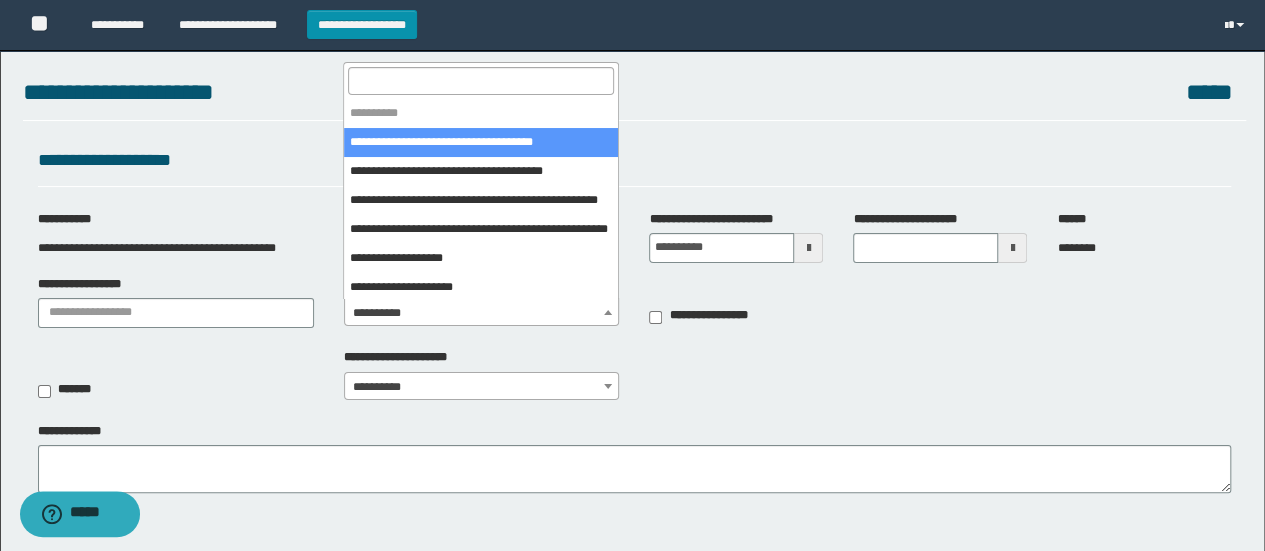 click on "**********" at bounding box center (482, 313) 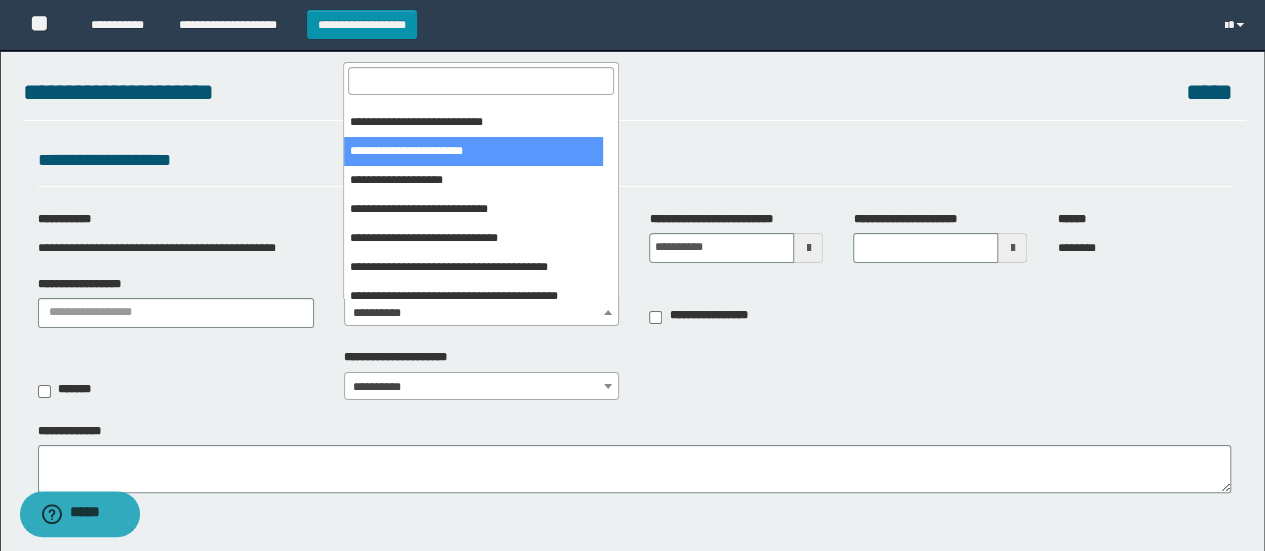 scroll, scrollTop: 715, scrollLeft: 0, axis: vertical 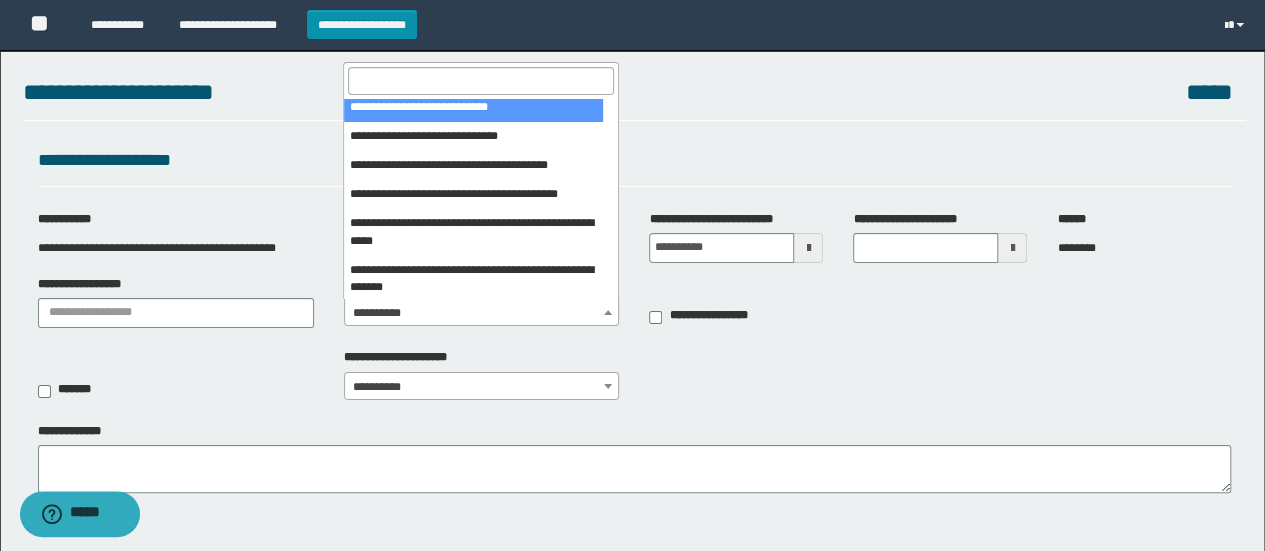 select on "***" 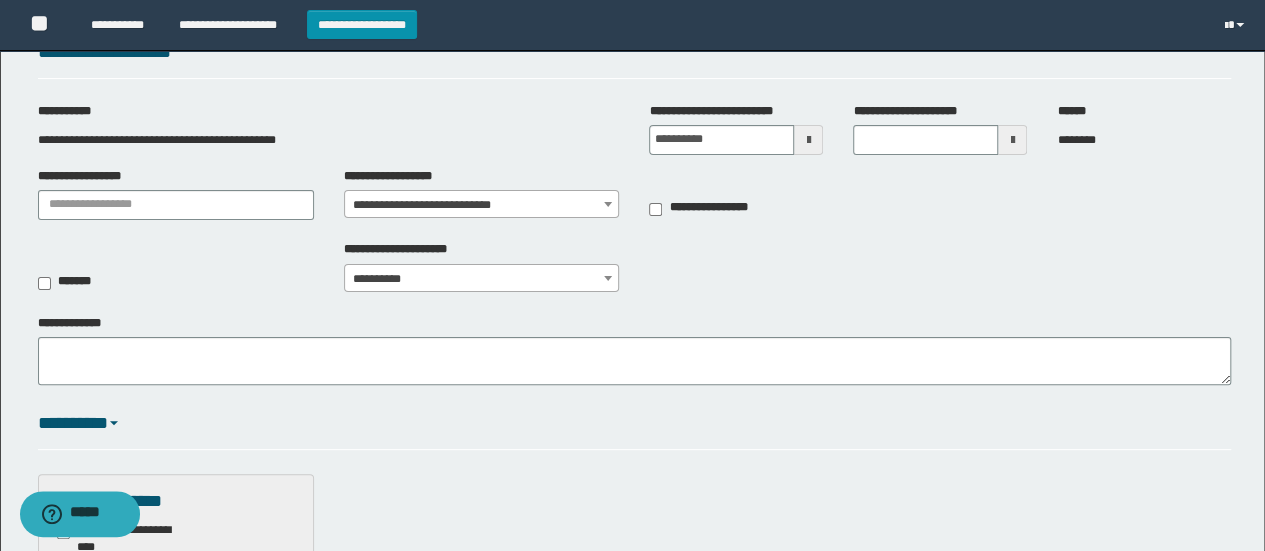 scroll, scrollTop: 100, scrollLeft: 0, axis: vertical 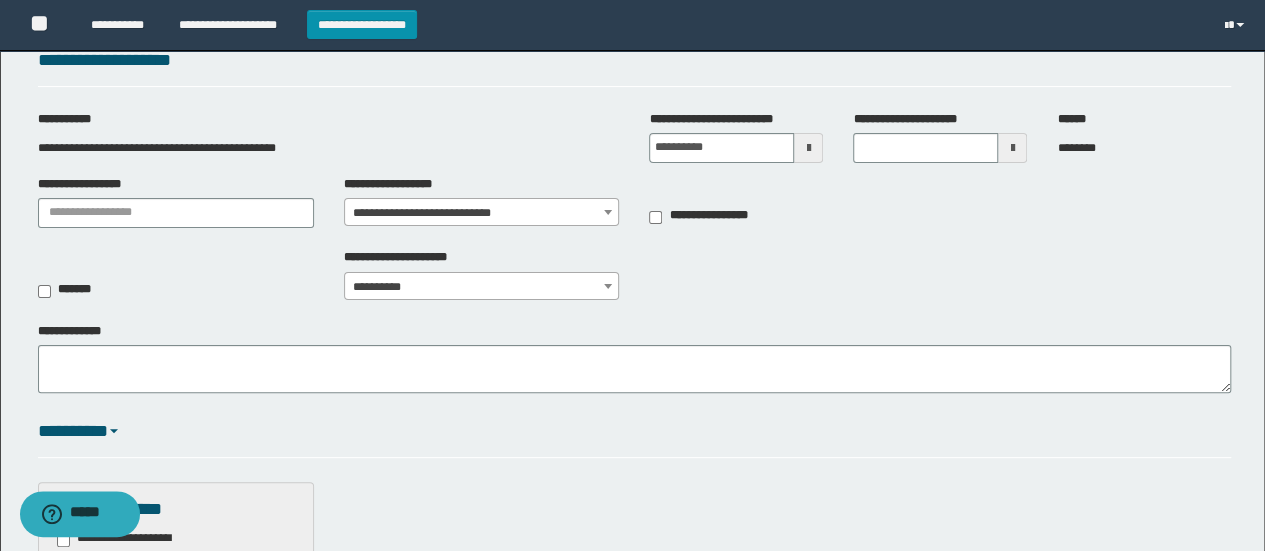 click at bounding box center [808, 148] 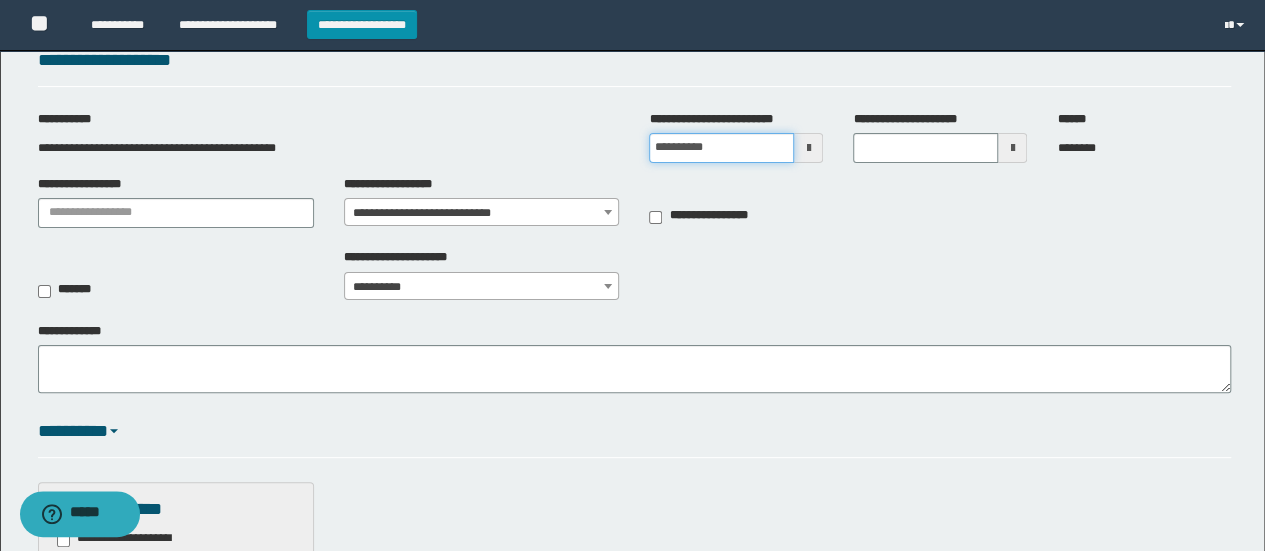 click on "**********" at bounding box center [721, 148] 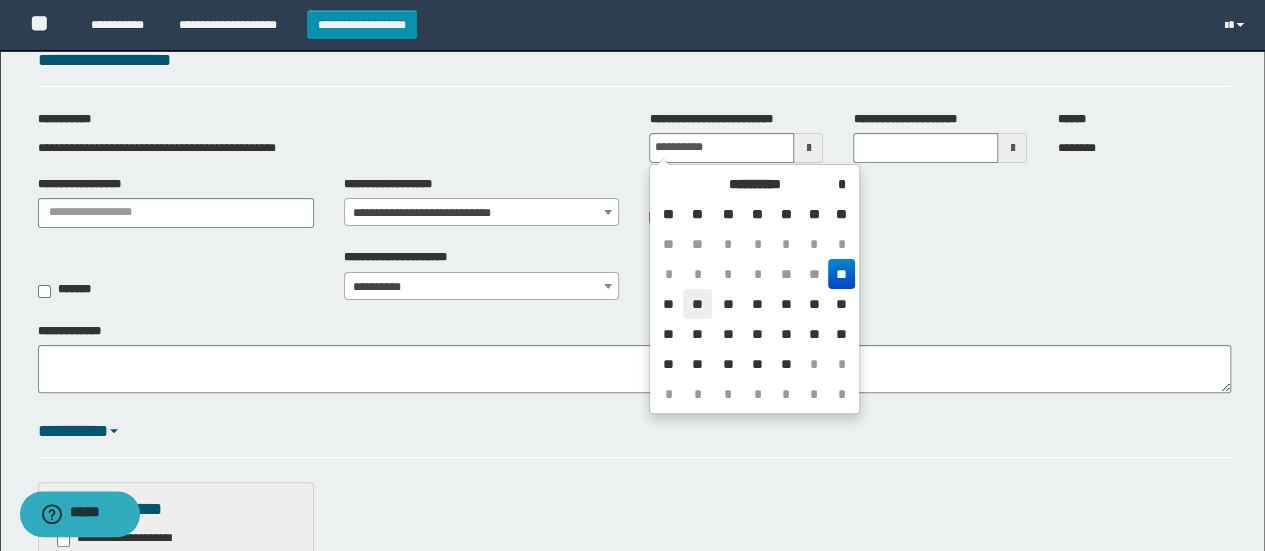 click on "**" at bounding box center (697, 304) 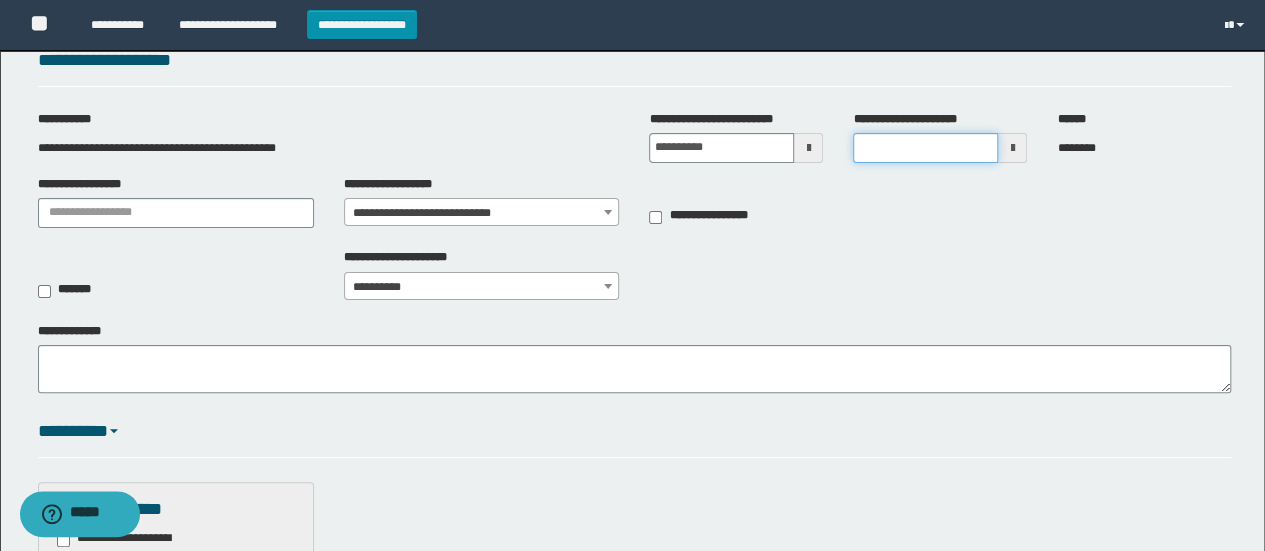click on "**********" at bounding box center (925, 148) 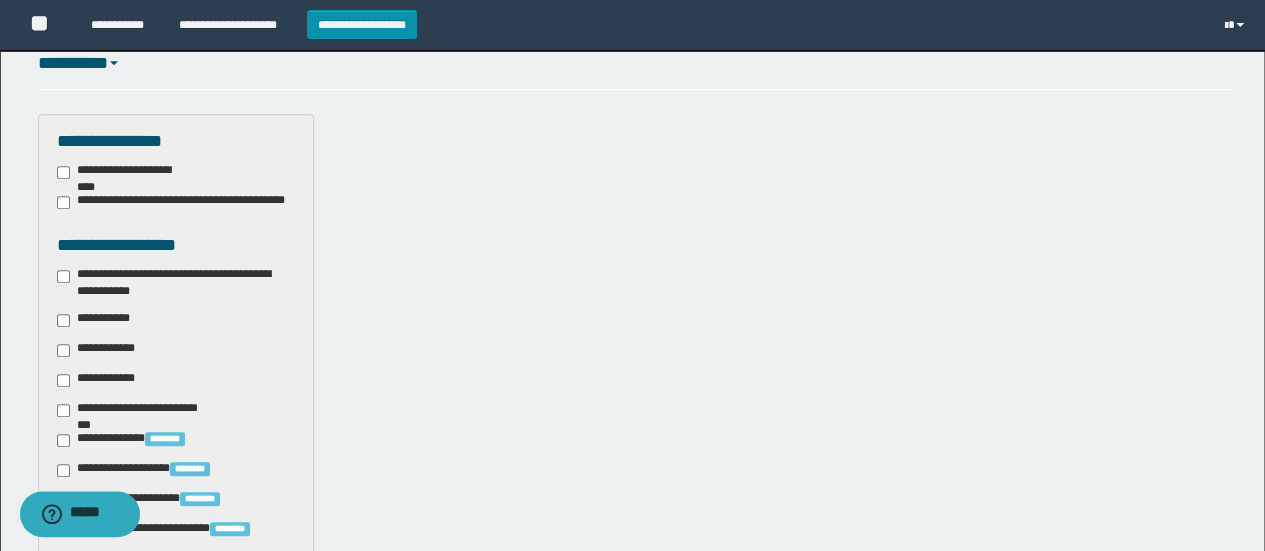 scroll, scrollTop: 600, scrollLeft: 0, axis: vertical 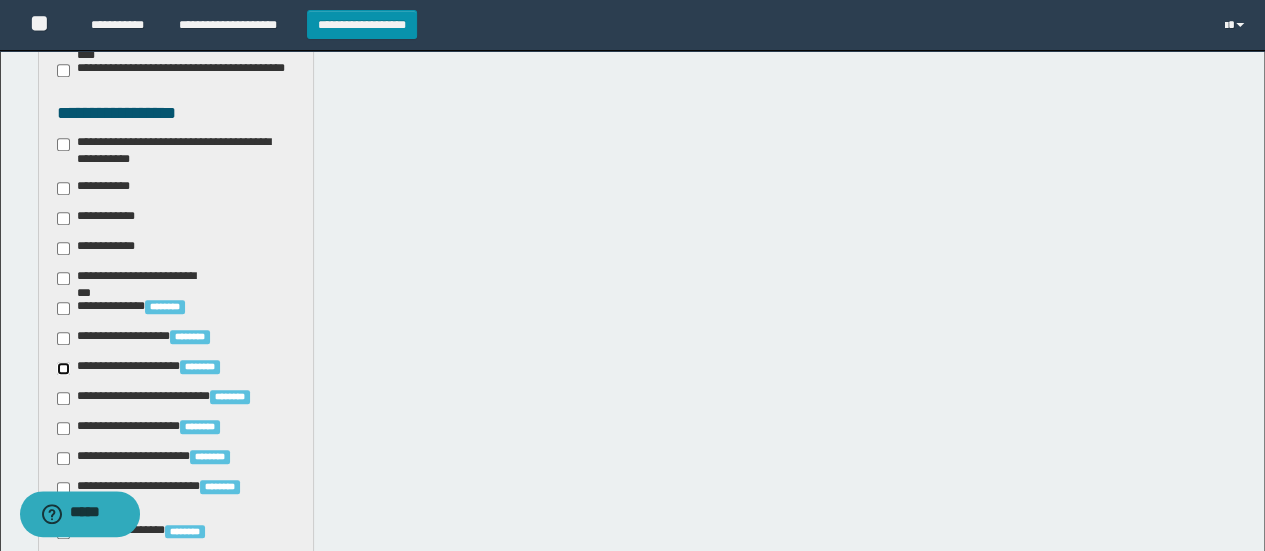 click on "**********" at bounding box center [176, 647] 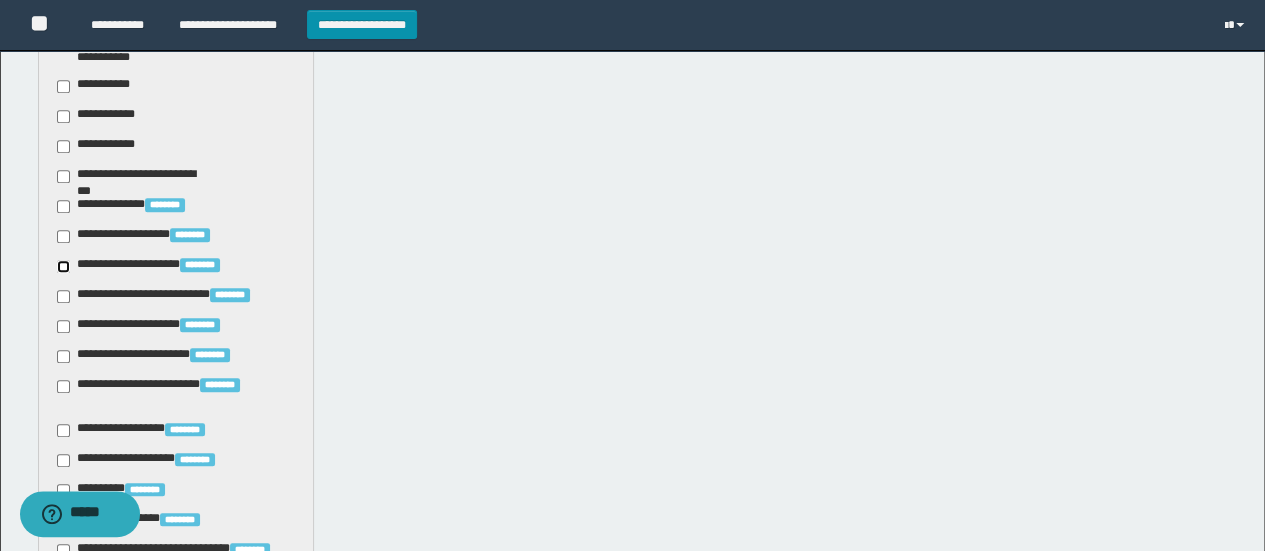 scroll, scrollTop: 700, scrollLeft: 0, axis: vertical 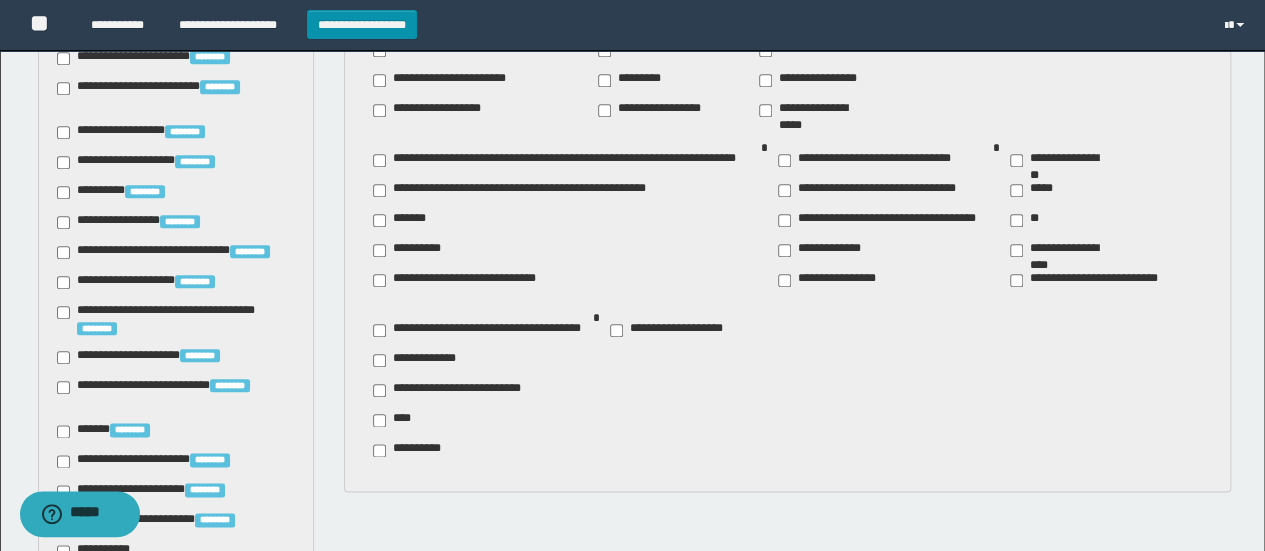 click on "**********" at bounding box center [415, 360] 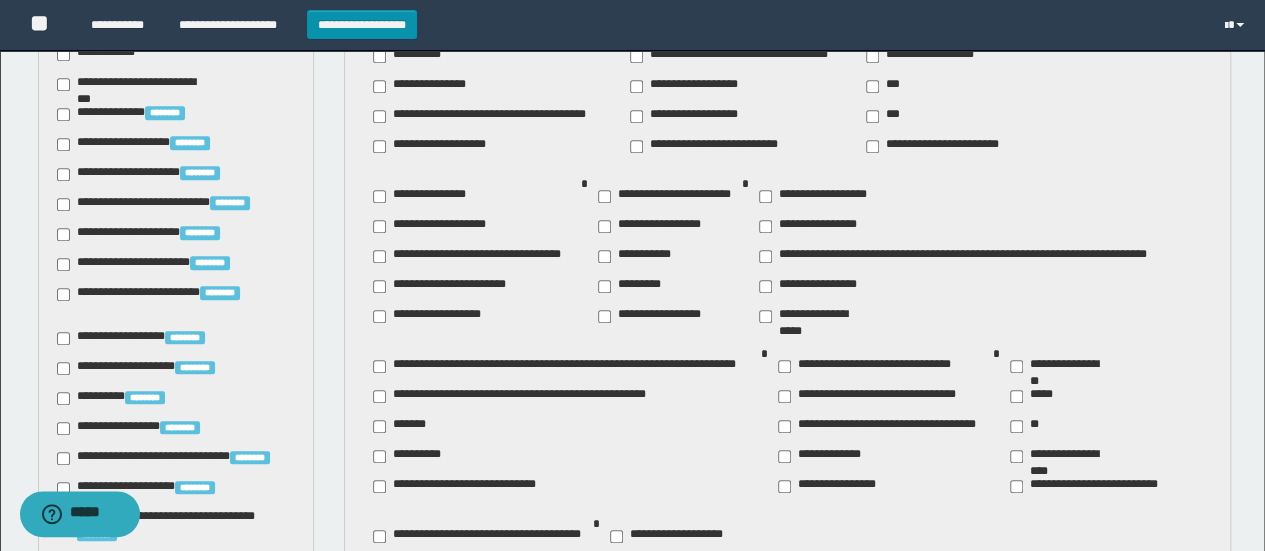 scroll, scrollTop: 900, scrollLeft: 0, axis: vertical 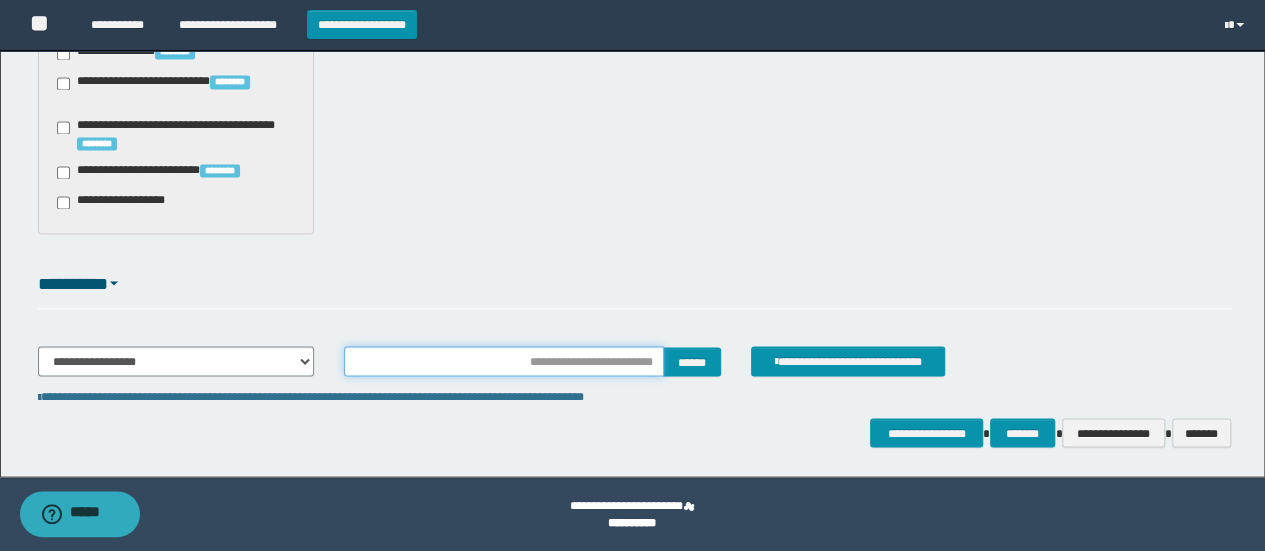 click at bounding box center (504, 361) 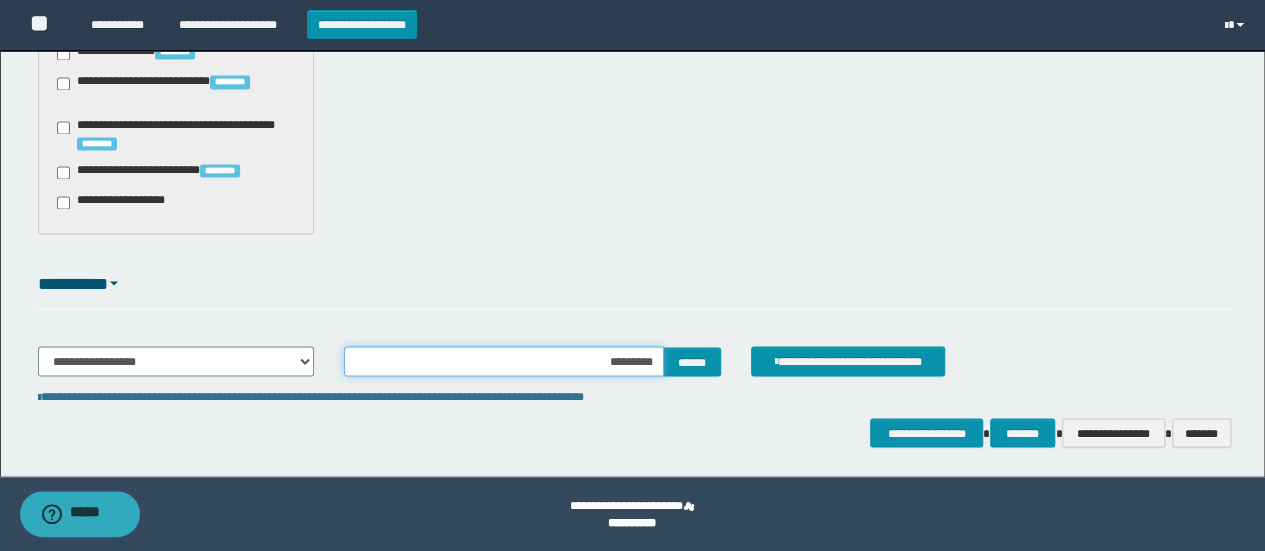 type on "**********" 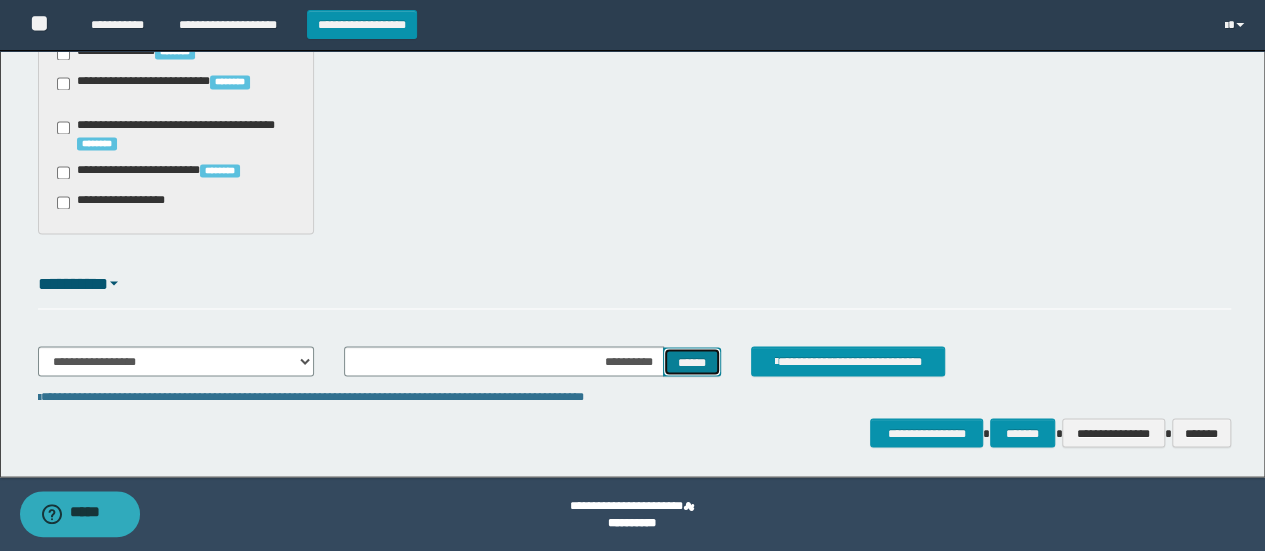 click on "******" at bounding box center [692, 361] 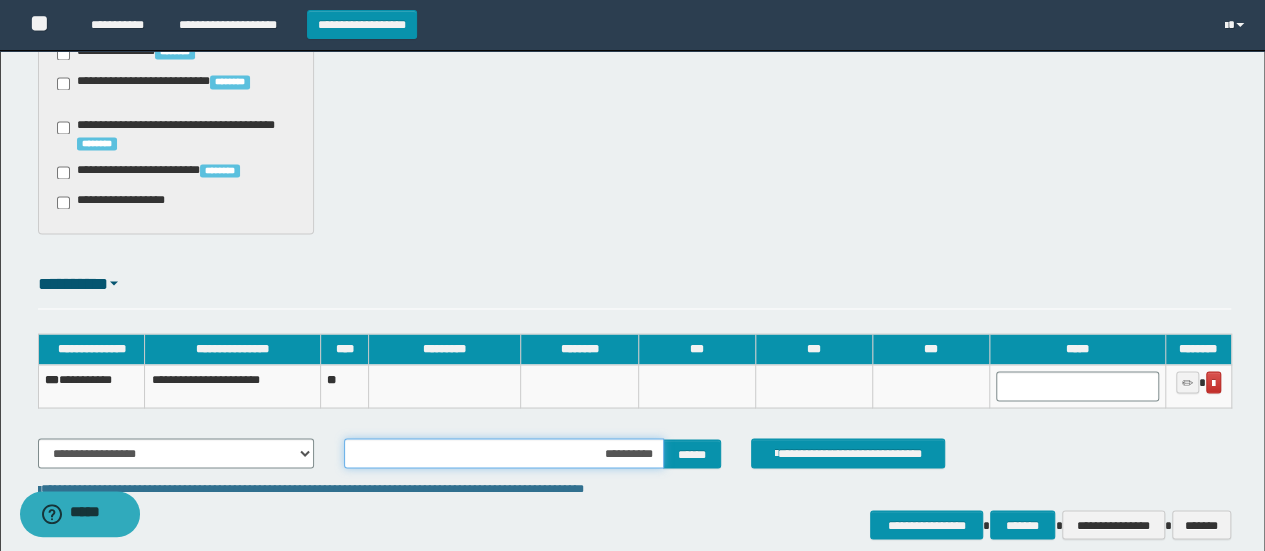 click on "**********" at bounding box center [504, 453] 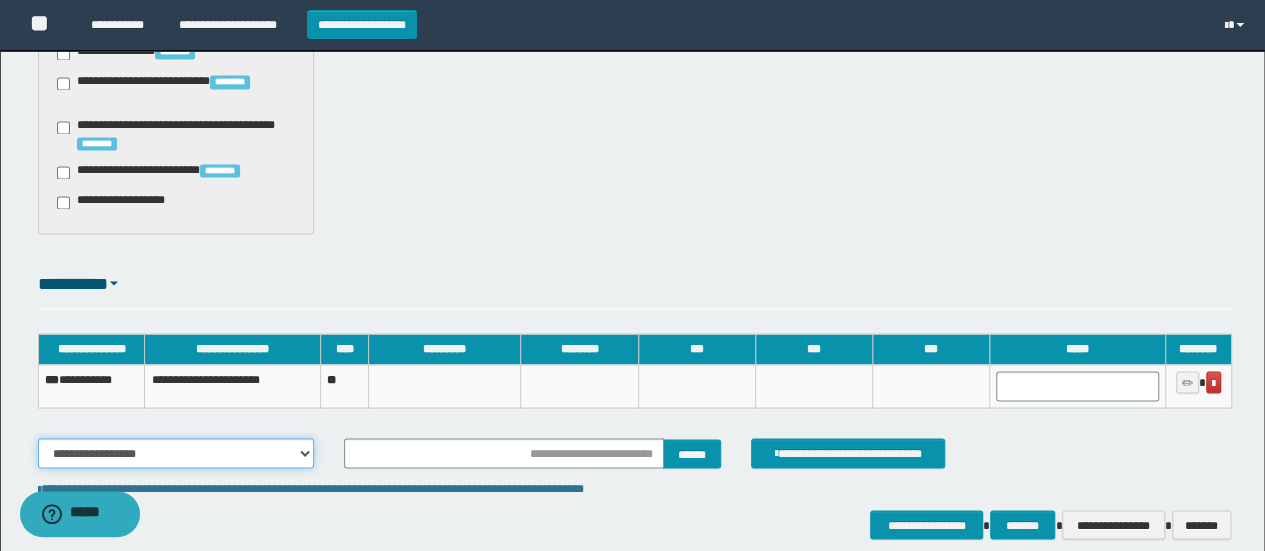 click on "**********" at bounding box center (176, 453) 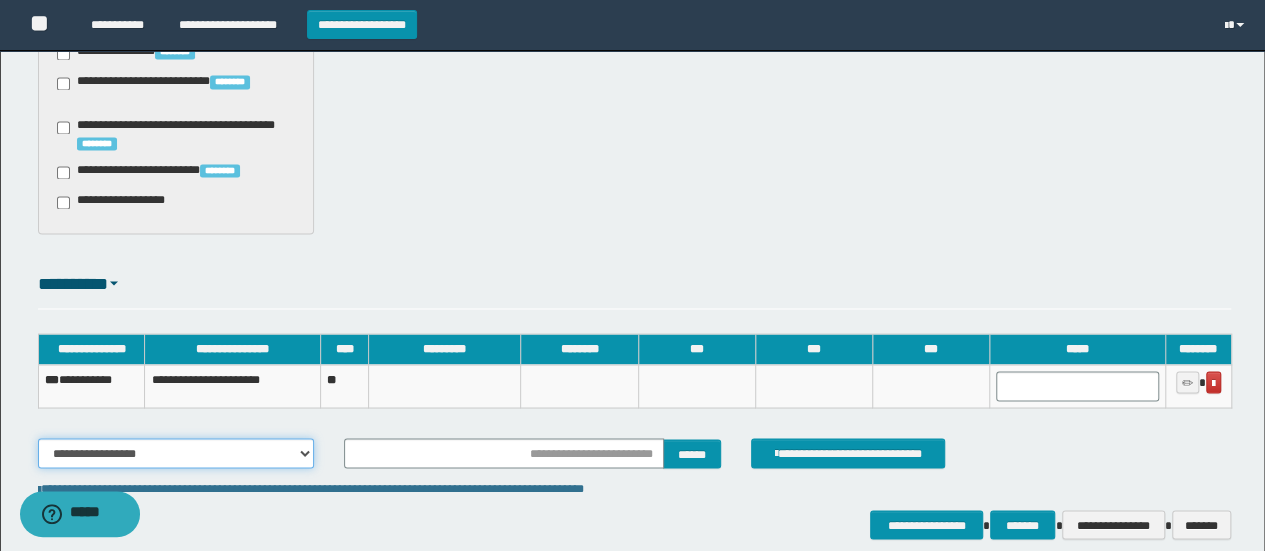 select on "**" 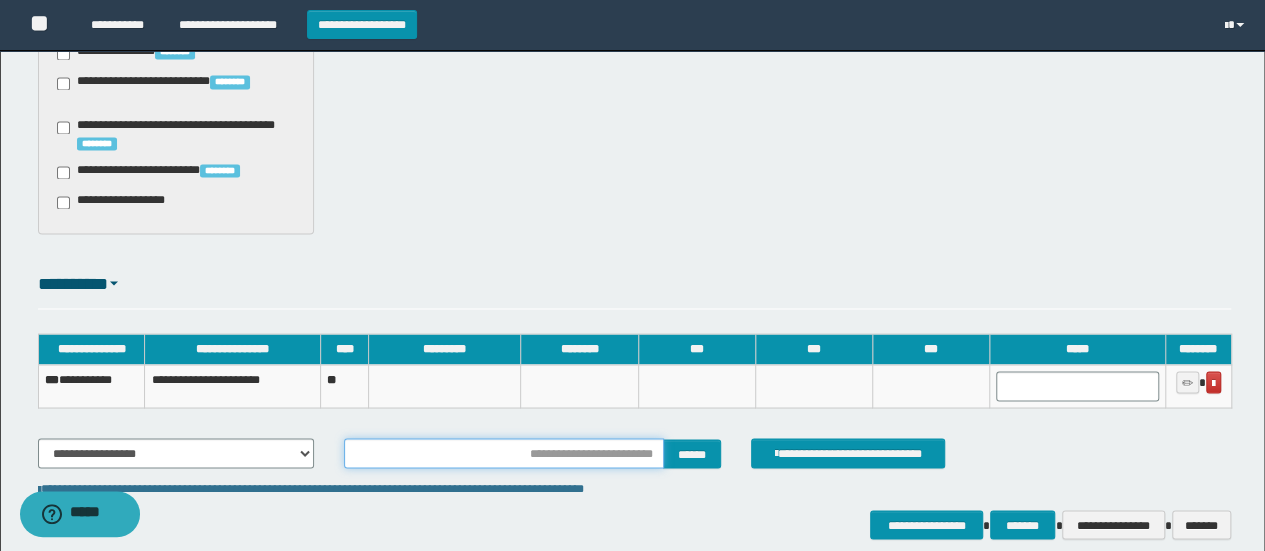 click at bounding box center [504, 453] 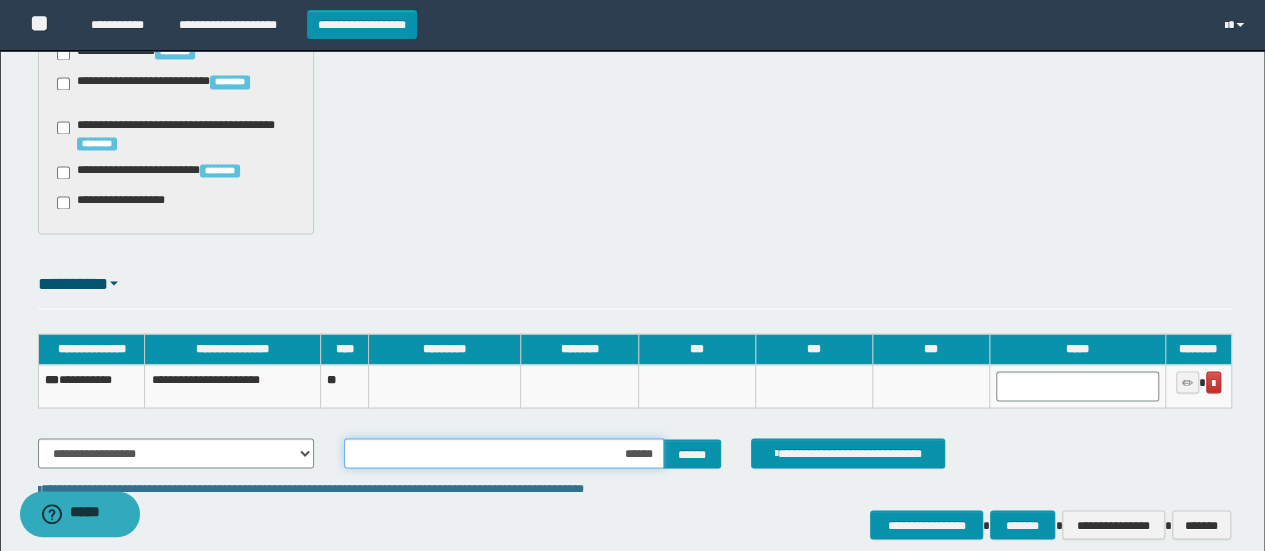 type on "*******" 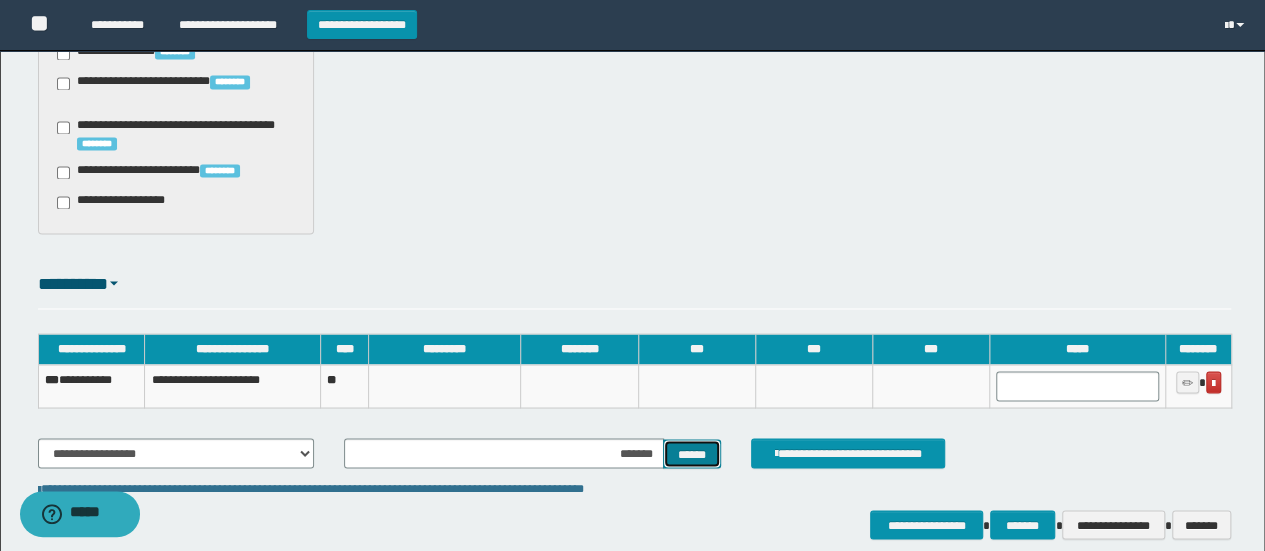 click on "******" at bounding box center (692, 453) 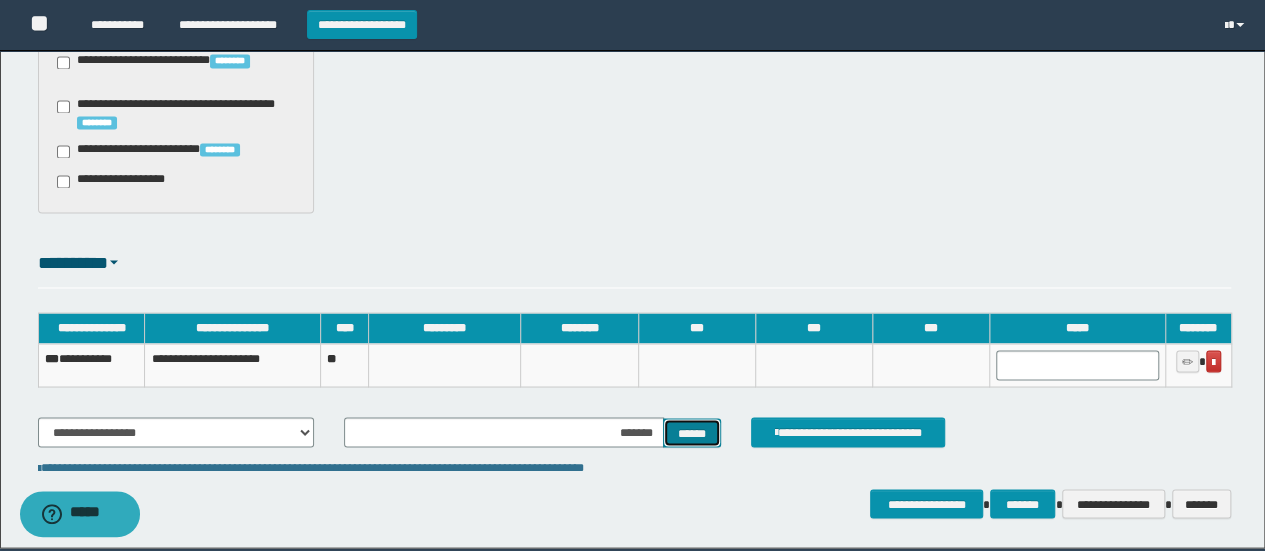 scroll, scrollTop: 1770, scrollLeft: 0, axis: vertical 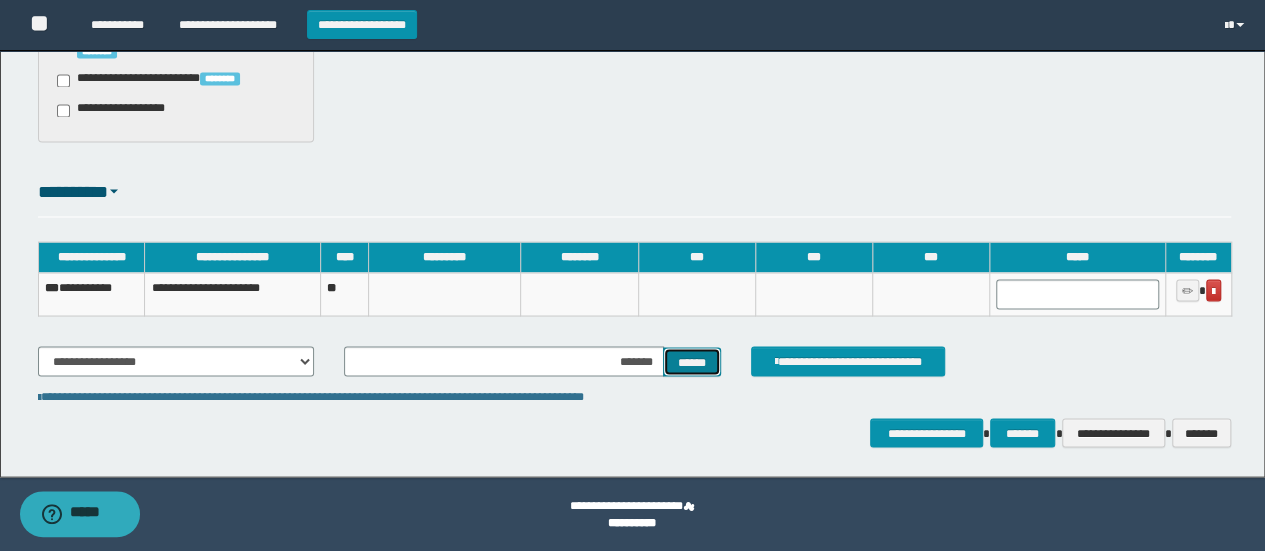 click on "******" at bounding box center (692, 361) 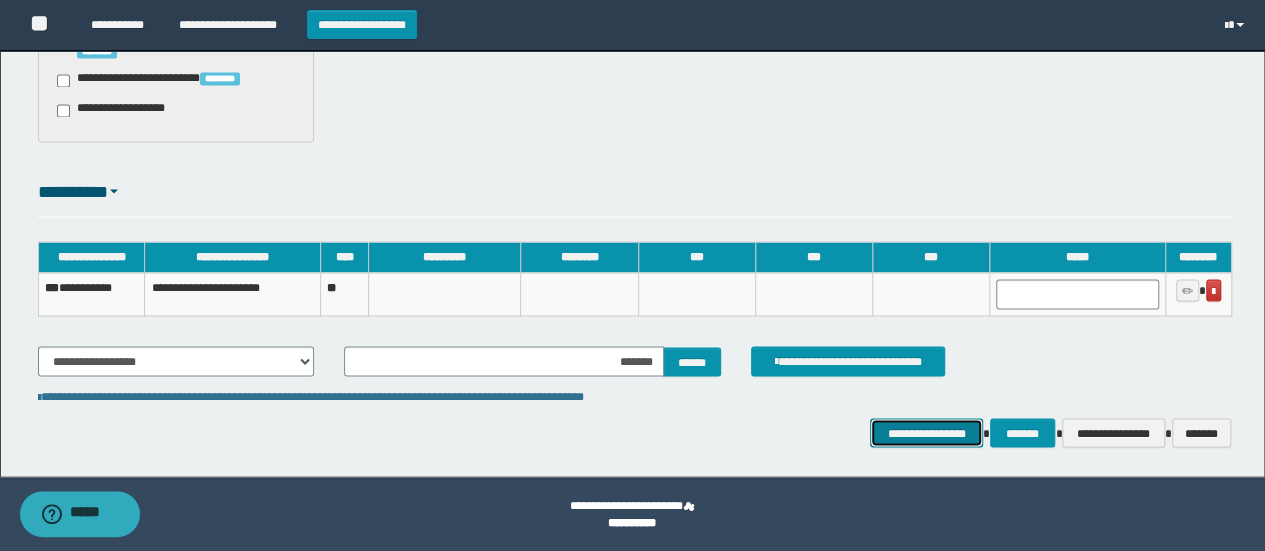 click on "**********" at bounding box center [926, 432] 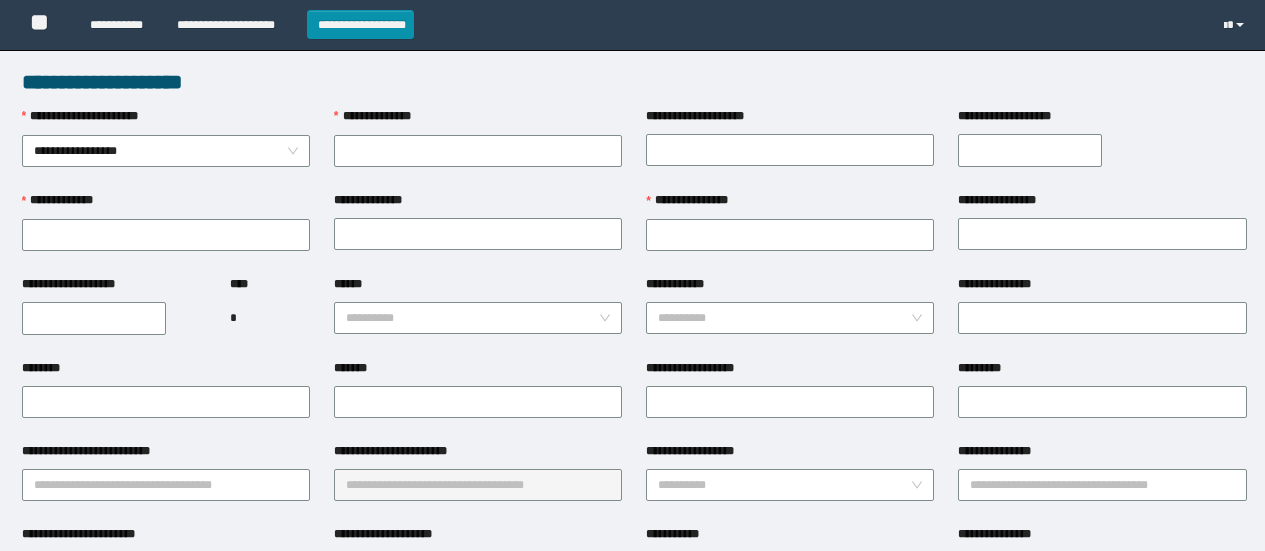 scroll, scrollTop: 0, scrollLeft: 0, axis: both 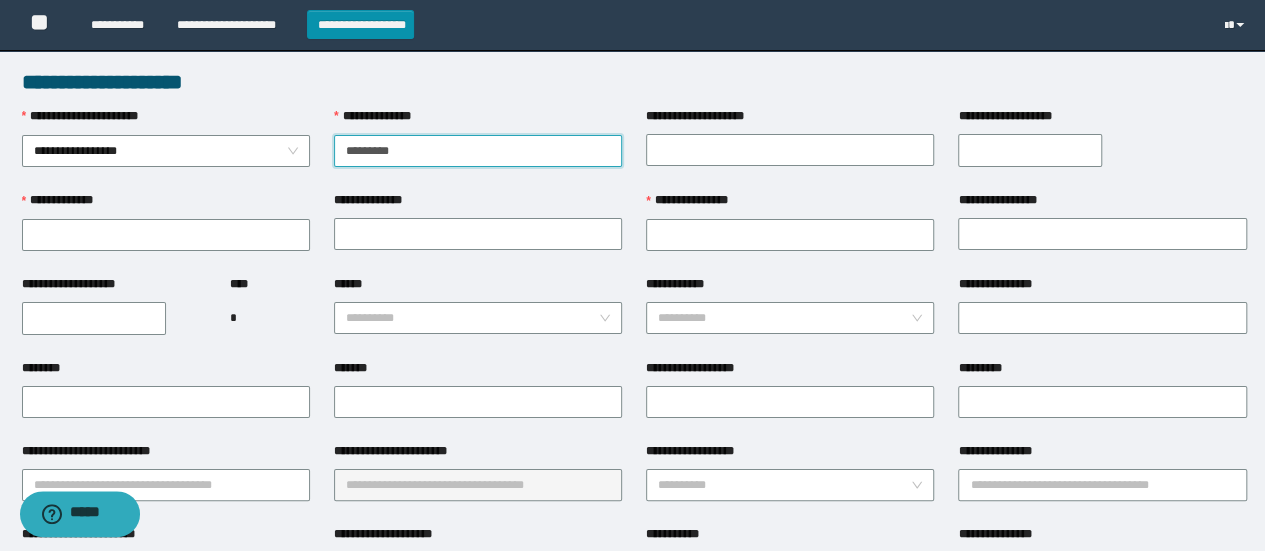 type on "**********" 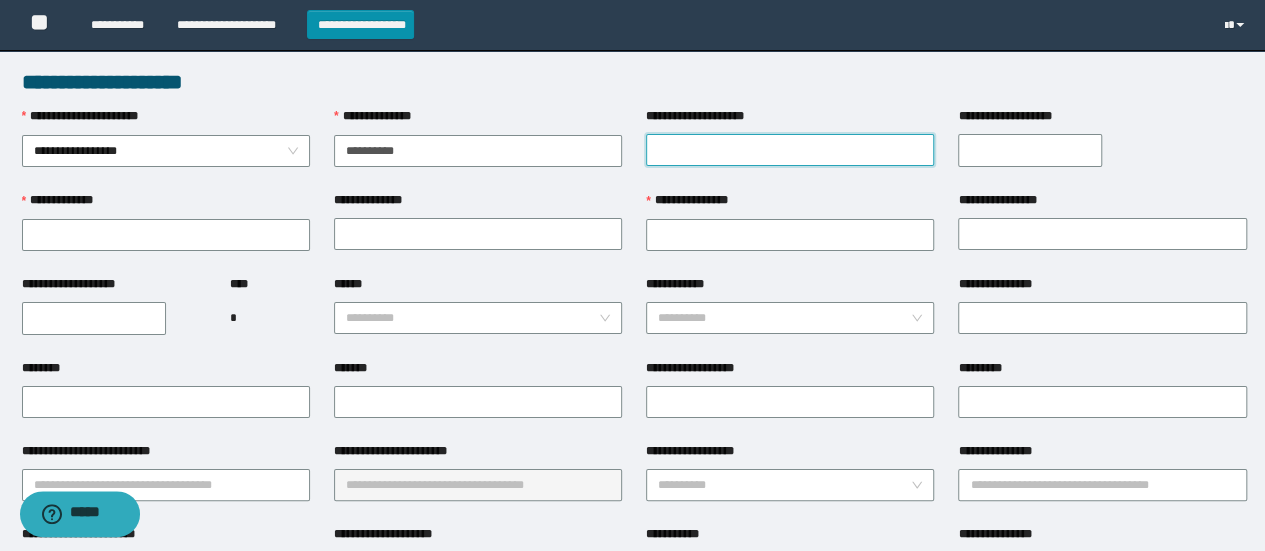 click on "**********" at bounding box center [790, 150] 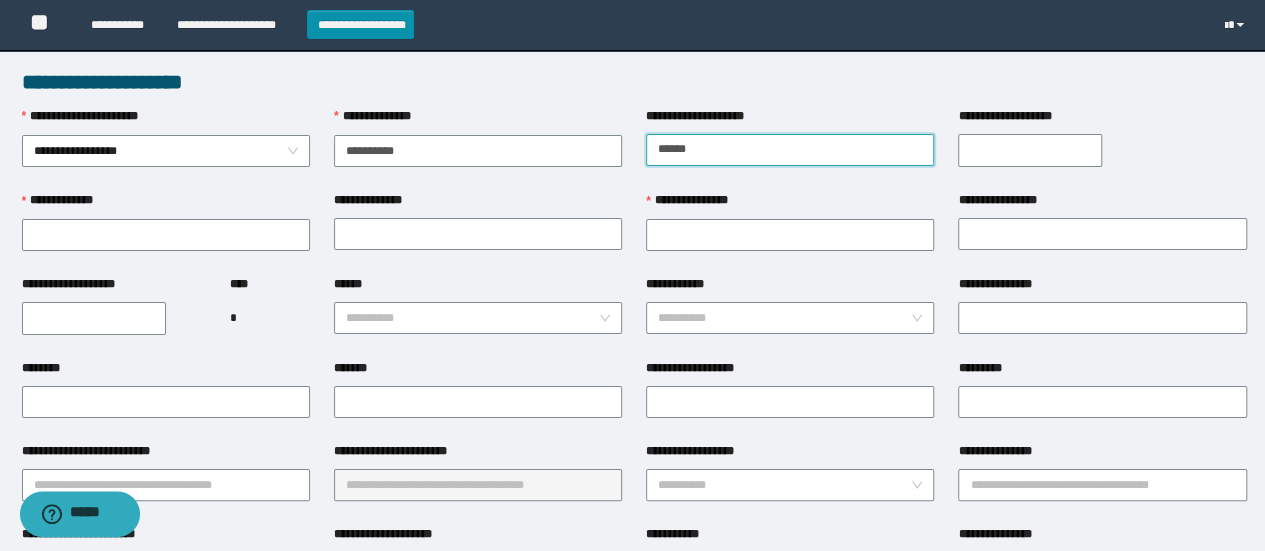 type on "******" 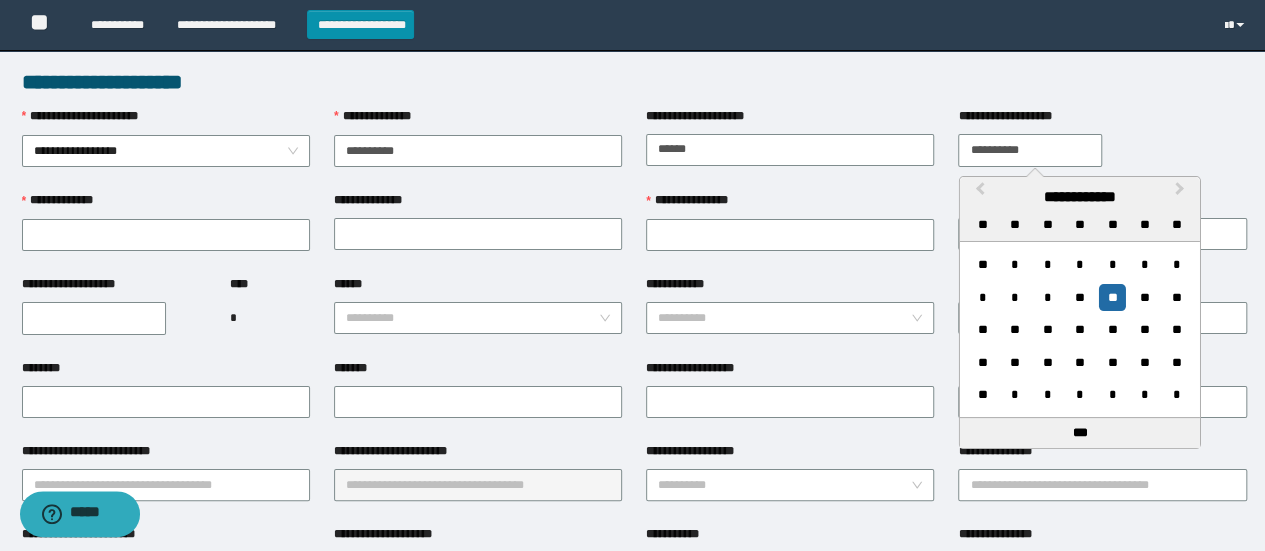 type on "**********" 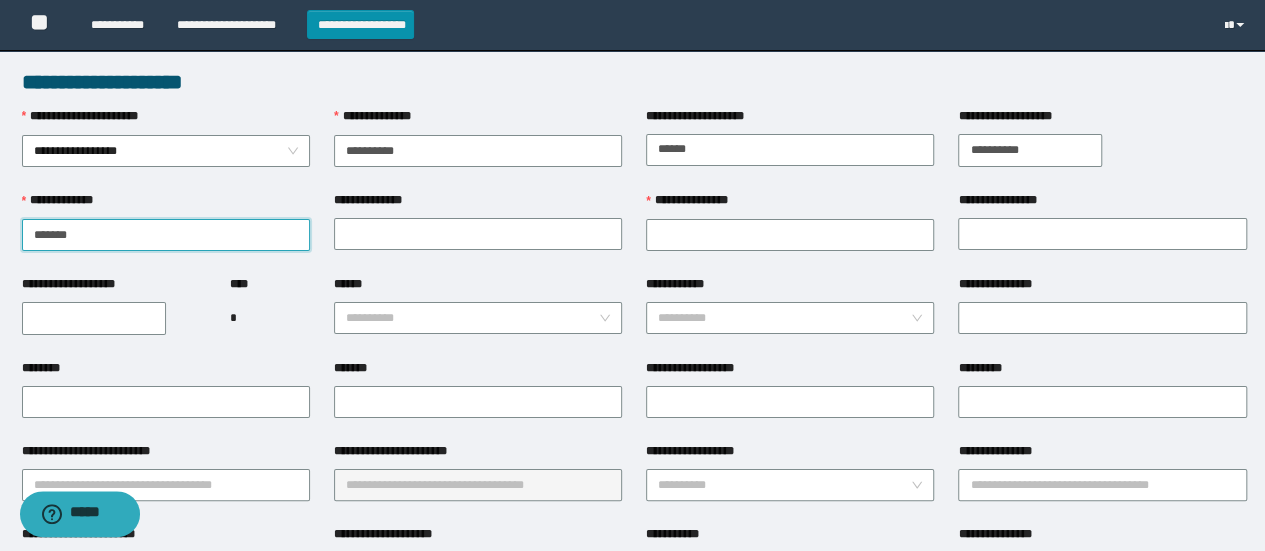 type on "*******" 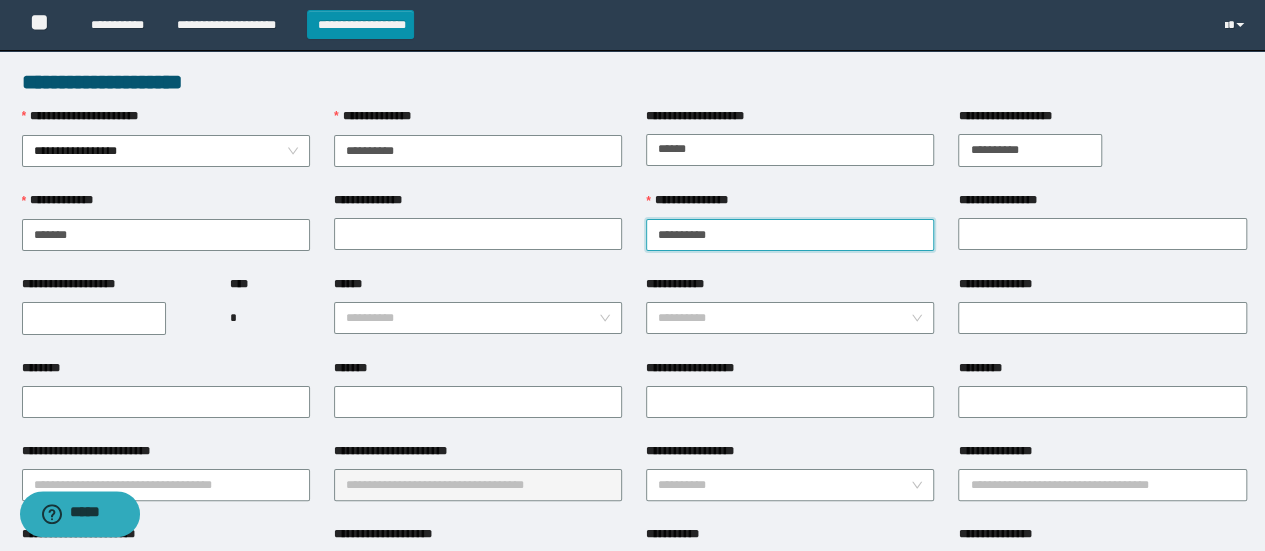 type on "*********" 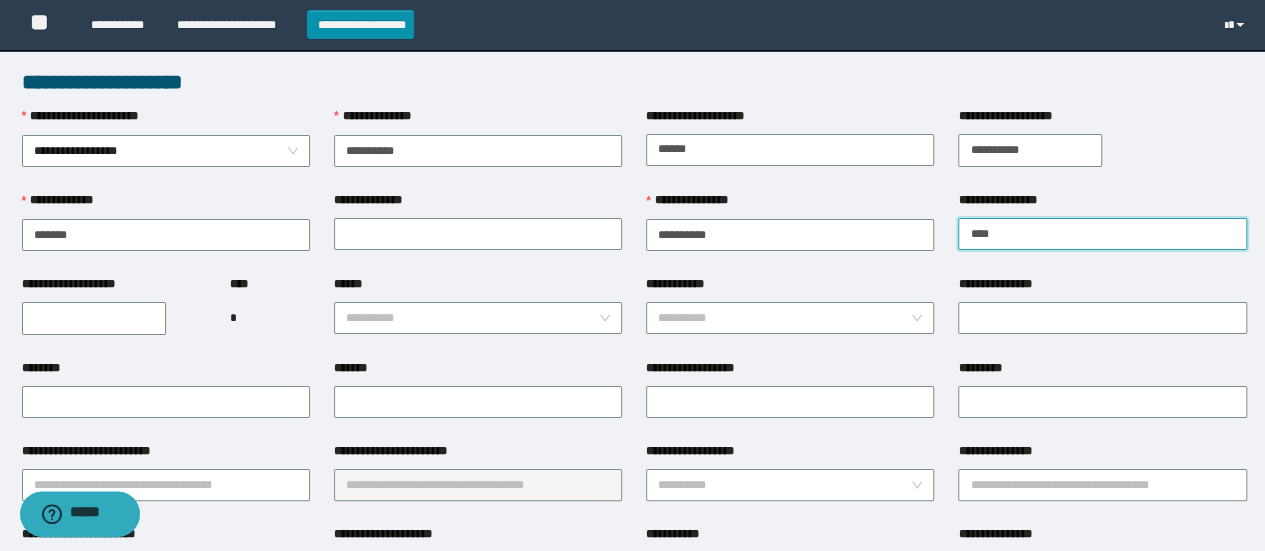 type on "****" 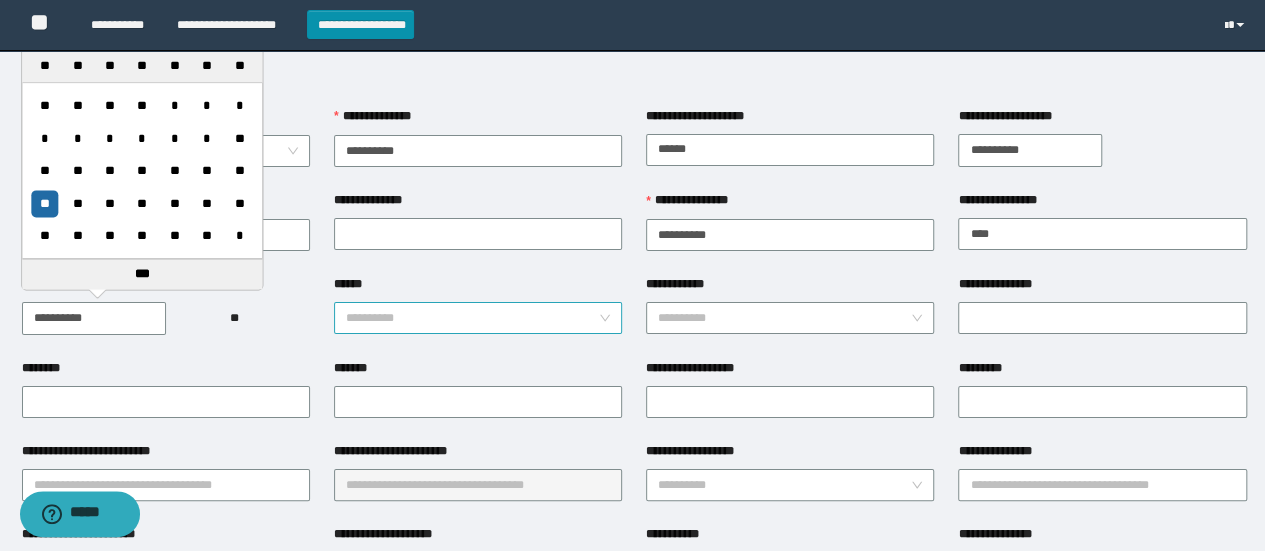 type on "**********" 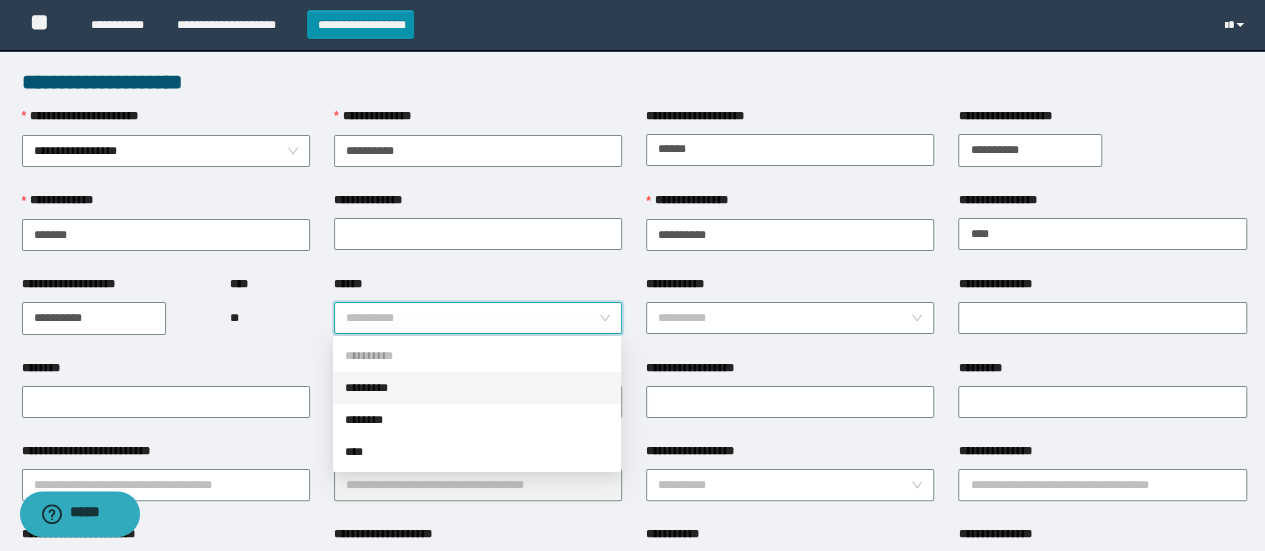 click on "*********" at bounding box center (477, 388) 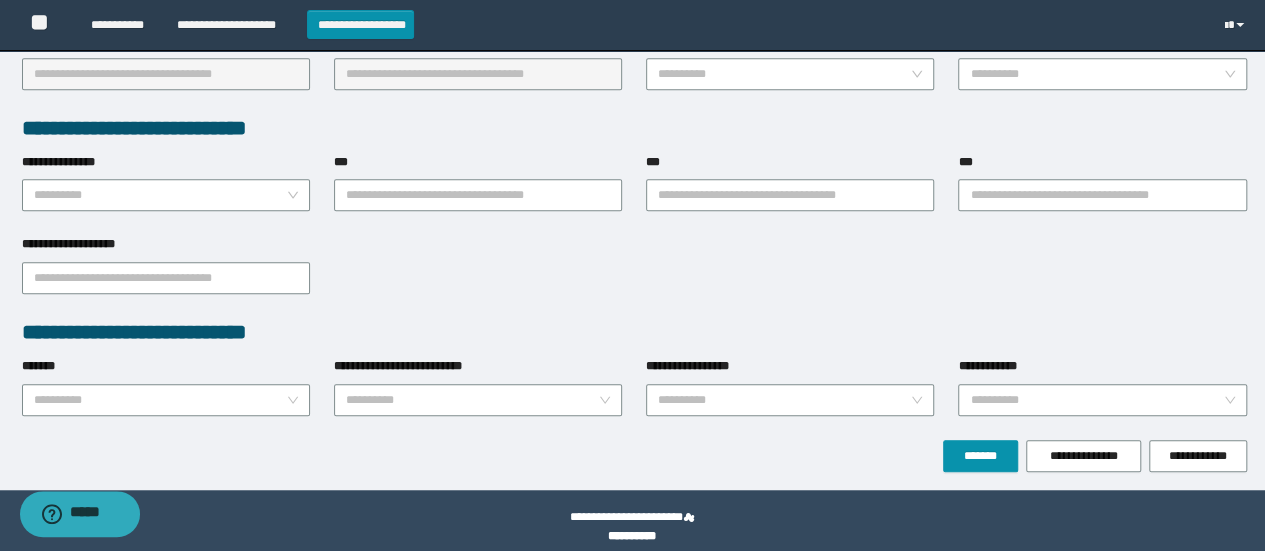 scroll, scrollTop: 508, scrollLeft: 0, axis: vertical 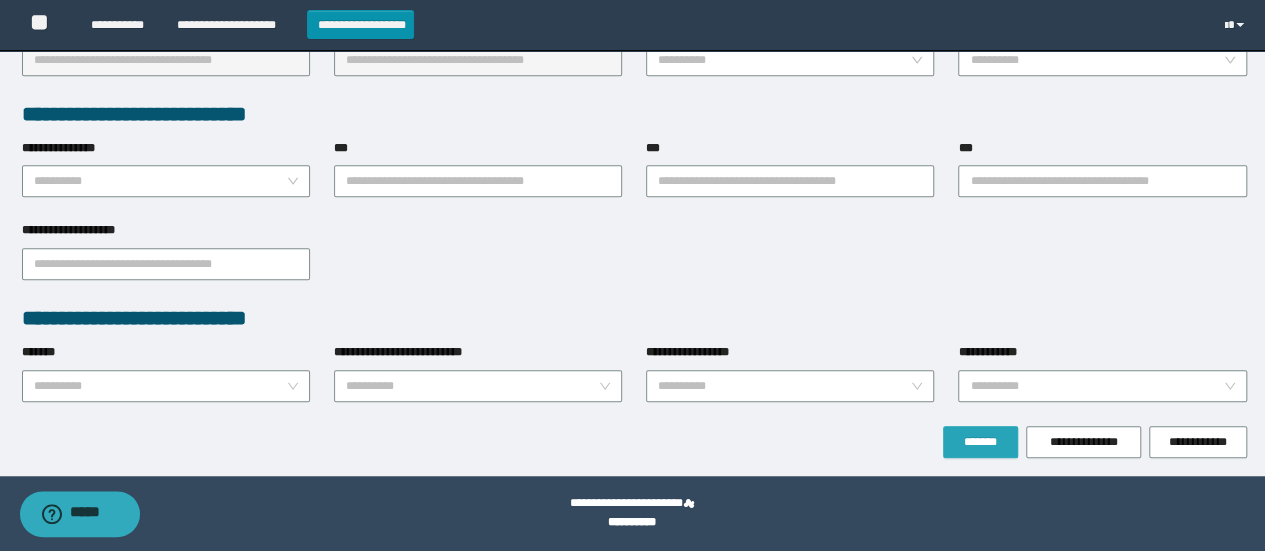 click on "*******" at bounding box center [980, 442] 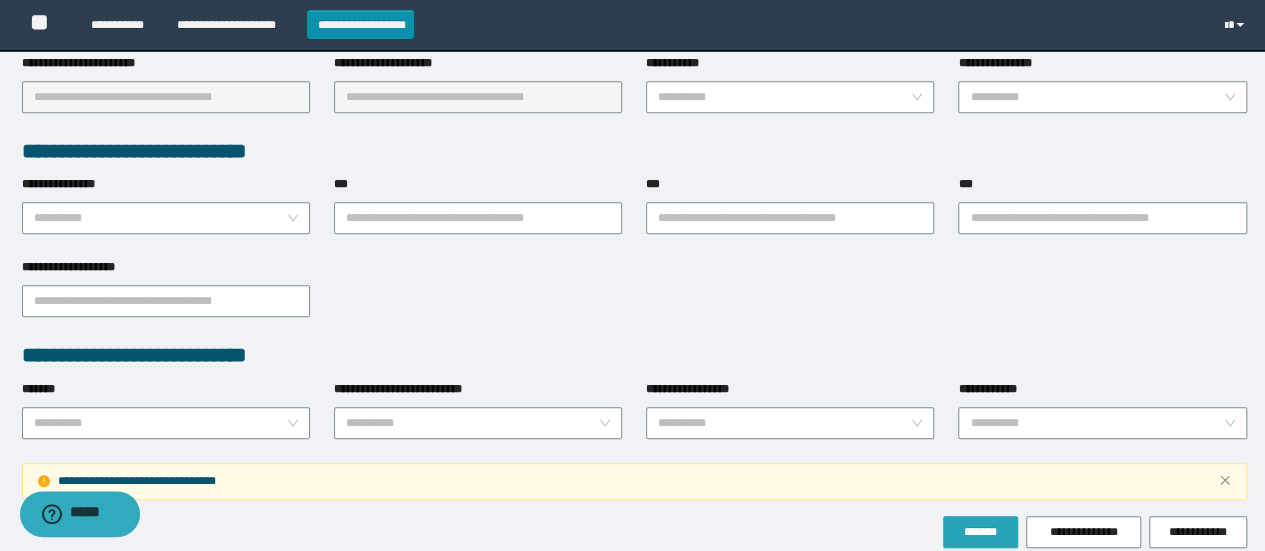 scroll, scrollTop: 561, scrollLeft: 0, axis: vertical 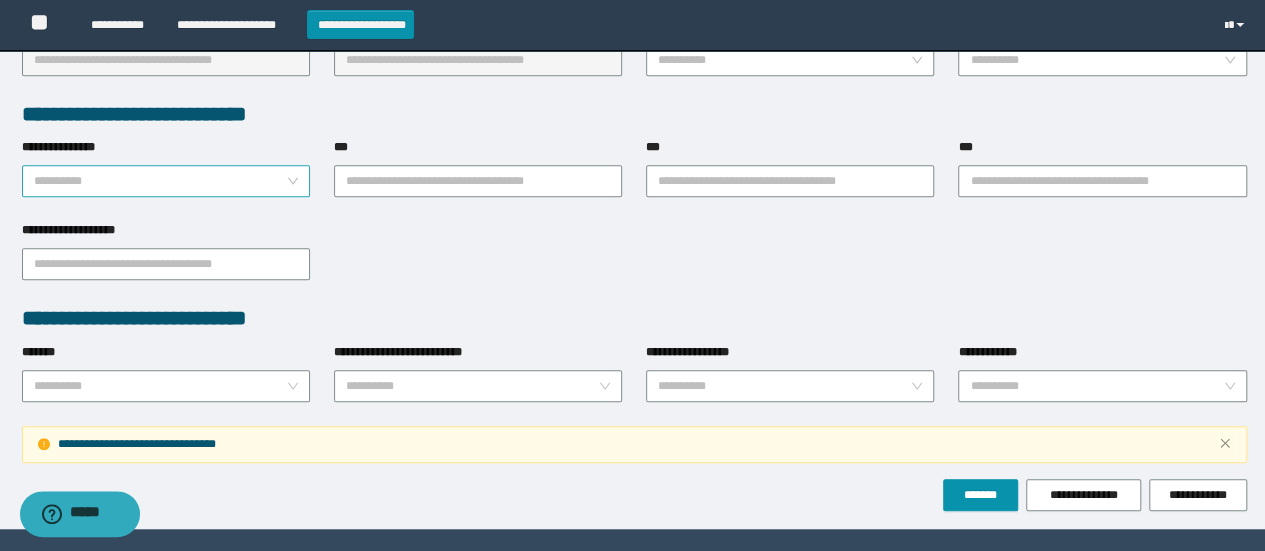 click on "**********" at bounding box center [160, 181] 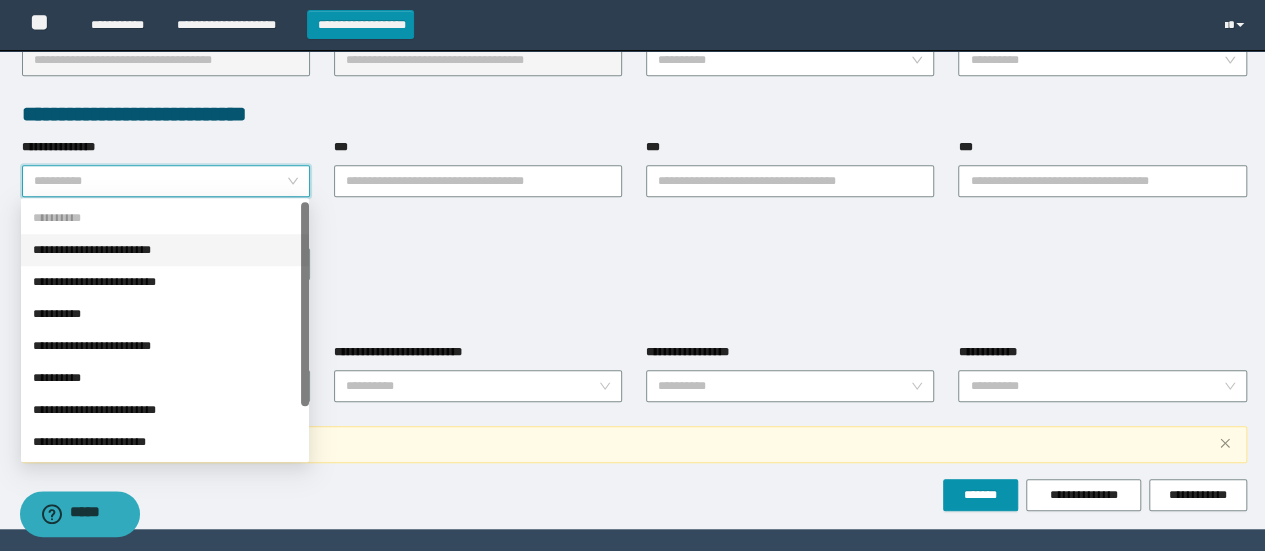 click on "**********" at bounding box center (165, 250) 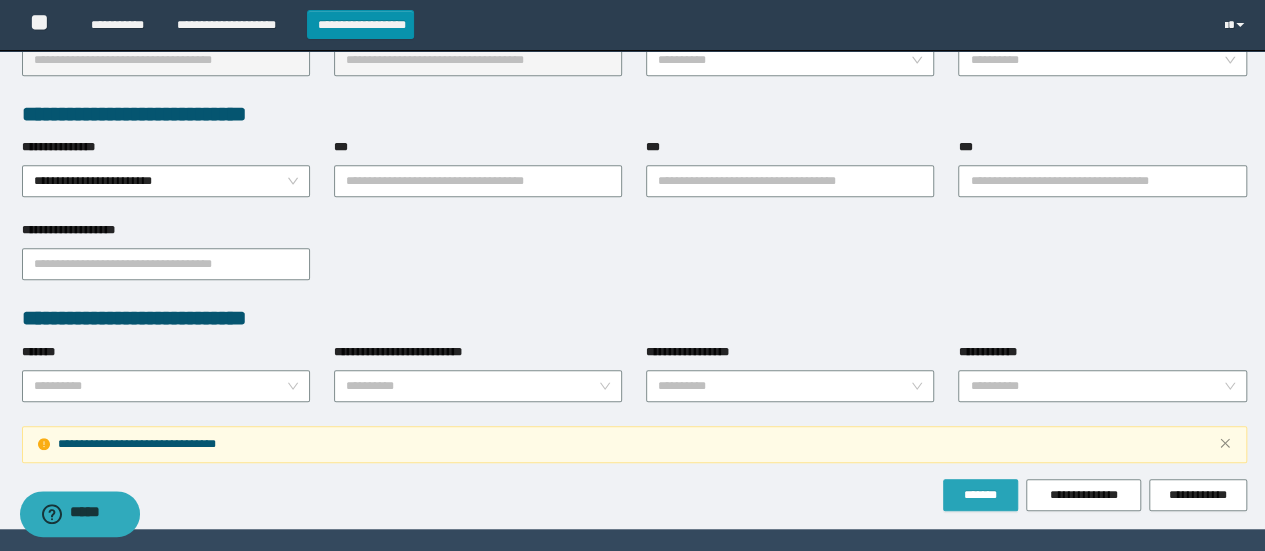 click on "*******" at bounding box center [980, 495] 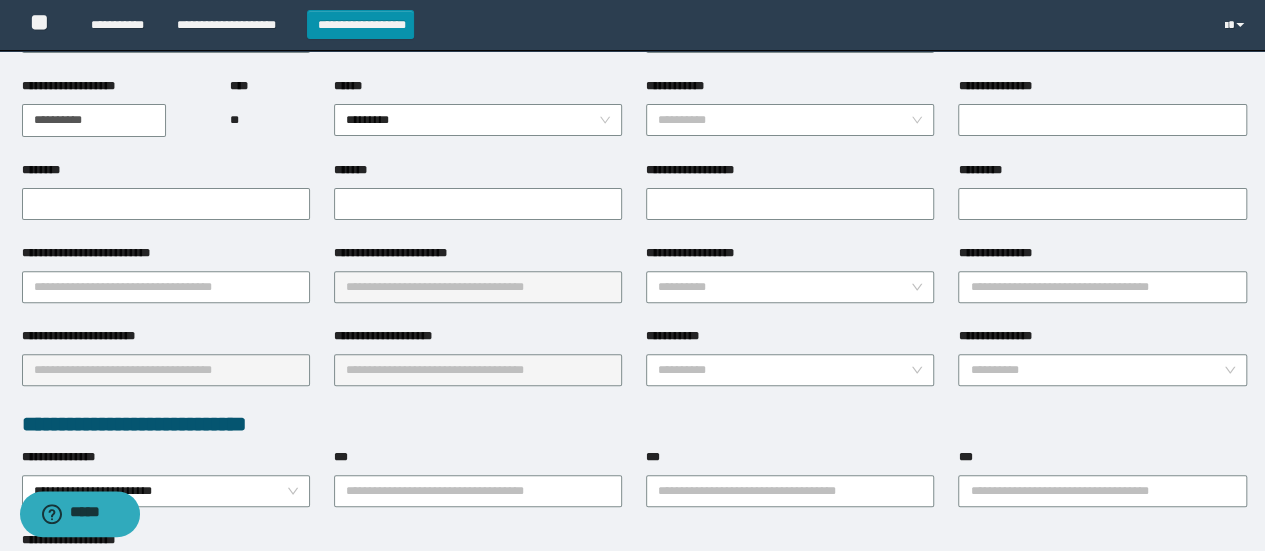 scroll, scrollTop: 161, scrollLeft: 0, axis: vertical 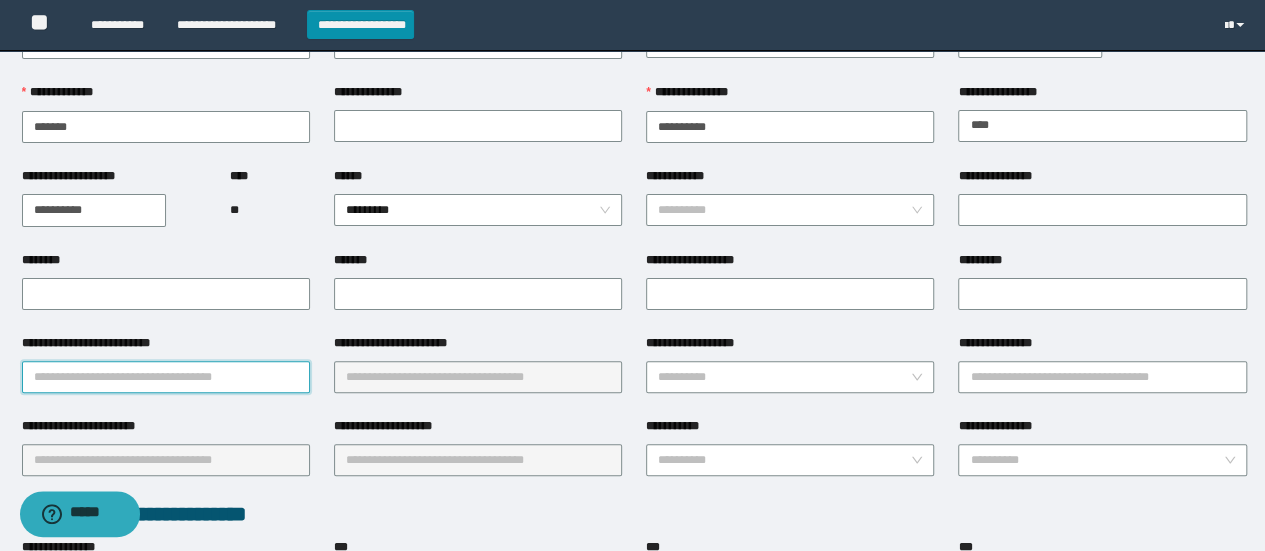 click on "**********" at bounding box center (166, 377) 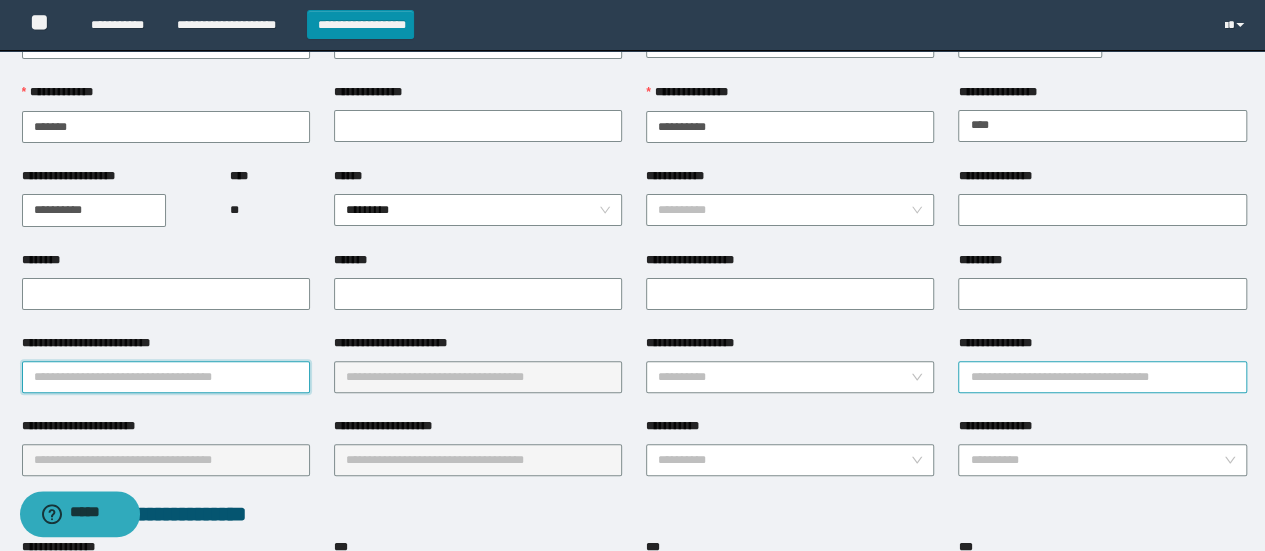 click on "**********" at bounding box center (1102, 377) 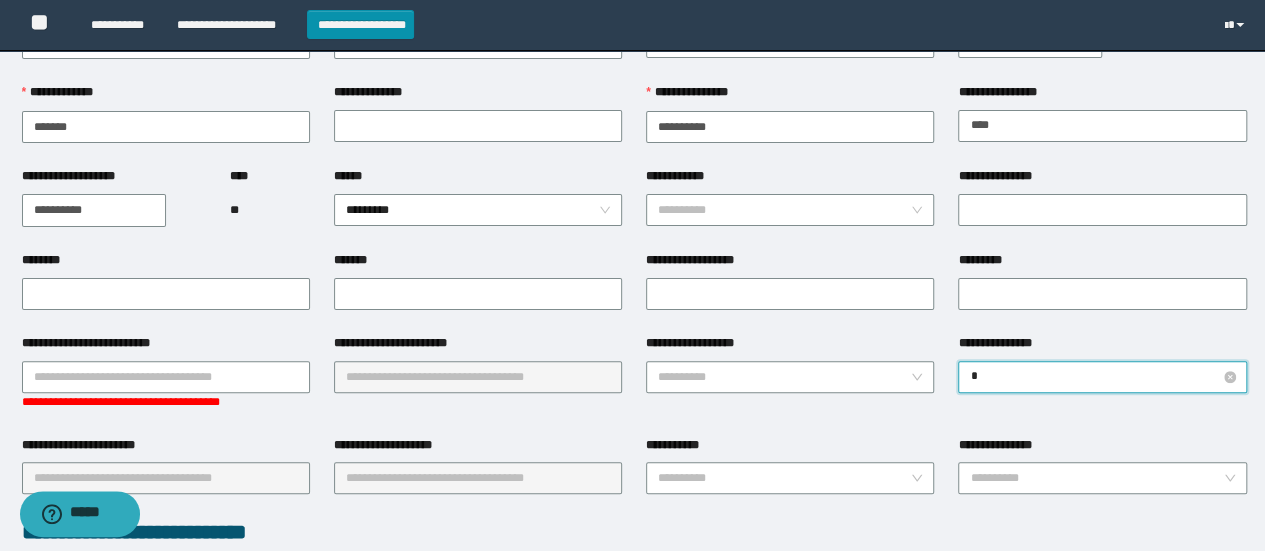 type on "**" 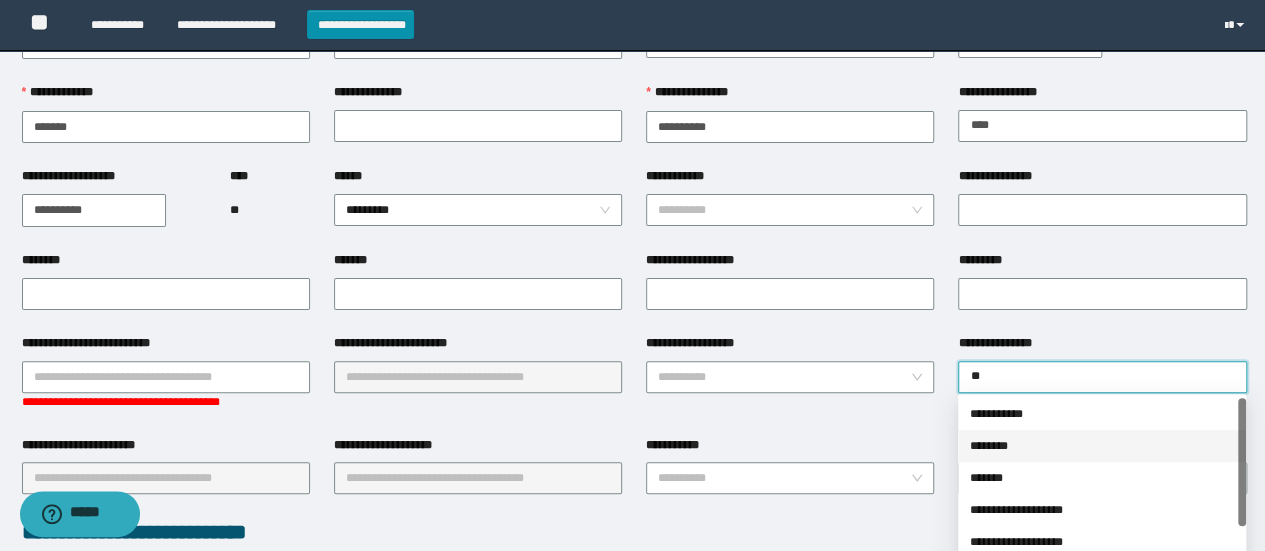 click on "********" at bounding box center [1102, 446] 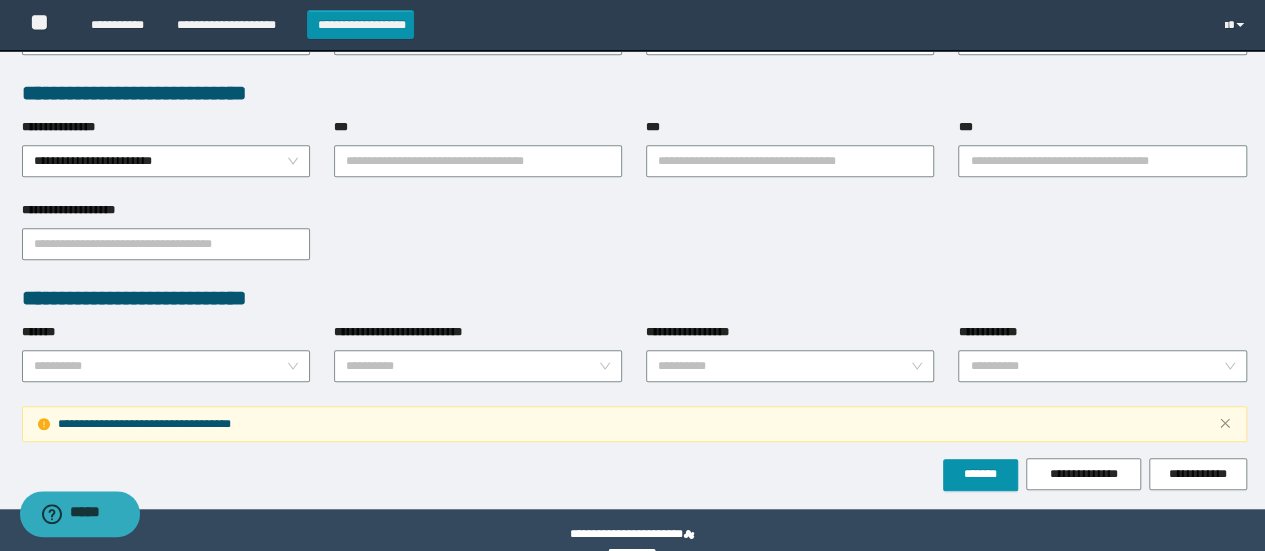 scroll, scrollTop: 632, scrollLeft: 0, axis: vertical 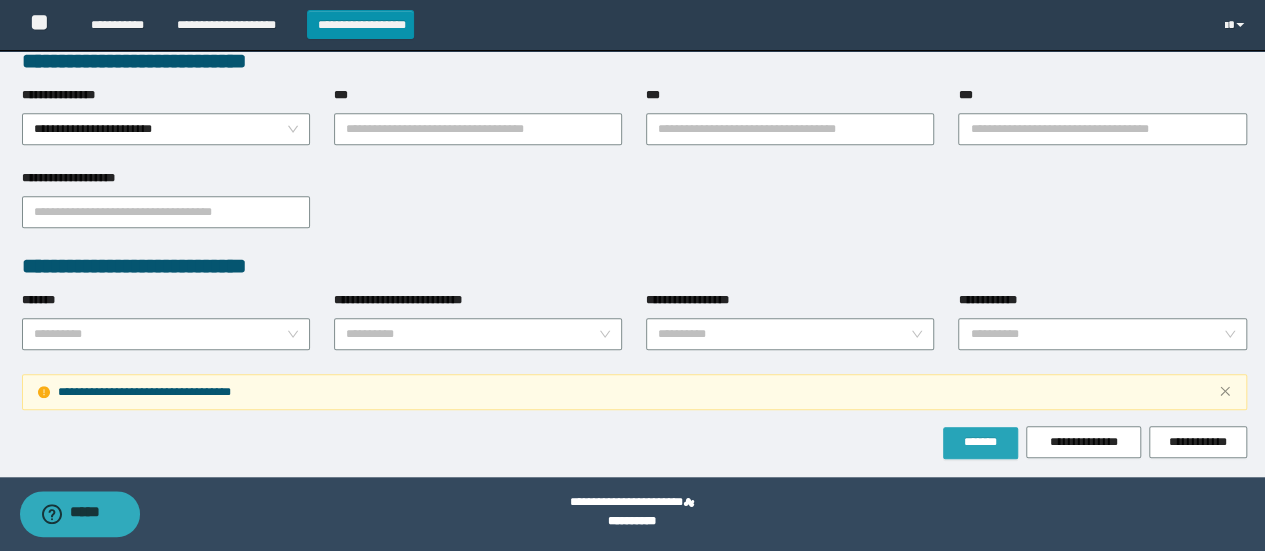 click on "*******" at bounding box center [980, 442] 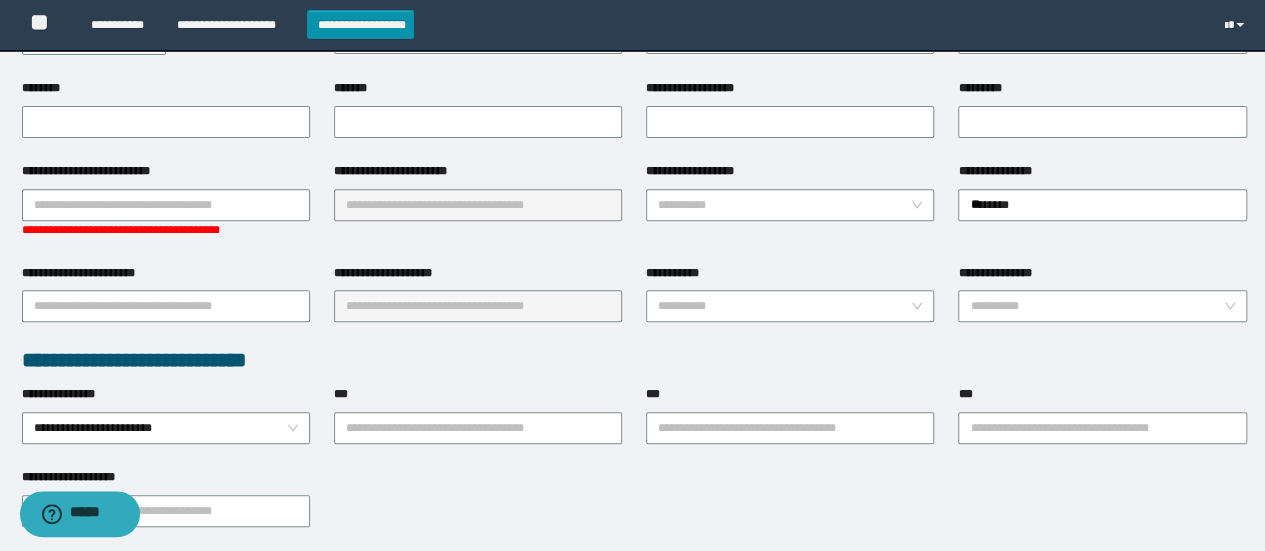 scroll, scrollTop: 332, scrollLeft: 0, axis: vertical 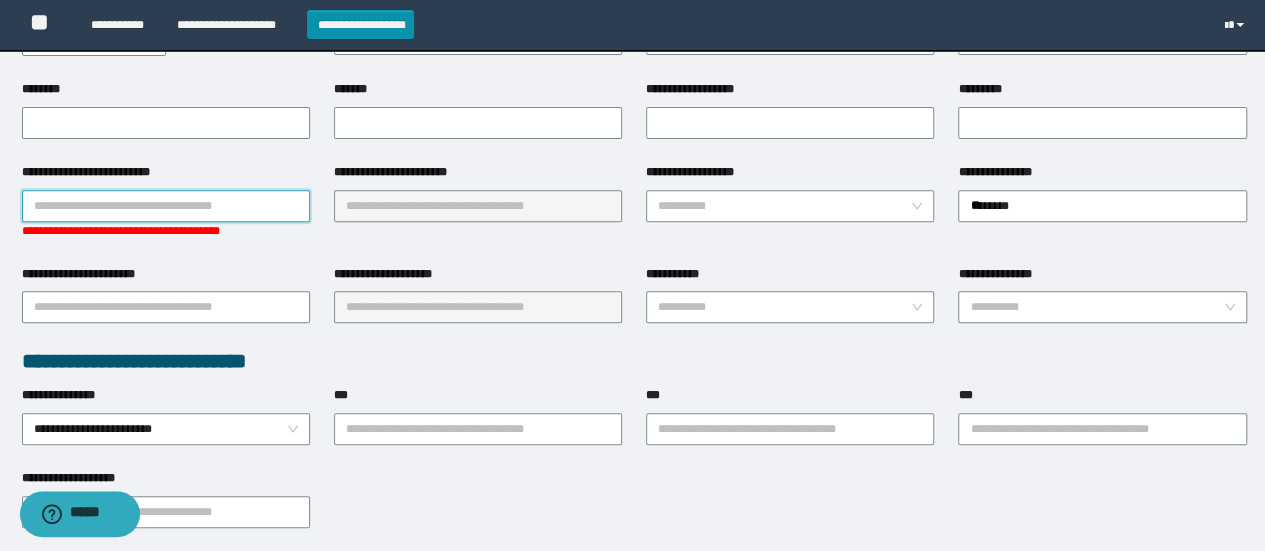 click on "**********" at bounding box center [166, 206] 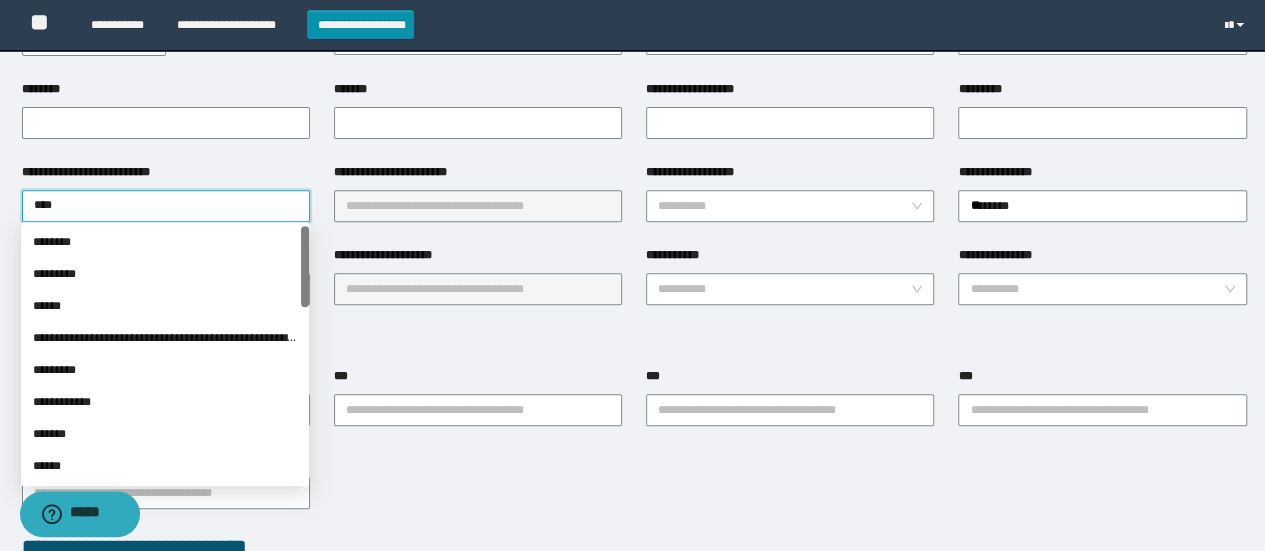 type on "*****" 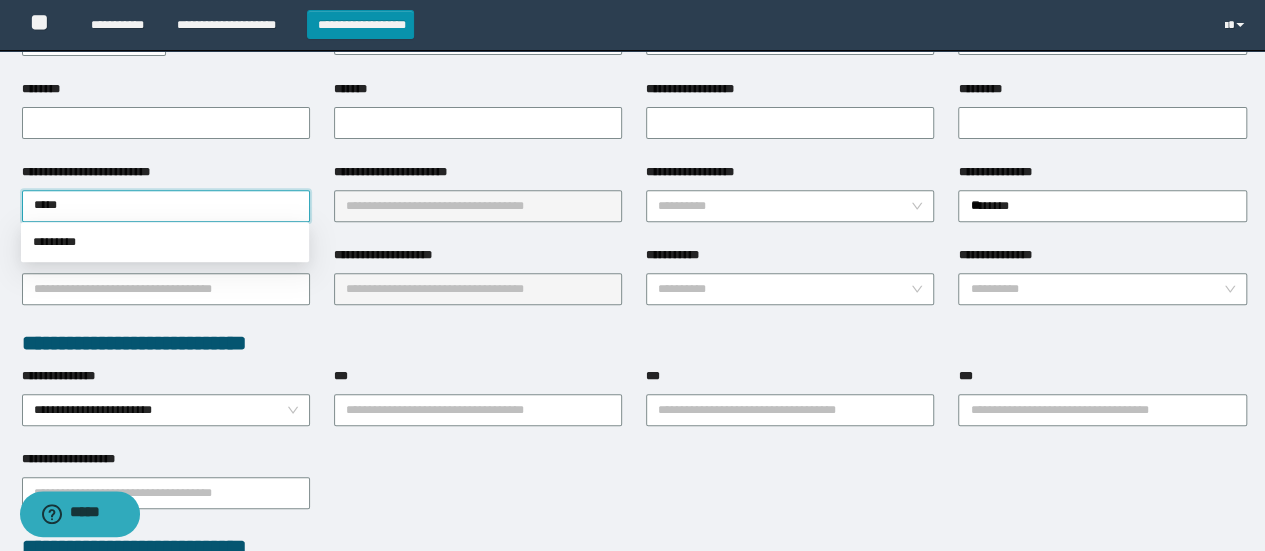 click on "*********" at bounding box center [165, 242] 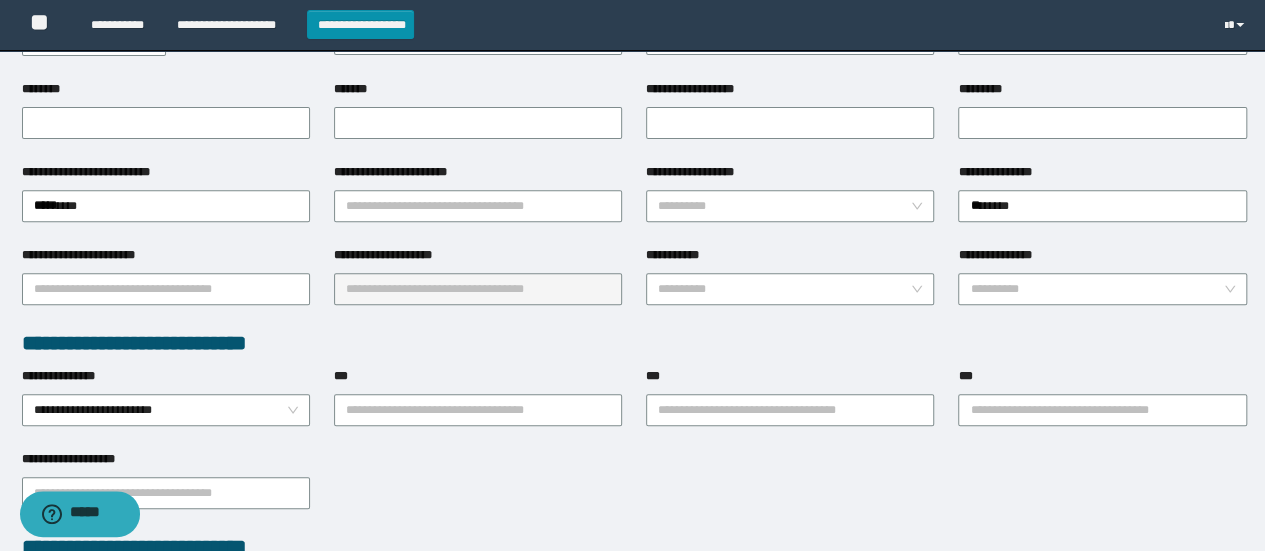click on "**********" at bounding box center (166, 204) 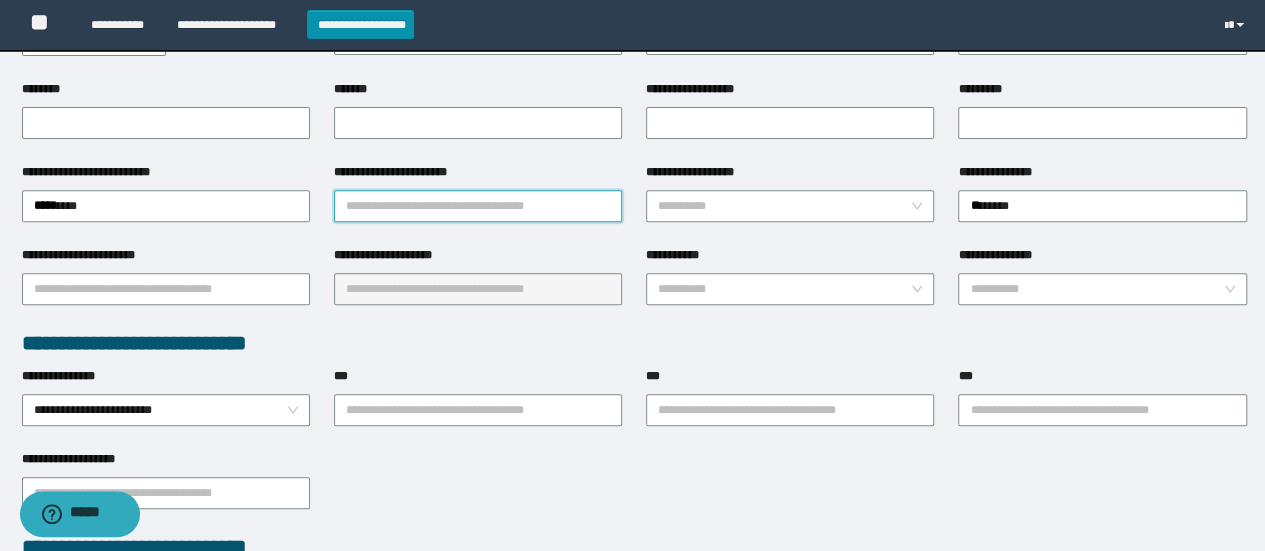 click on "**********" at bounding box center (478, 206) 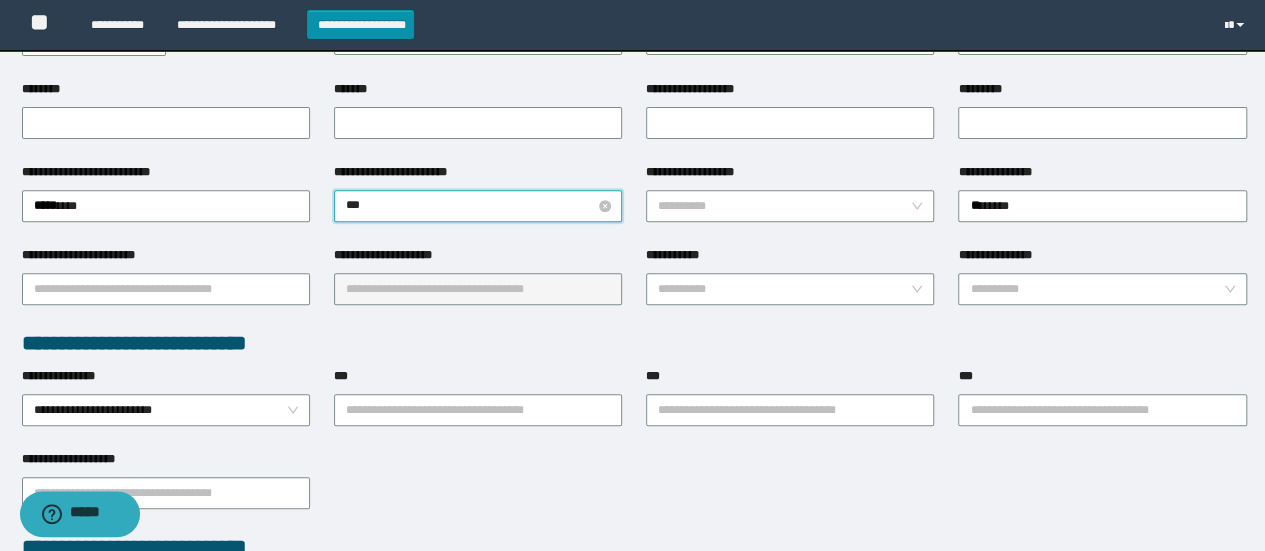 type on "****" 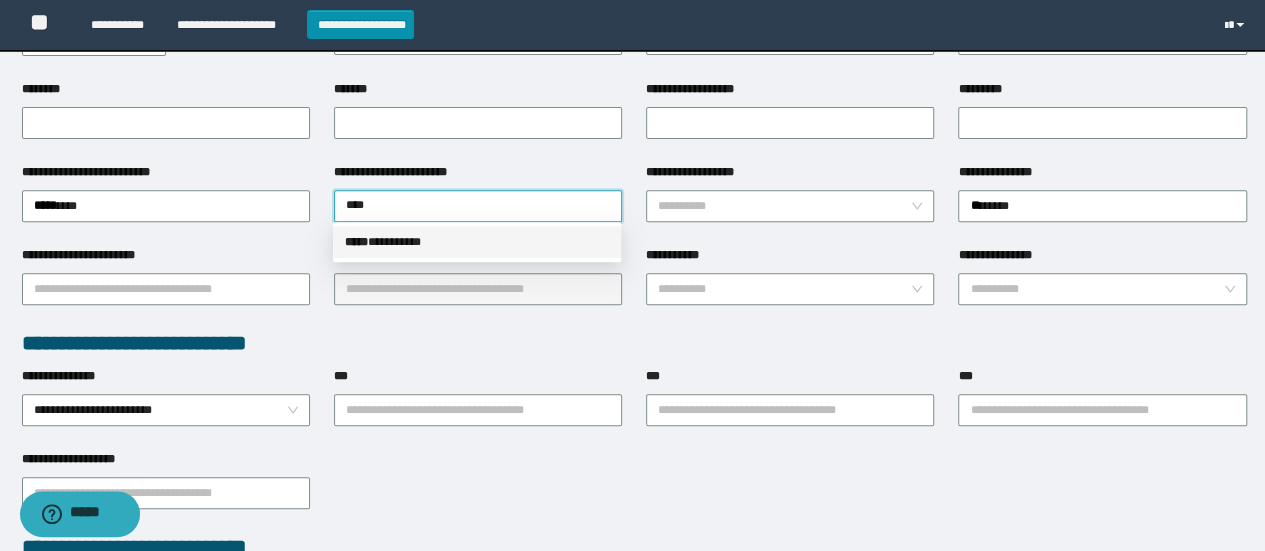 click on "***** * ********" at bounding box center (477, 242) 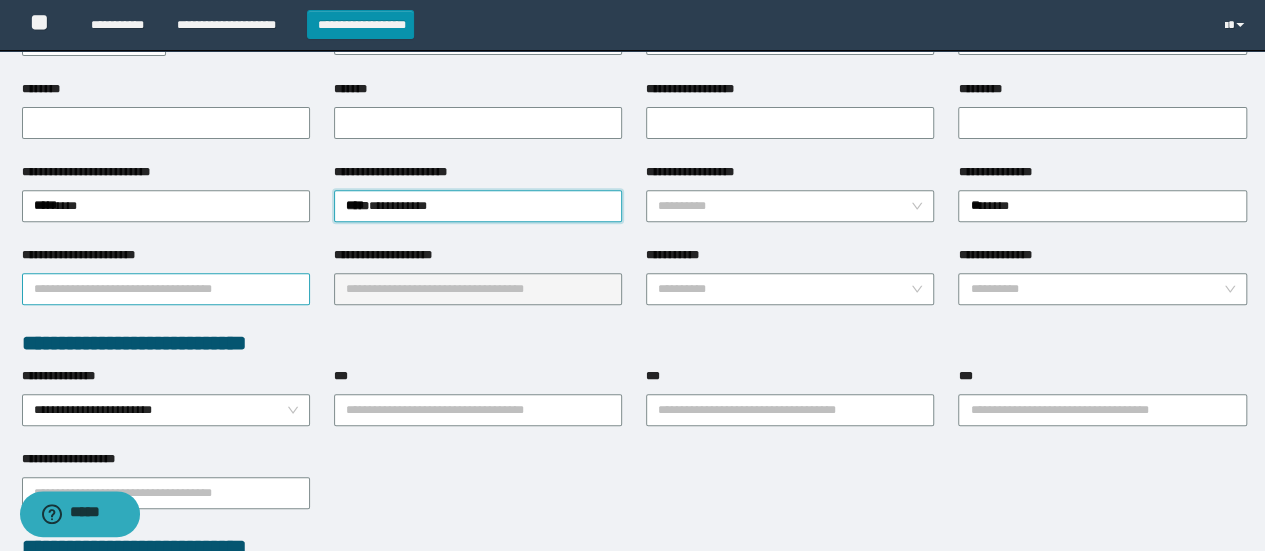 click on "**********" at bounding box center (166, 289) 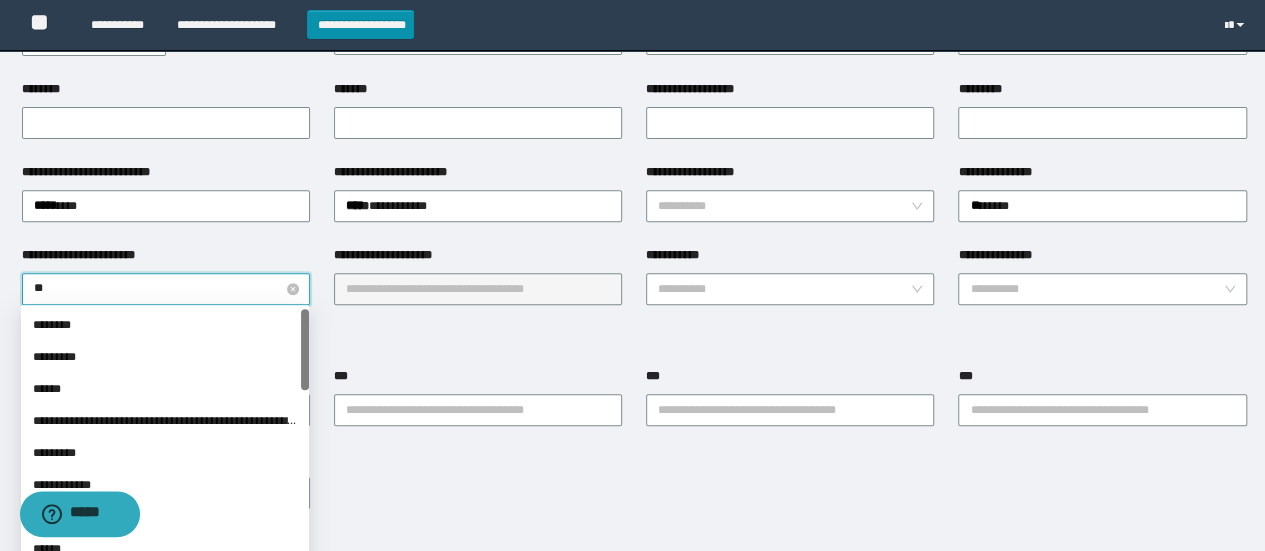 type on "***" 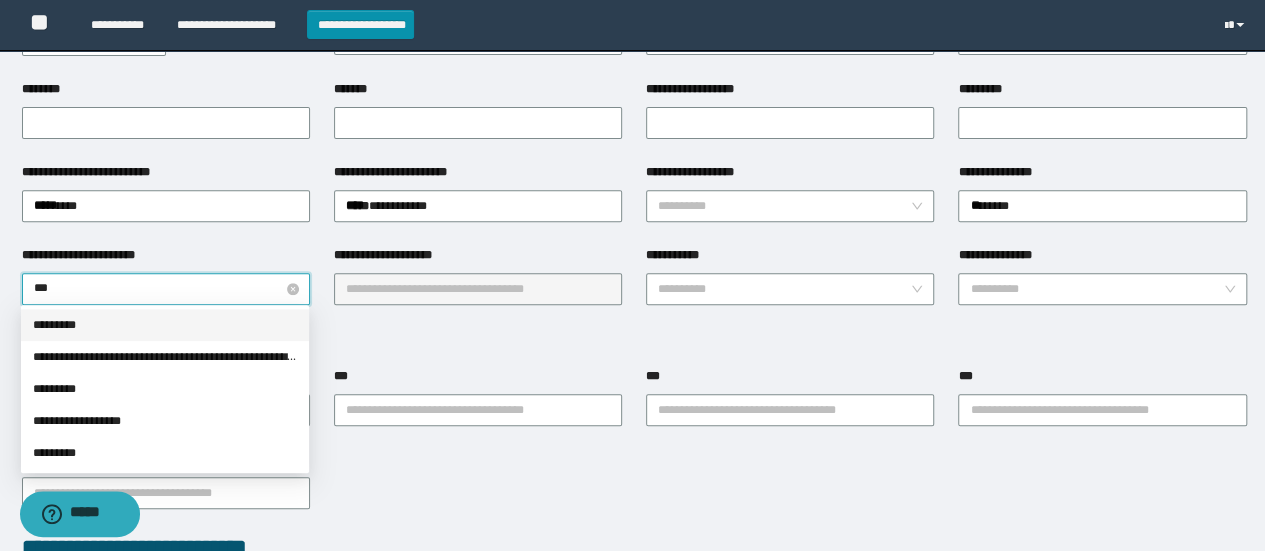 drag, startPoint x: 74, startPoint y: 315, endPoint x: 257, endPoint y: 301, distance: 183.53474 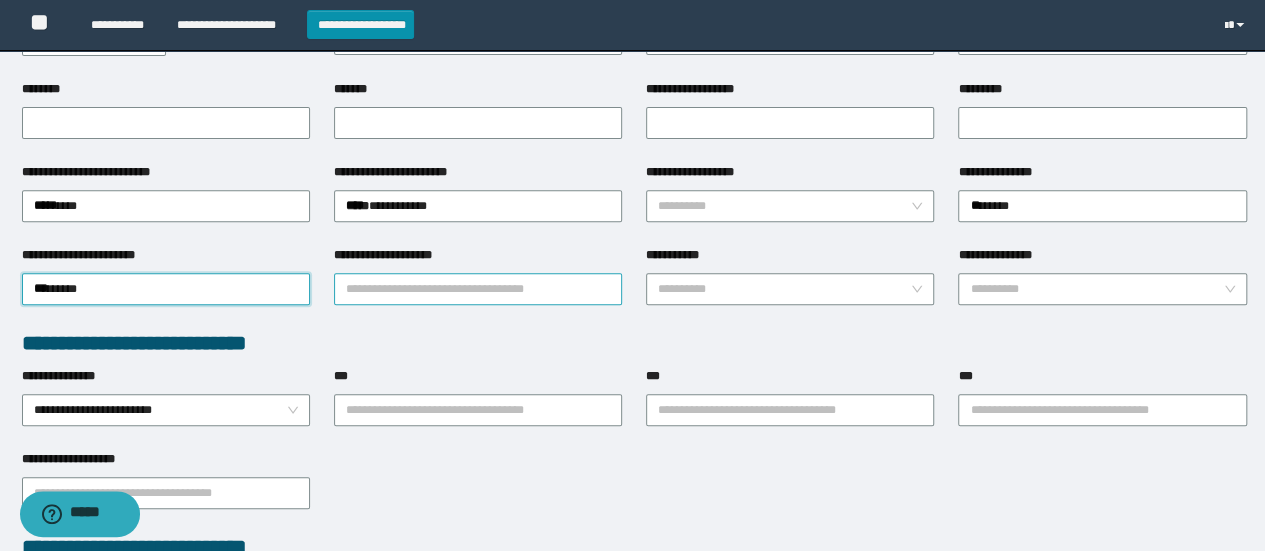 click on "**********" at bounding box center (478, 289) 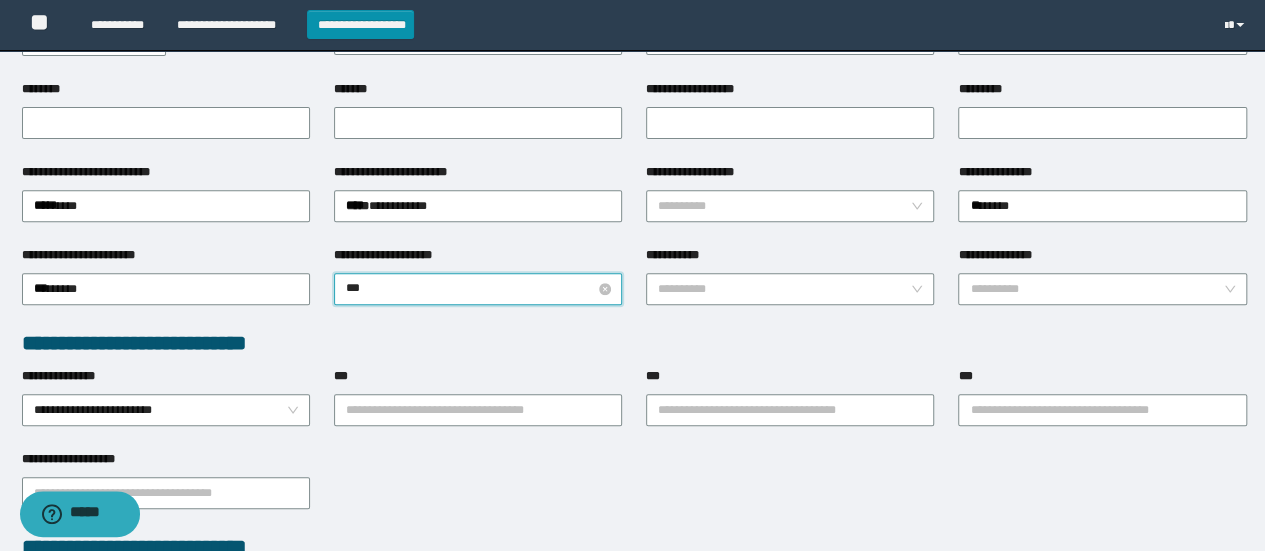 type on "****" 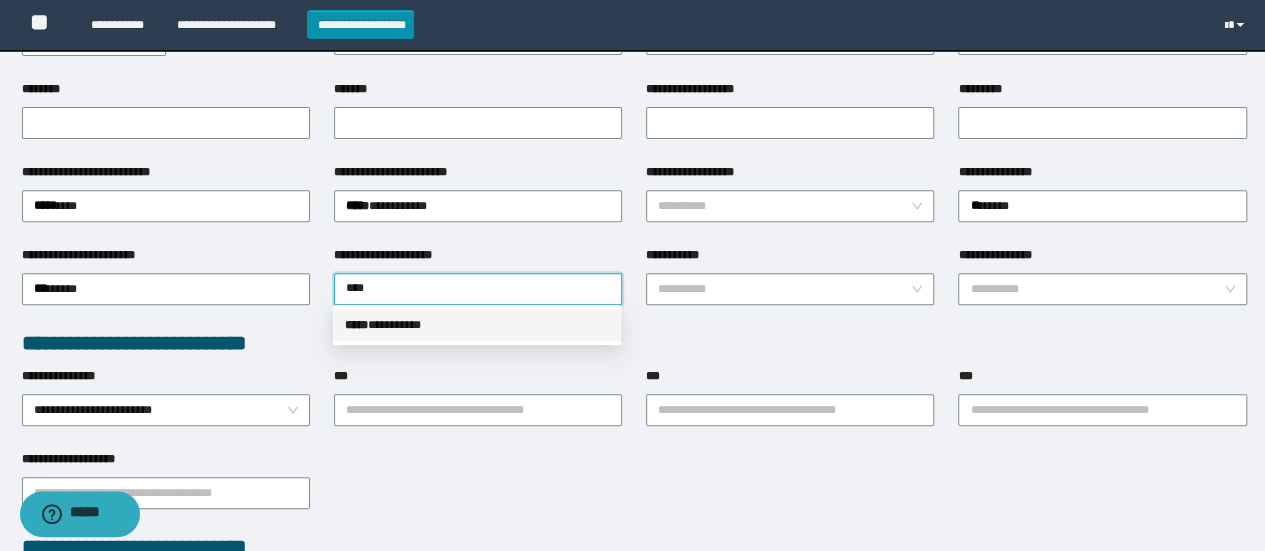 click on "***** * ********" at bounding box center [477, 325] 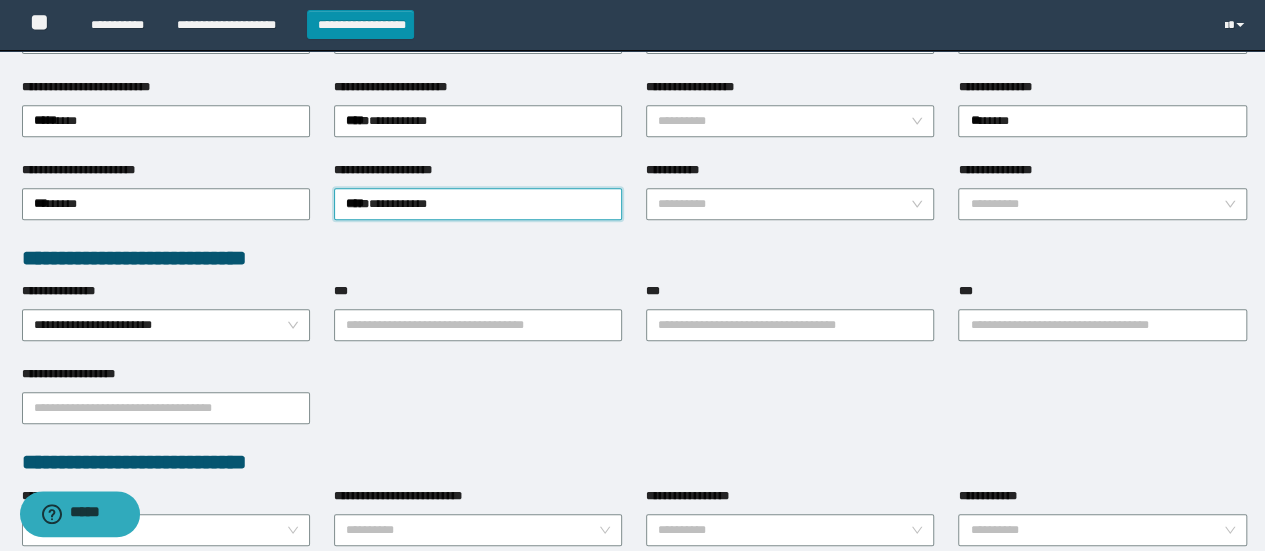 scroll, scrollTop: 532, scrollLeft: 0, axis: vertical 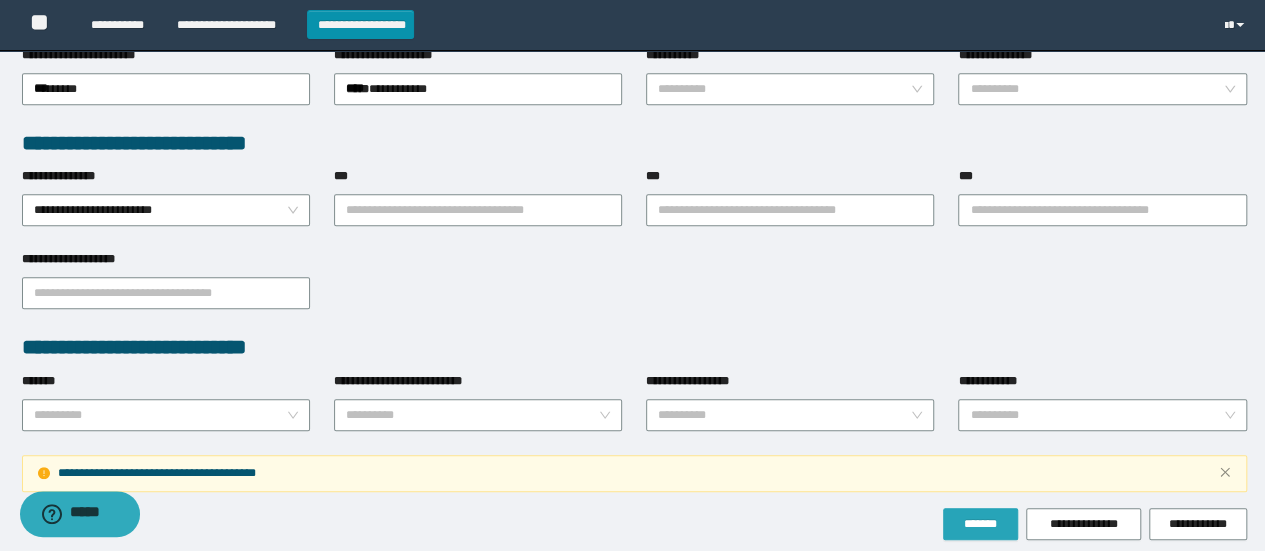 click on "*******" at bounding box center [980, 524] 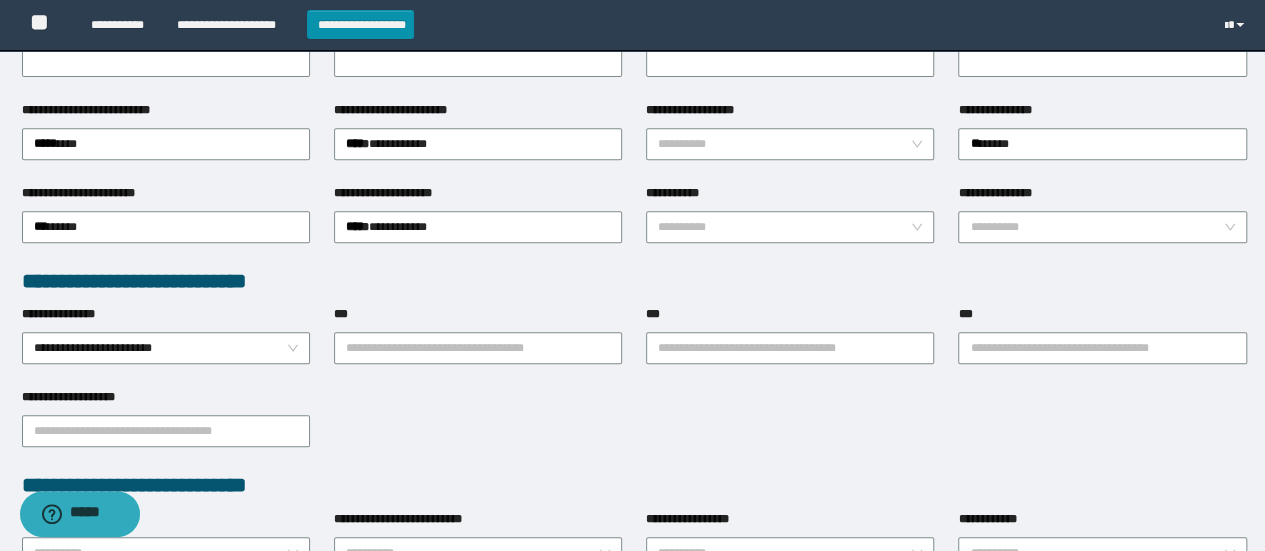 scroll, scrollTop: 332, scrollLeft: 0, axis: vertical 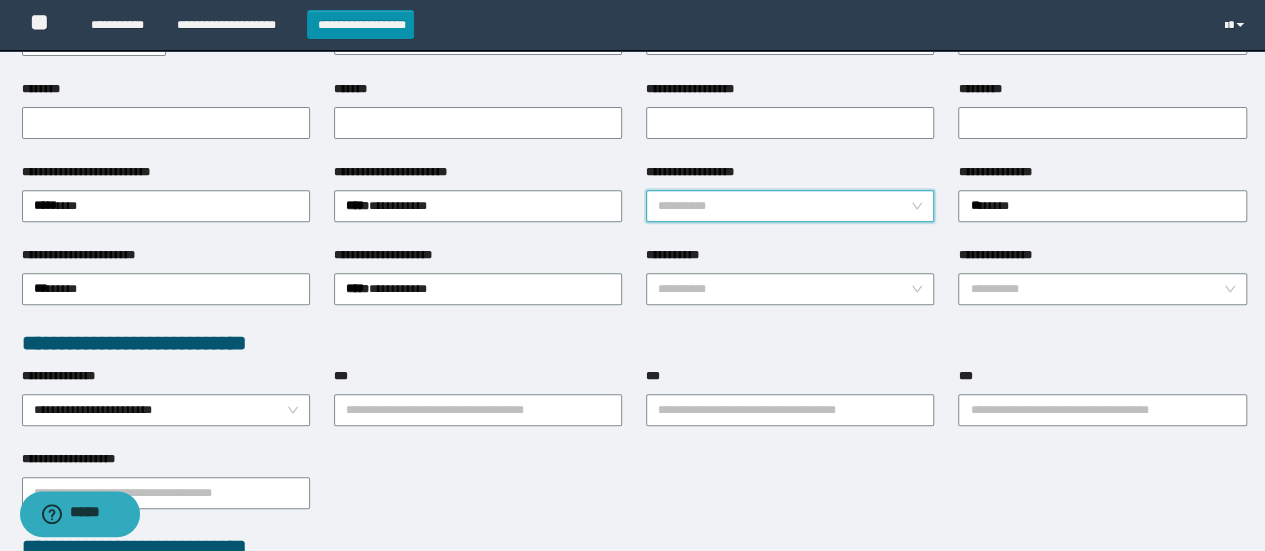 click on "**********" at bounding box center [784, 206] 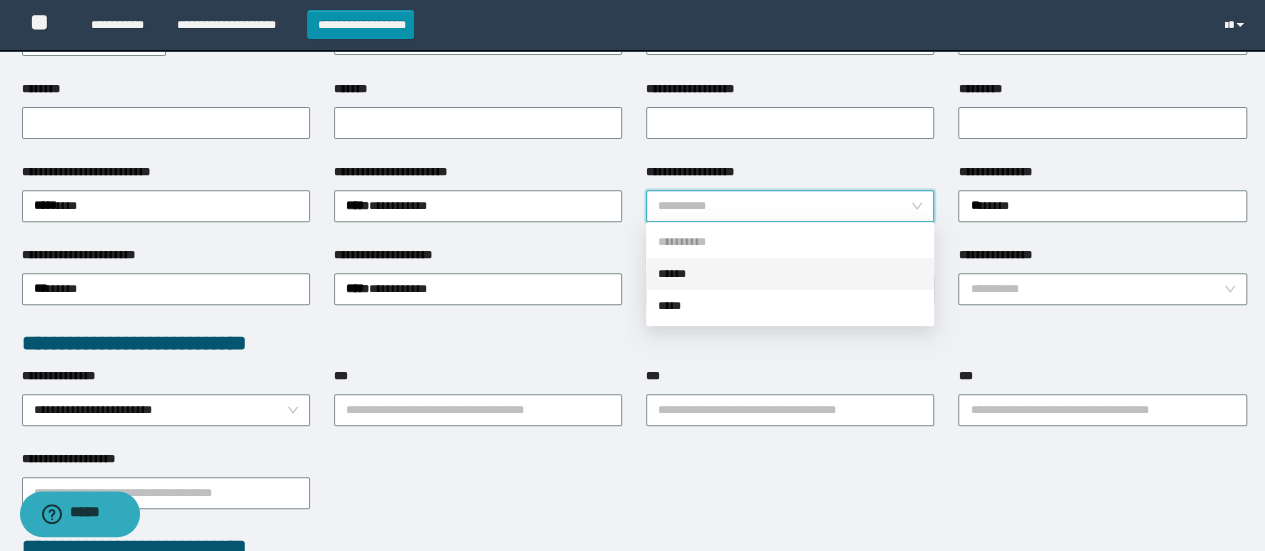 click on "******" at bounding box center (790, 274) 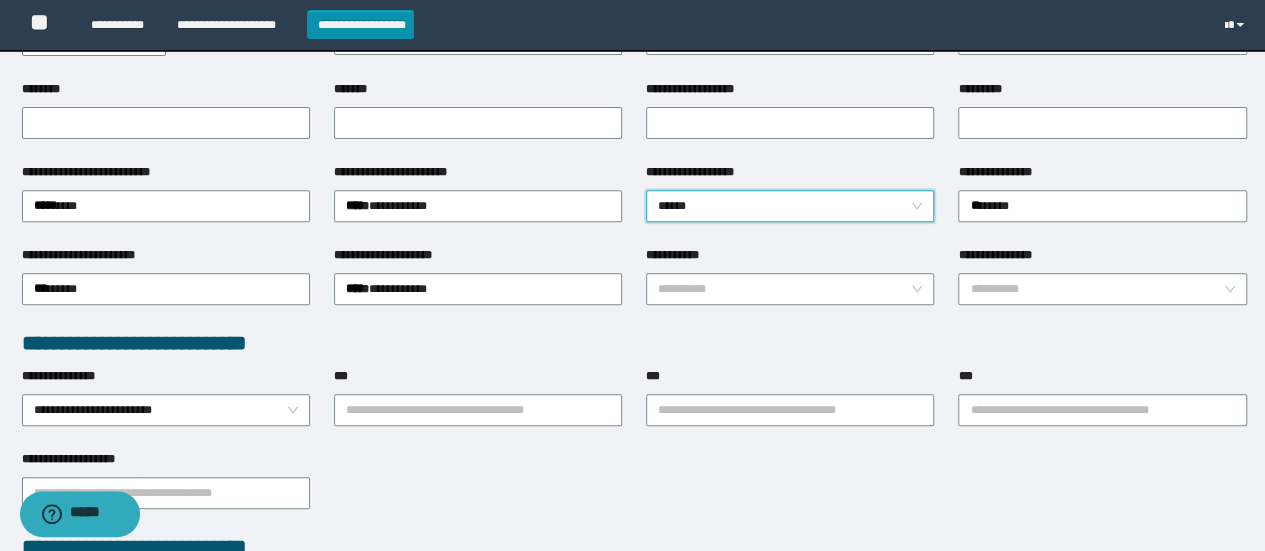 scroll, scrollTop: 612, scrollLeft: 0, axis: vertical 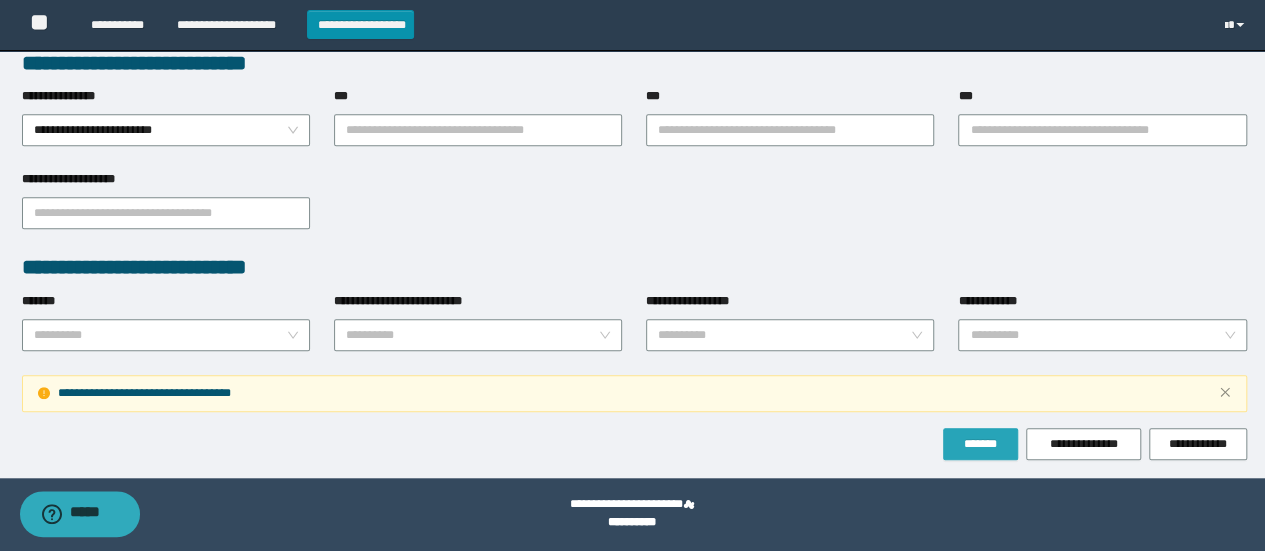 click on "*******" at bounding box center [980, 444] 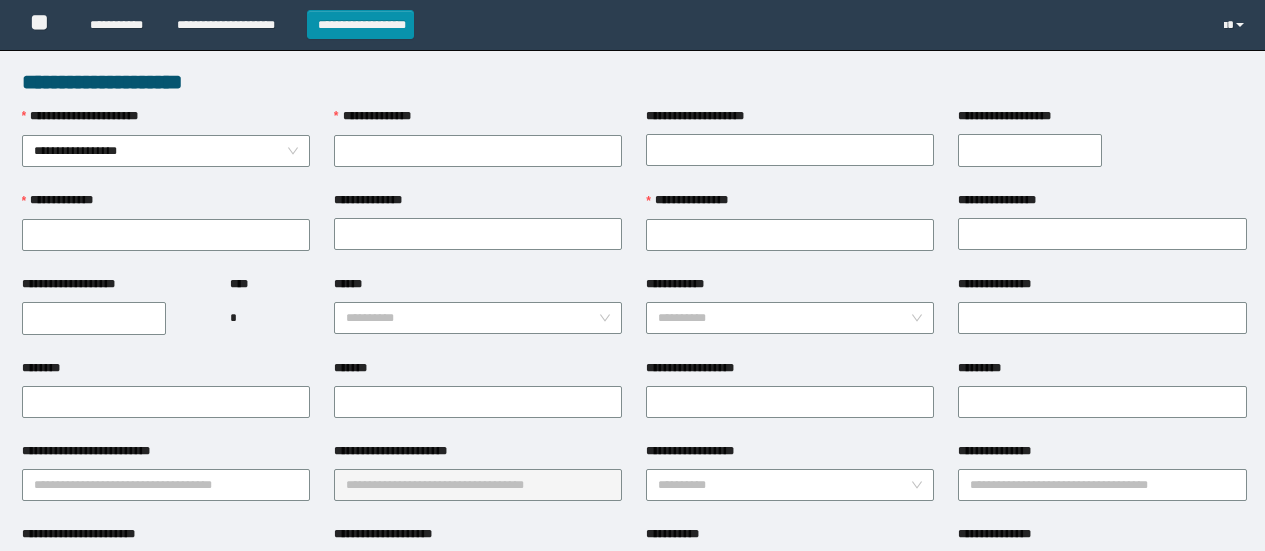 scroll, scrollTop: 0, scrollLeft: 0, axis: both 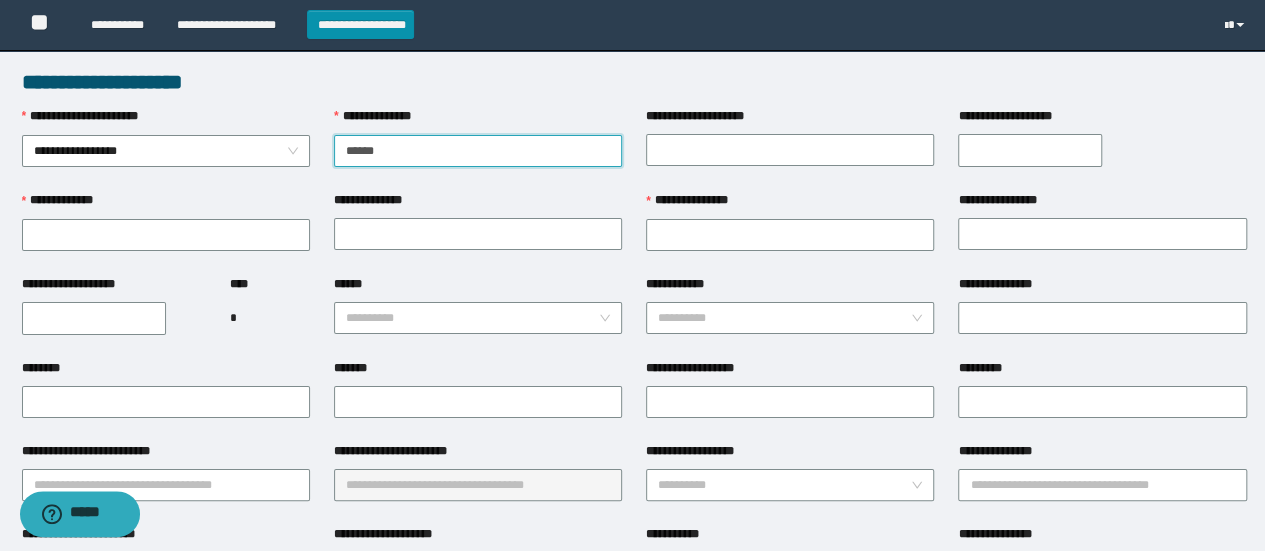 type on "*******" 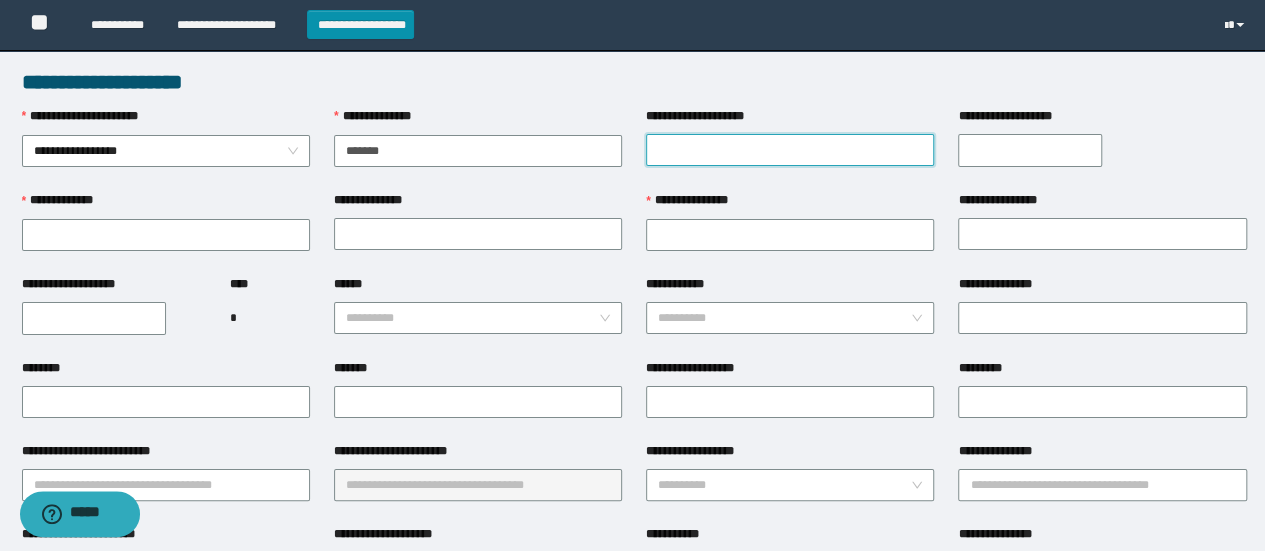 click on "**********" at bounding box center [790, 150] 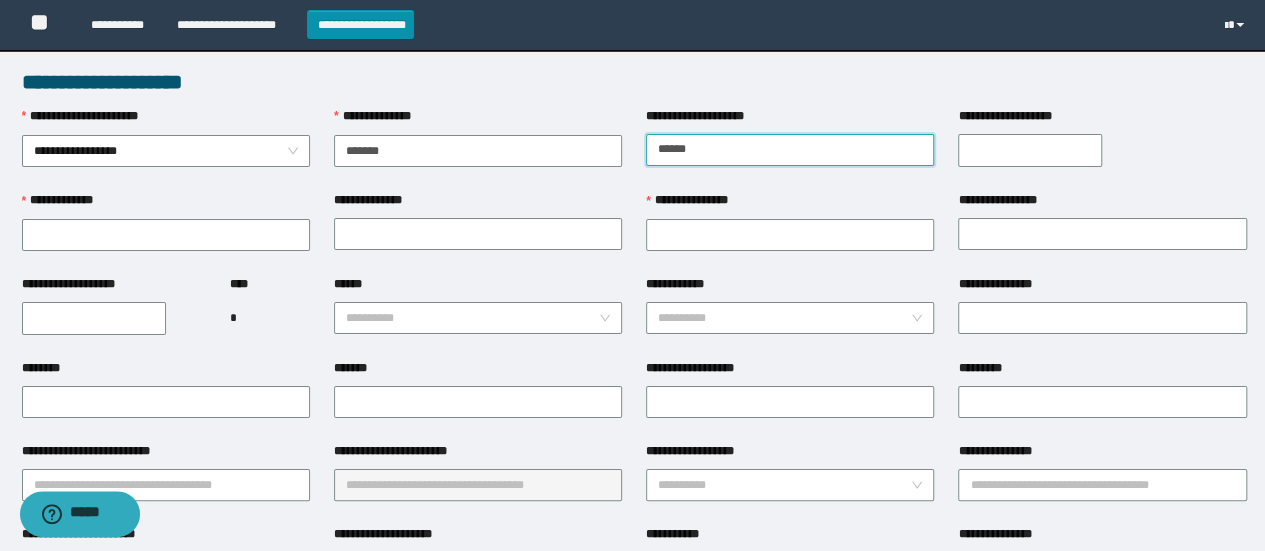type on "******" 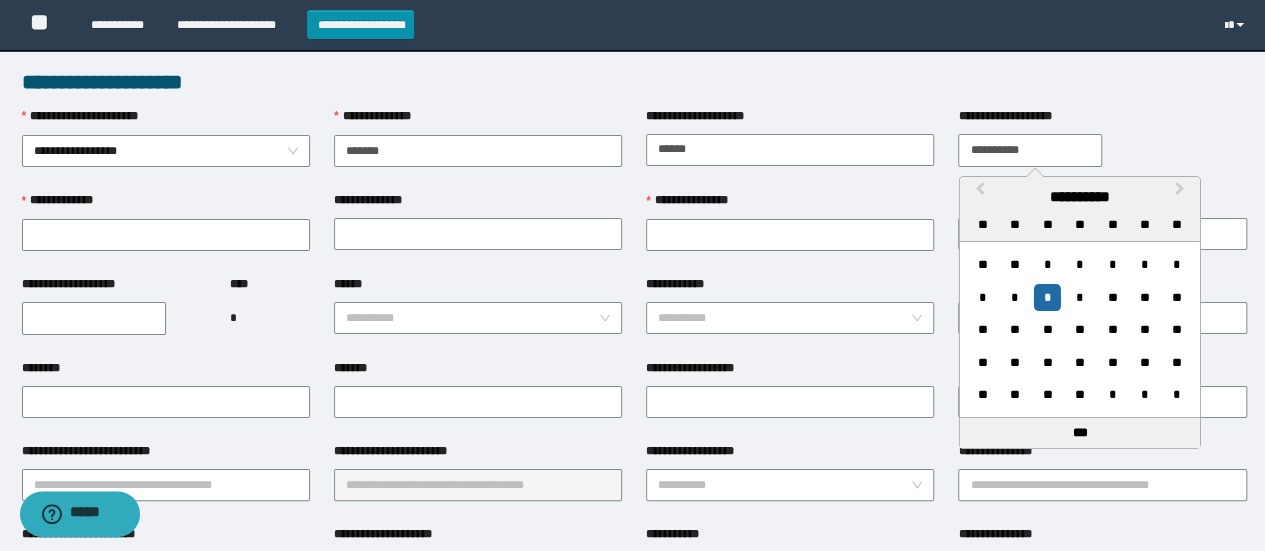 type on "**********" 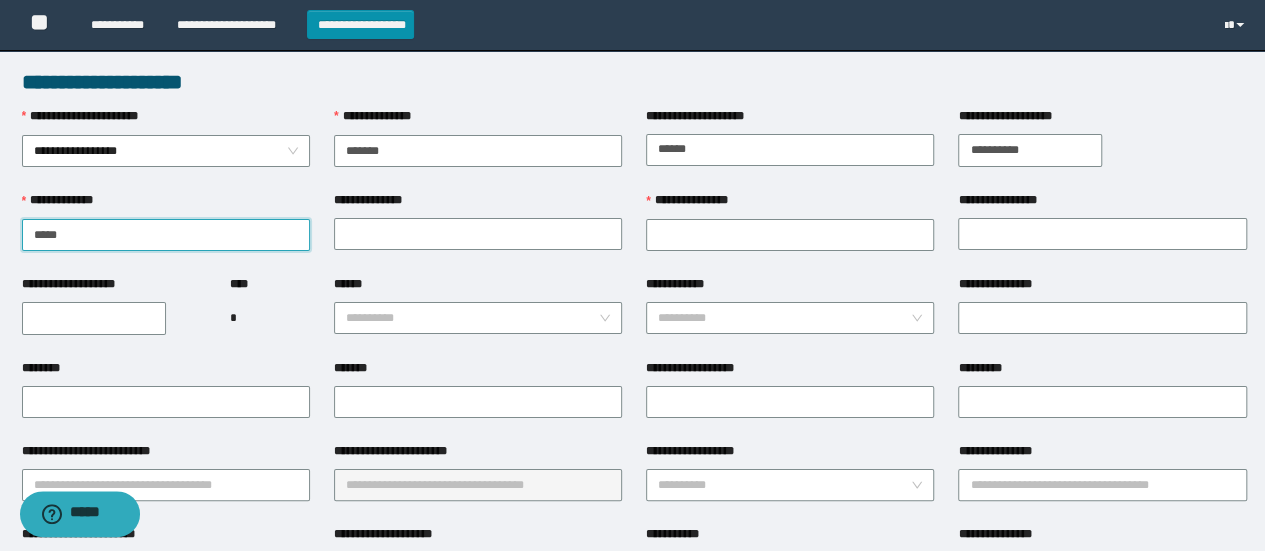 type on "*****" 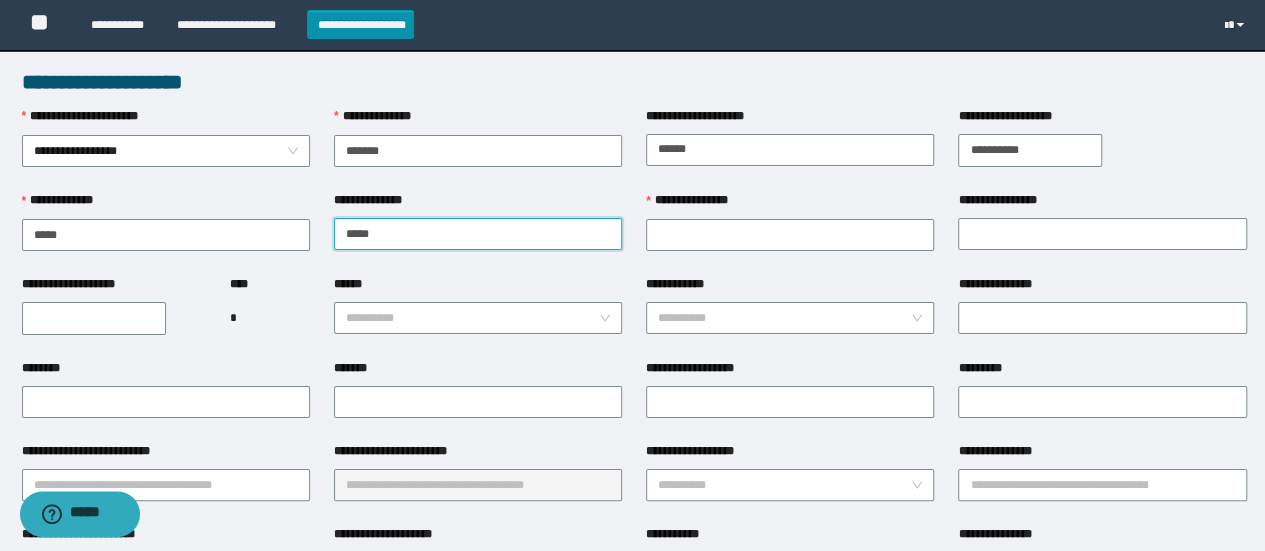 type on "*****" 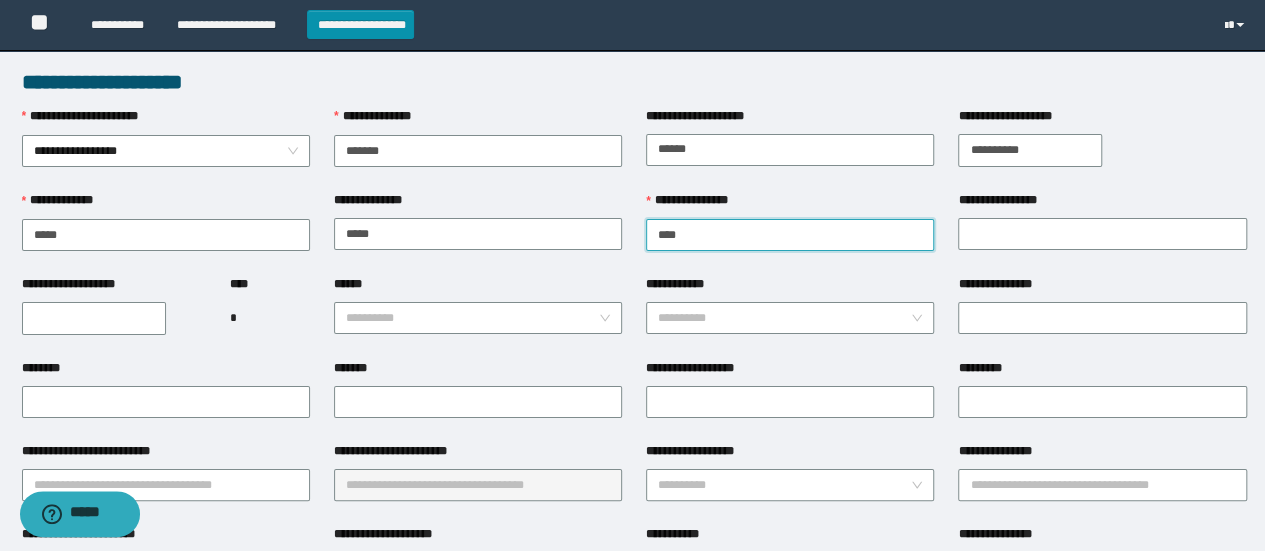 type on "****" 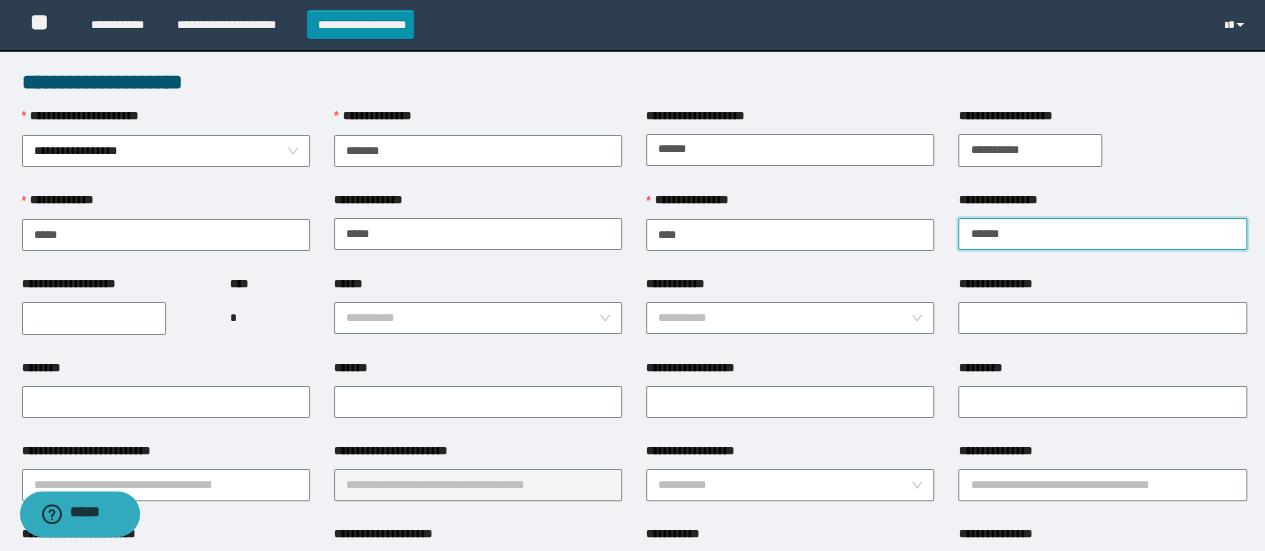 type on "******" 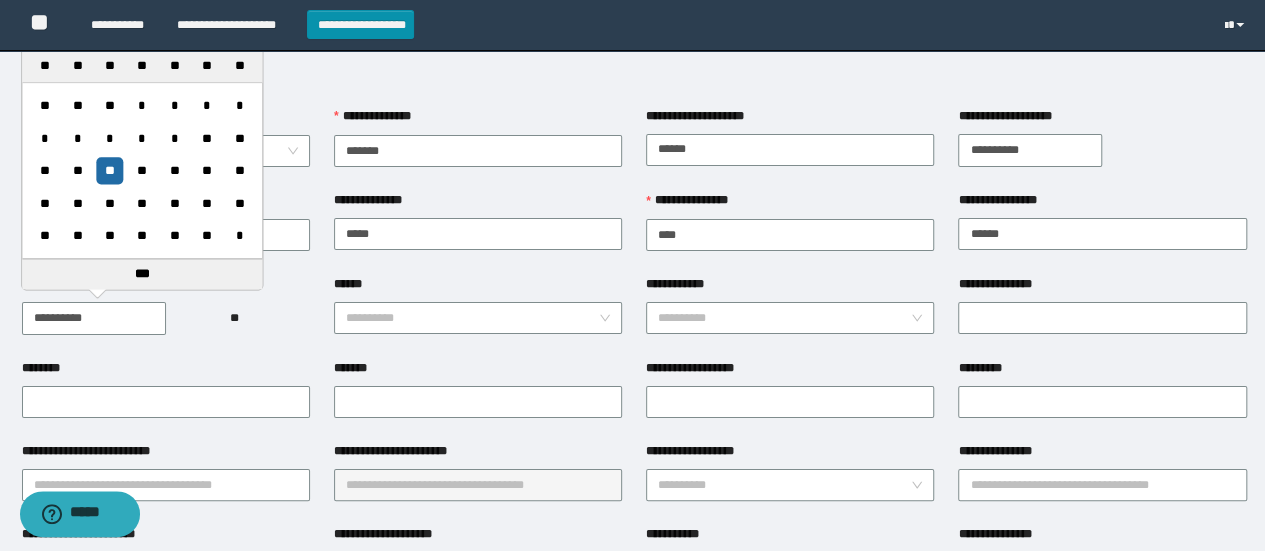 type on "**********" 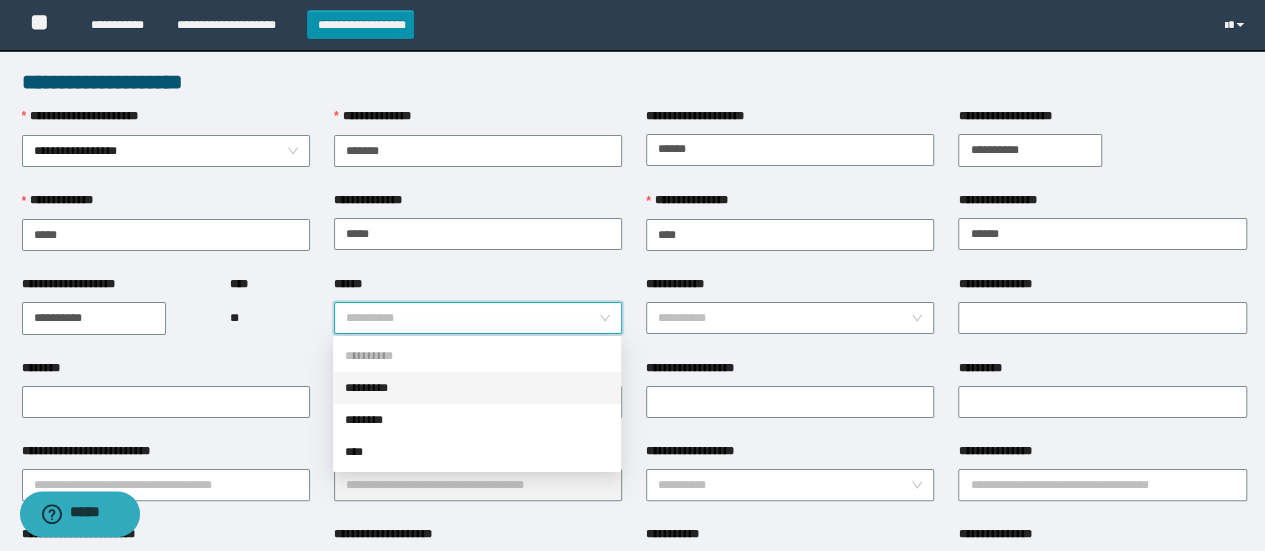 click on "*********" at bounding box center [477, 388] 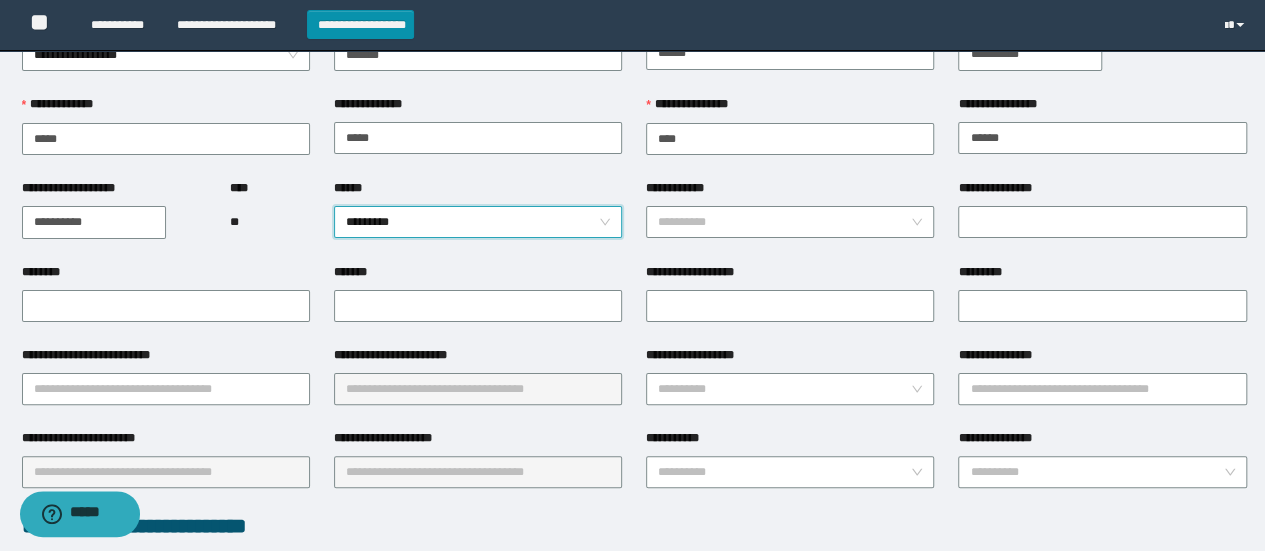 scroll, scrollTop: 300, scrollLeft: 0, axis: vertical 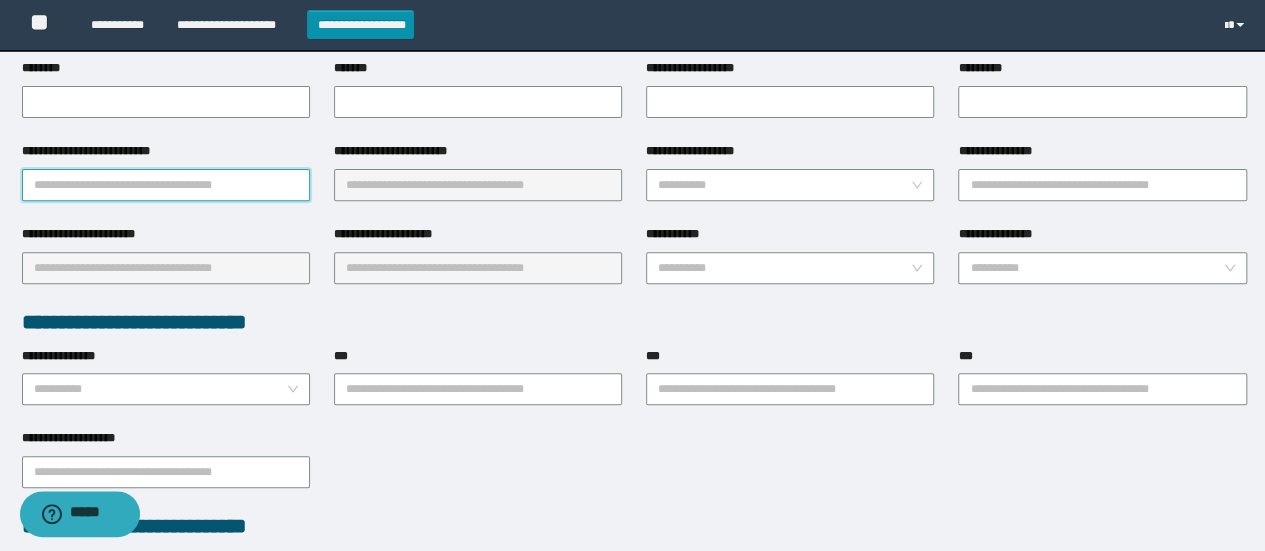 click on "**********" at bounding box center (166, 185) 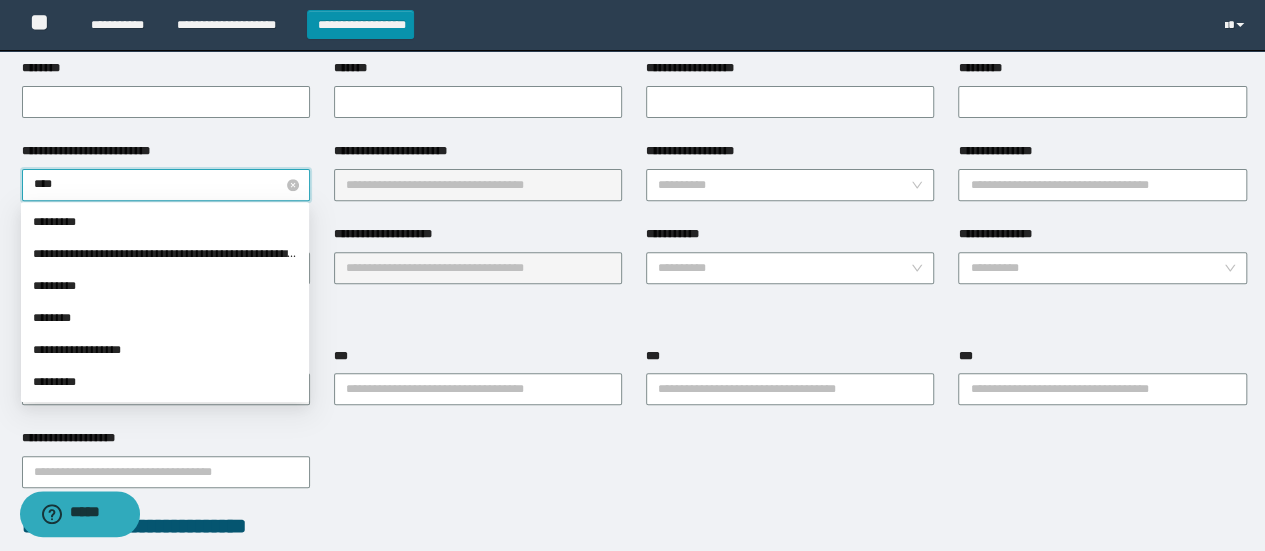 type on "*****" 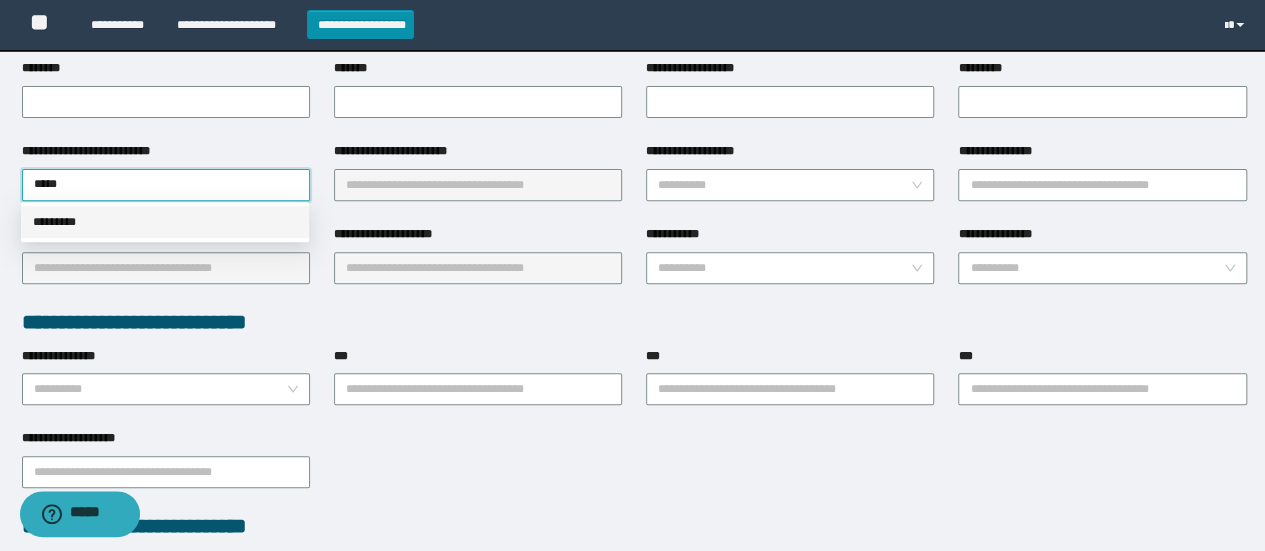 click on "*********" at bounding box center (165, 222) 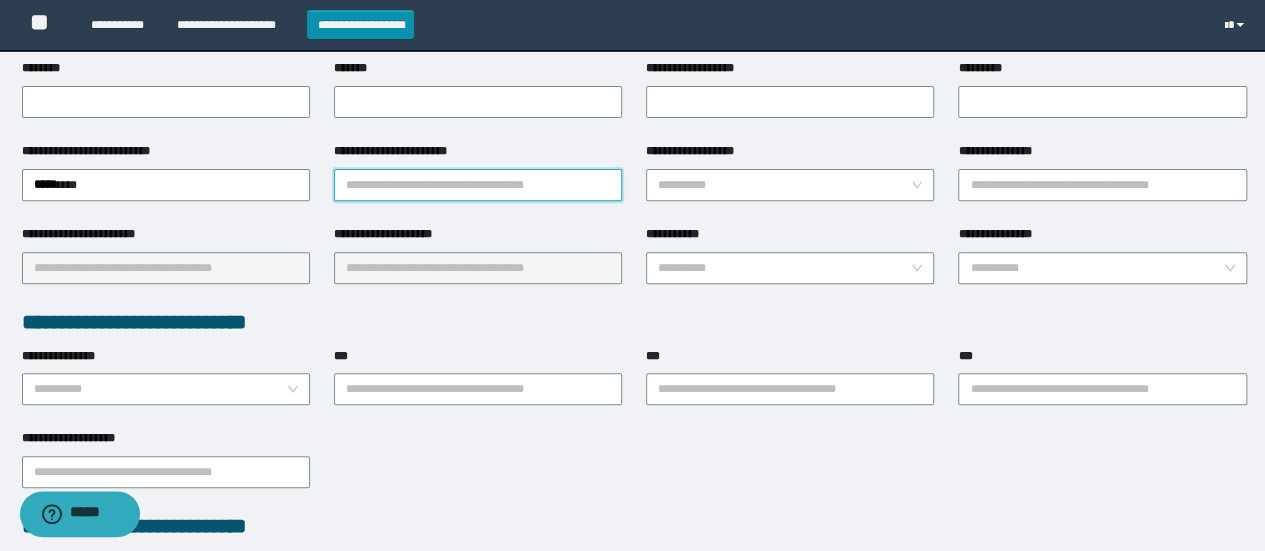 click on "**********" at bounding box center [478, 185] 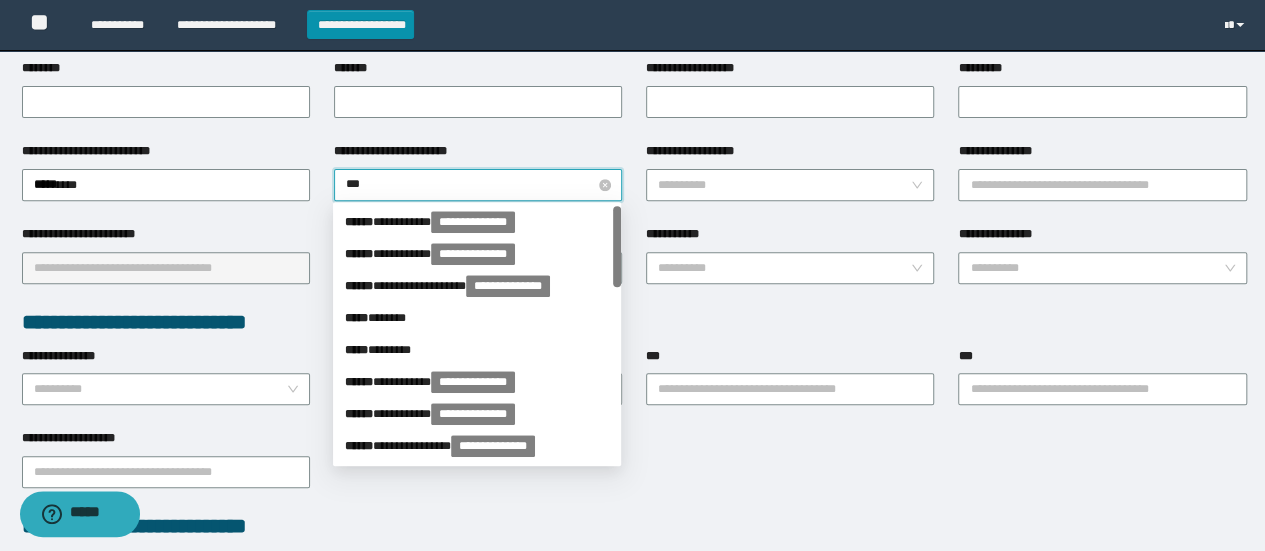 type on "****" 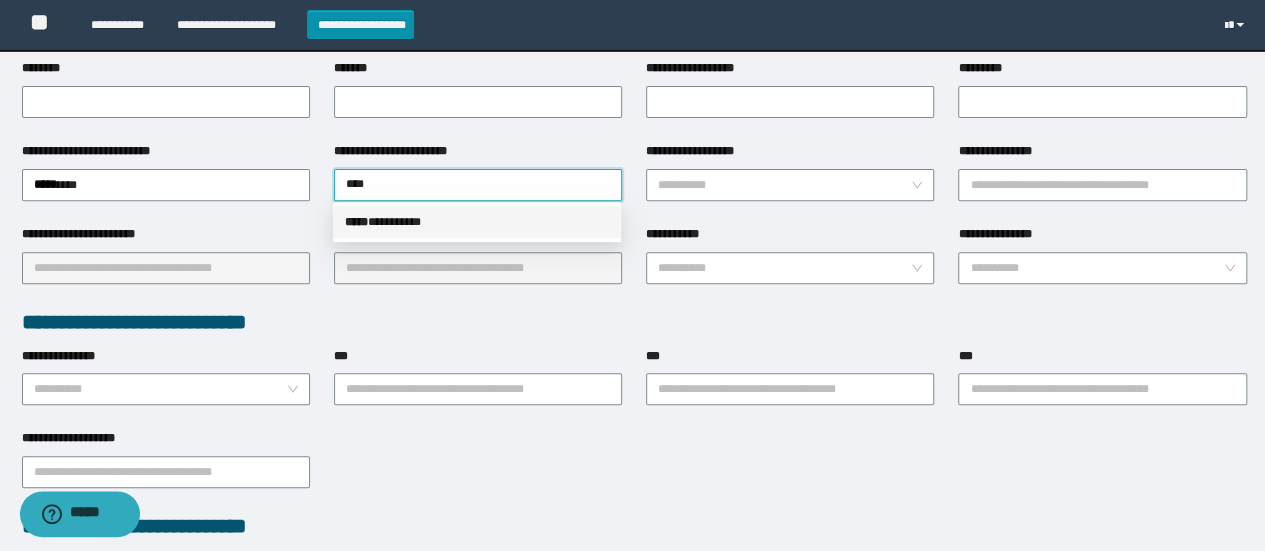 click on "***** * ********" at bounding box center [477, 222] 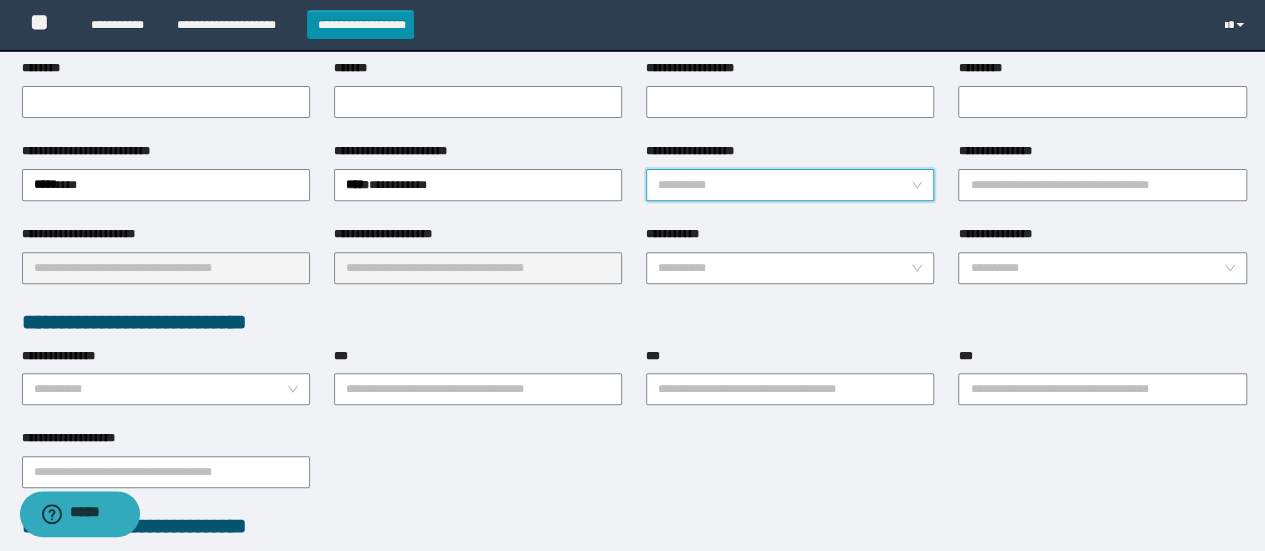 click on "**********" at bounding box center [784, 185] 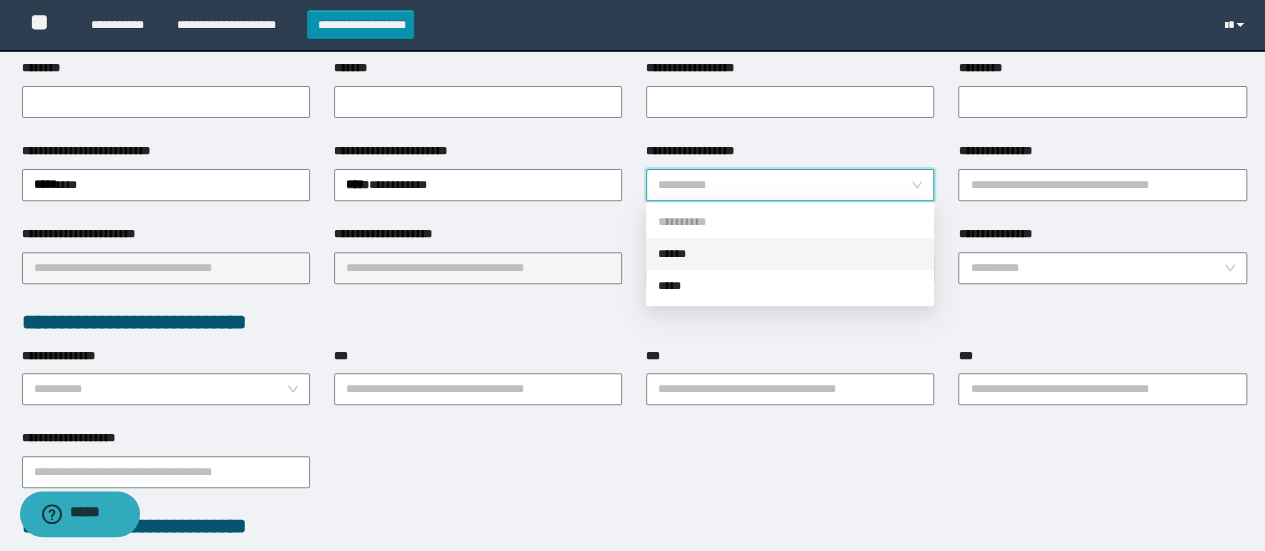 click on "******" at bounding box center [790, 254] 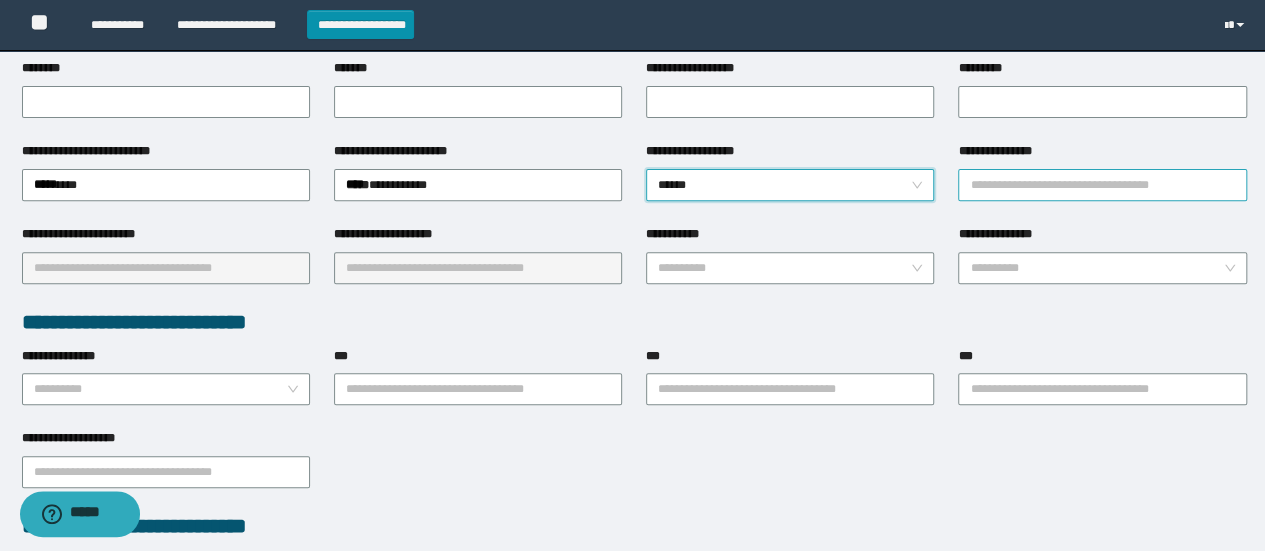 click on "**********" at bounding box center (1102, 185) 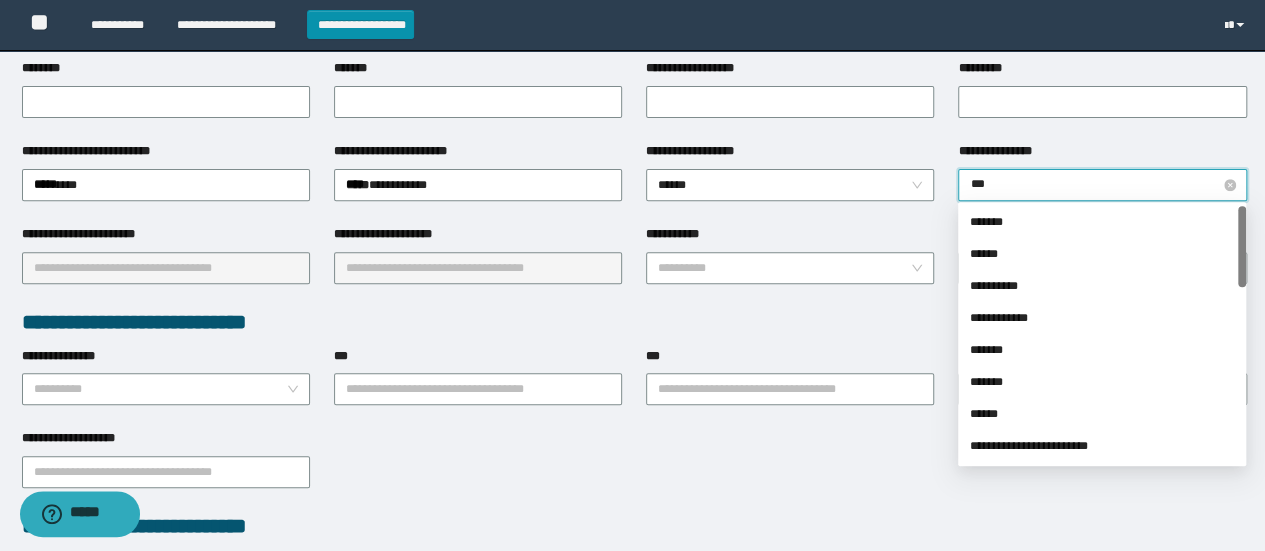 type on "****" 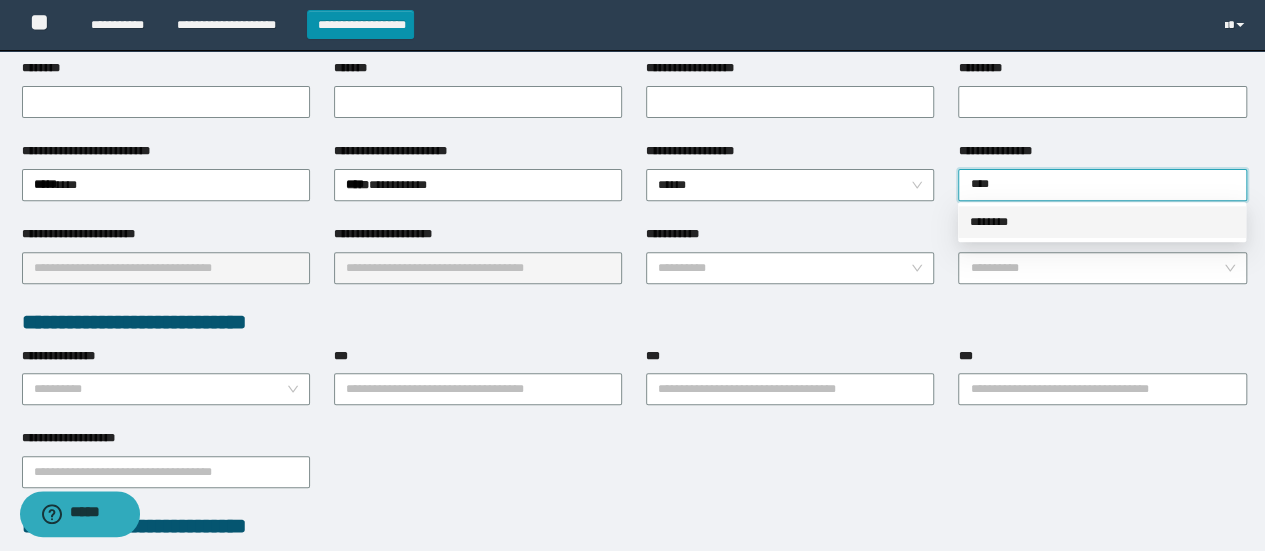 click on "********" at bounding box center [1102, 222] 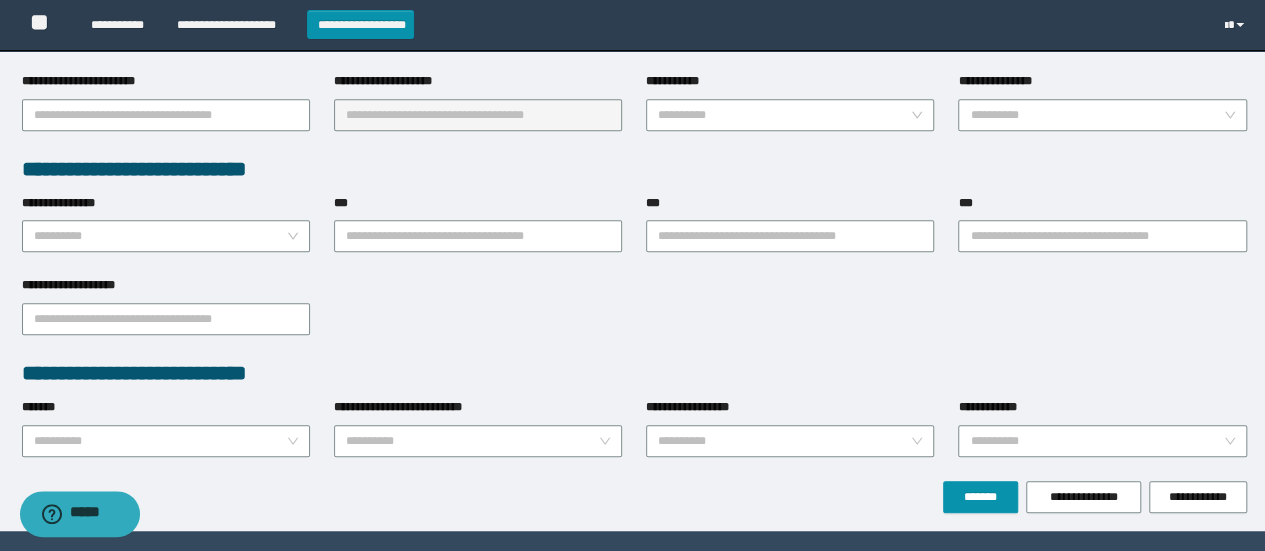 scroll, scrollTop: 508, scrollLeft: 0, axis: vertical 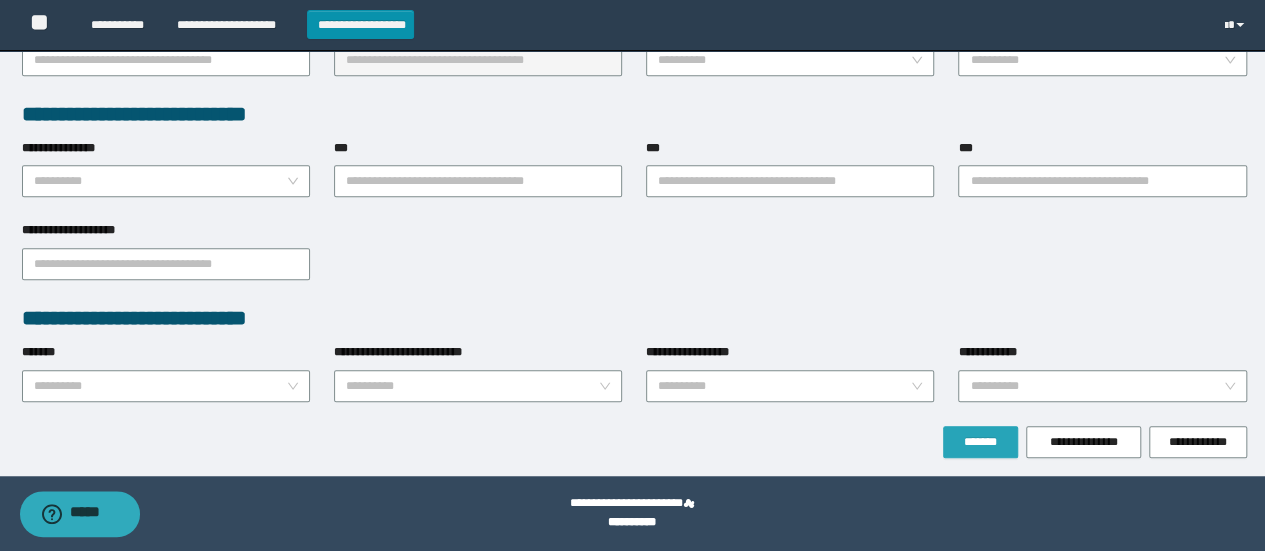 click on "*******" at bounding box center [980, 442] 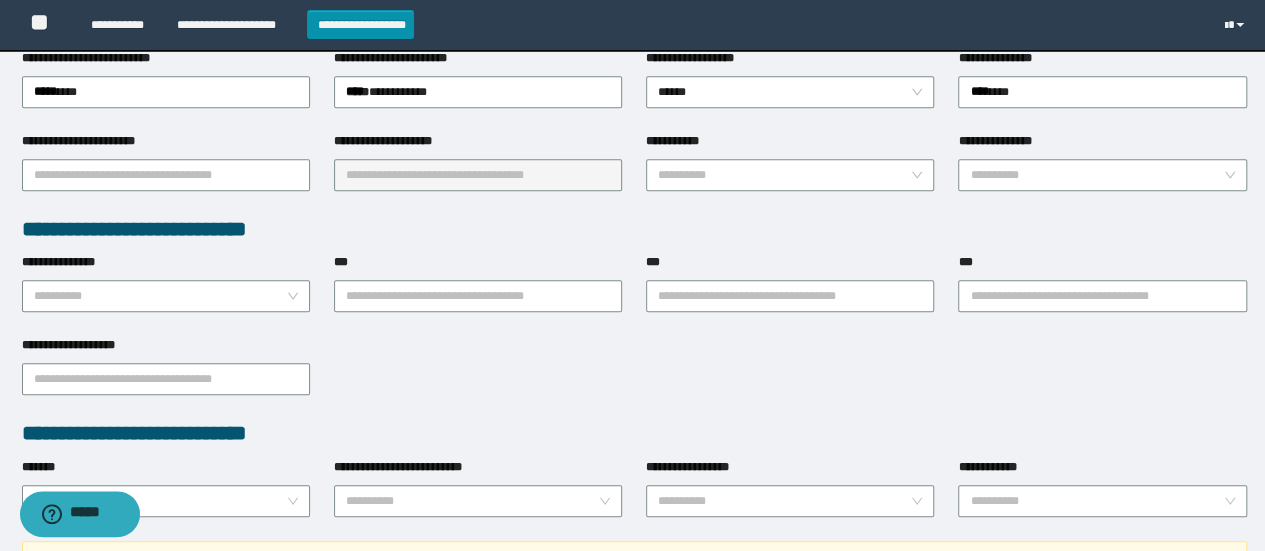 scroll, scrollTop: 461, scrollLeft: 0, axis: vertical 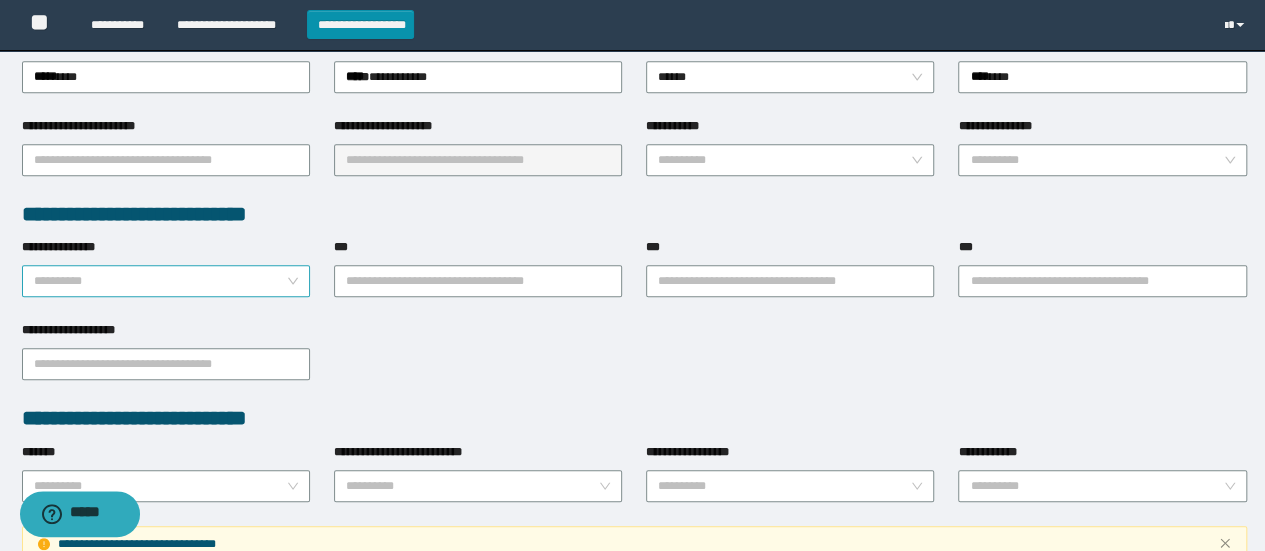 click on "**********" at bounding box center (160, 281) 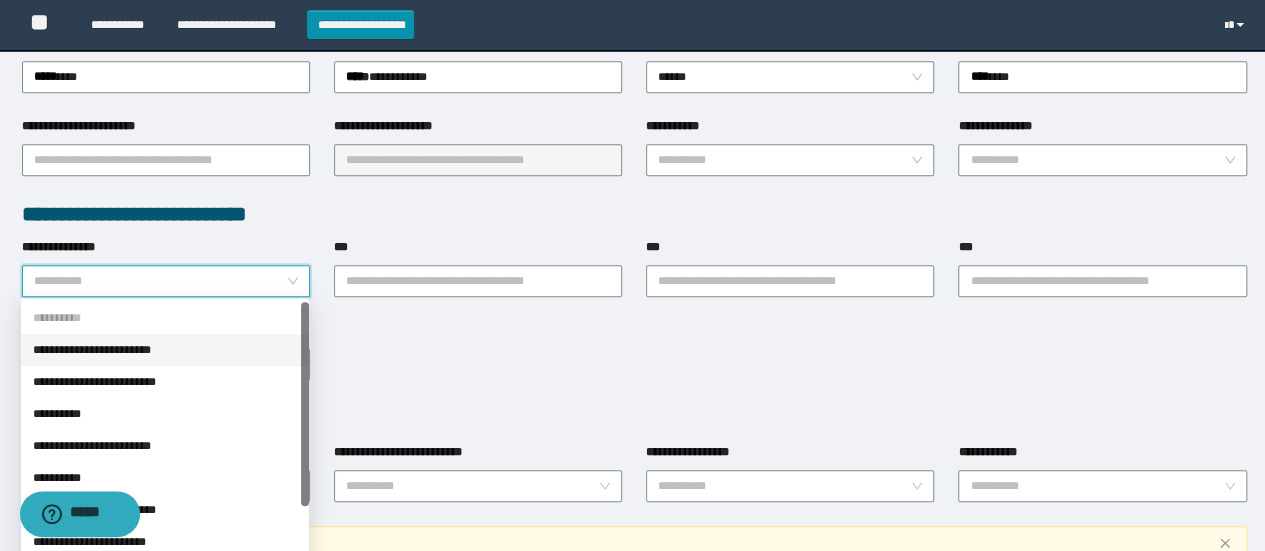 click on "**********" at bounding box center [165, 350] 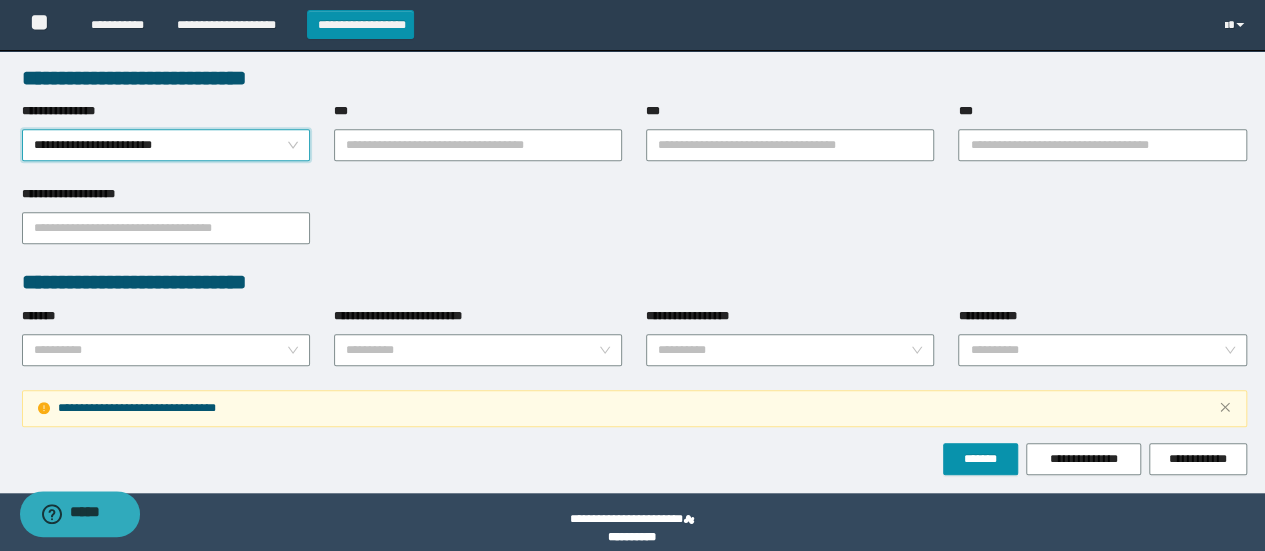 scroll, scrollTop: 612, scrollLeft: 0, axis: vertical 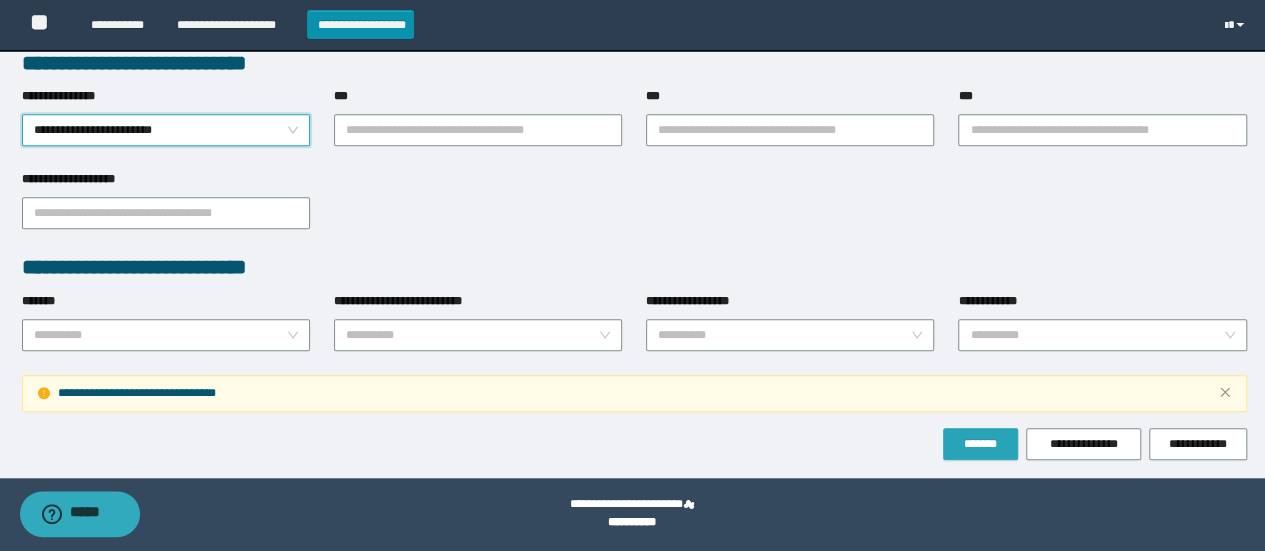 click on "*******" at bounding box center [980, 444] 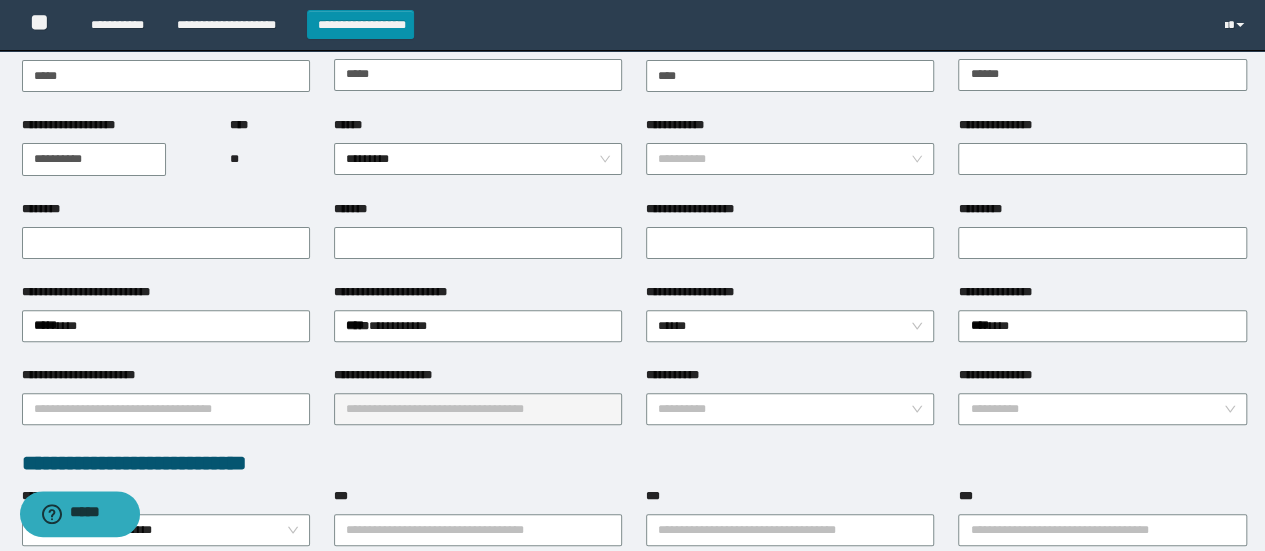 scroll, scrollTop: 212, scrollLeft: 0, axis: vertical 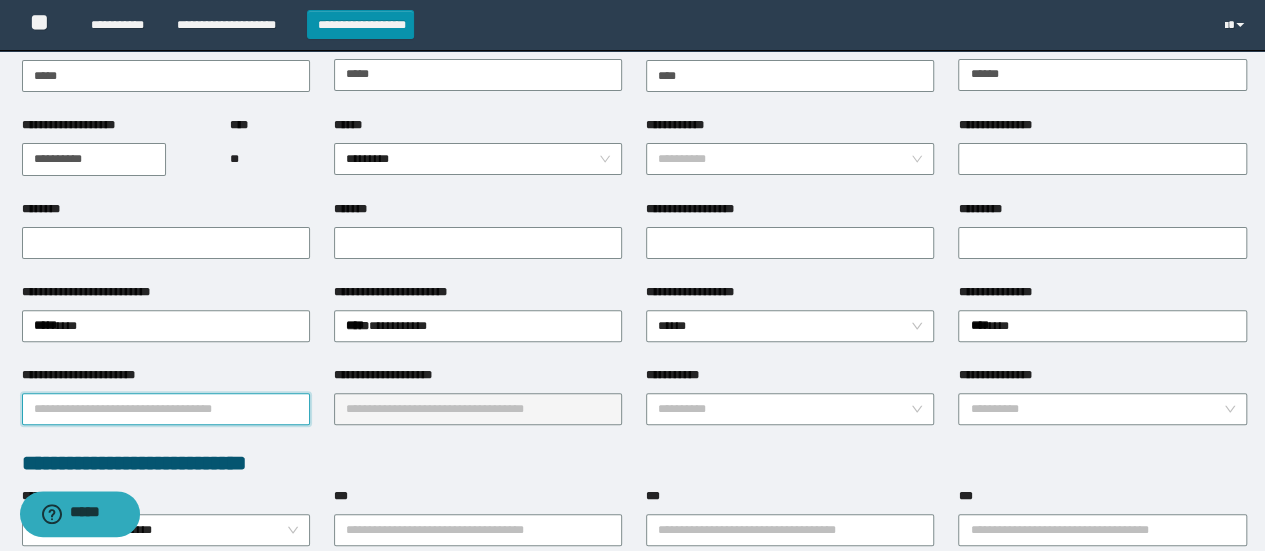 click on "**********" at bounding box center (166, 409) 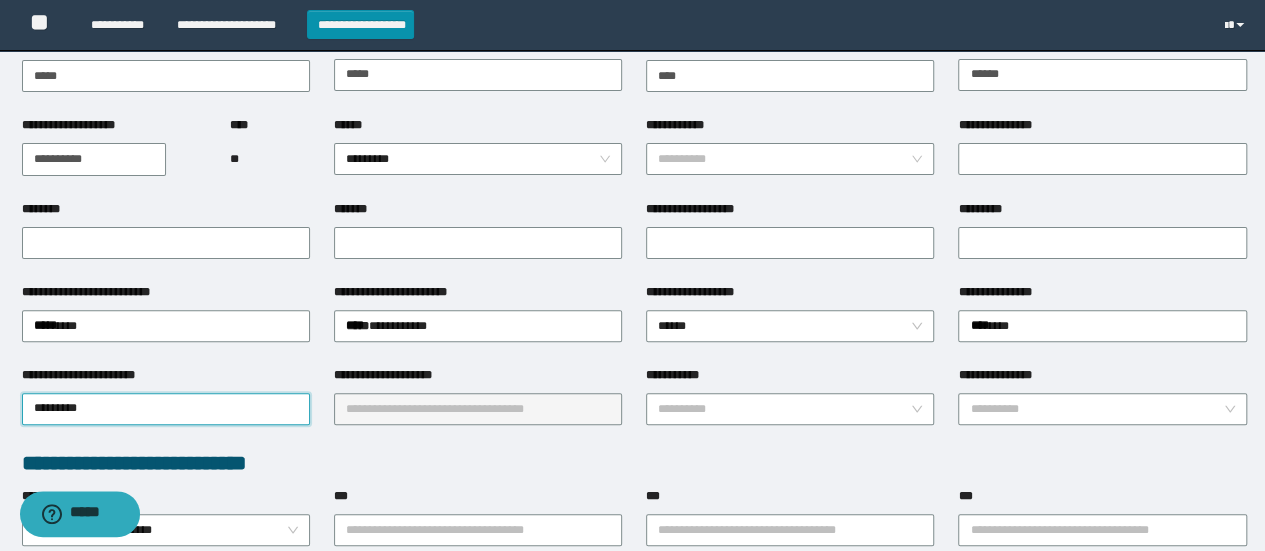 type on "*********" 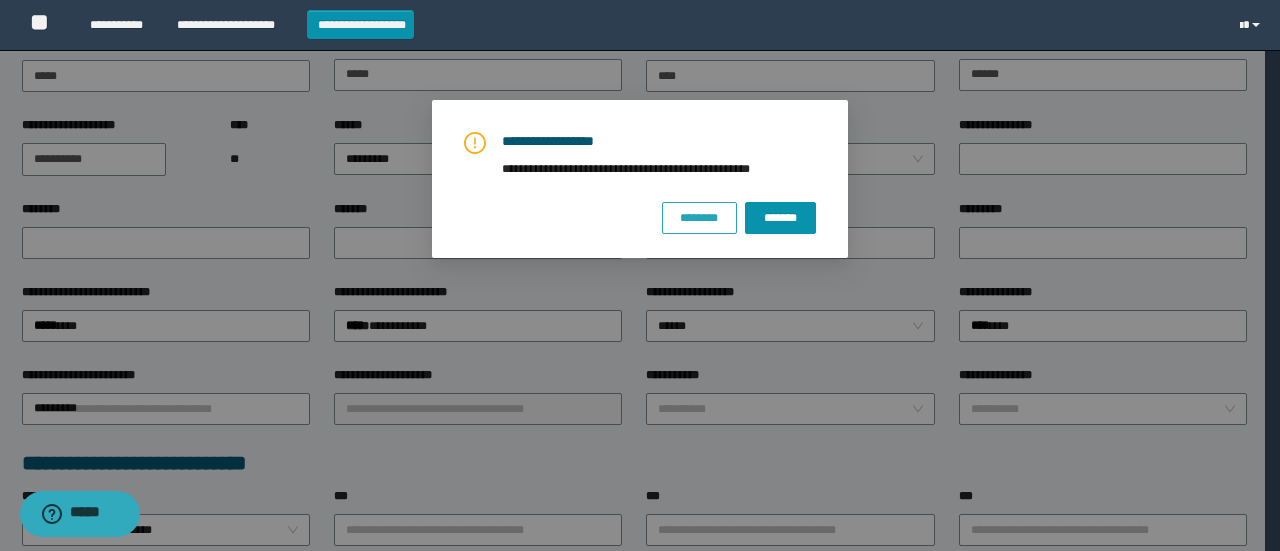 click on "********" at bounding box center (699, 218) 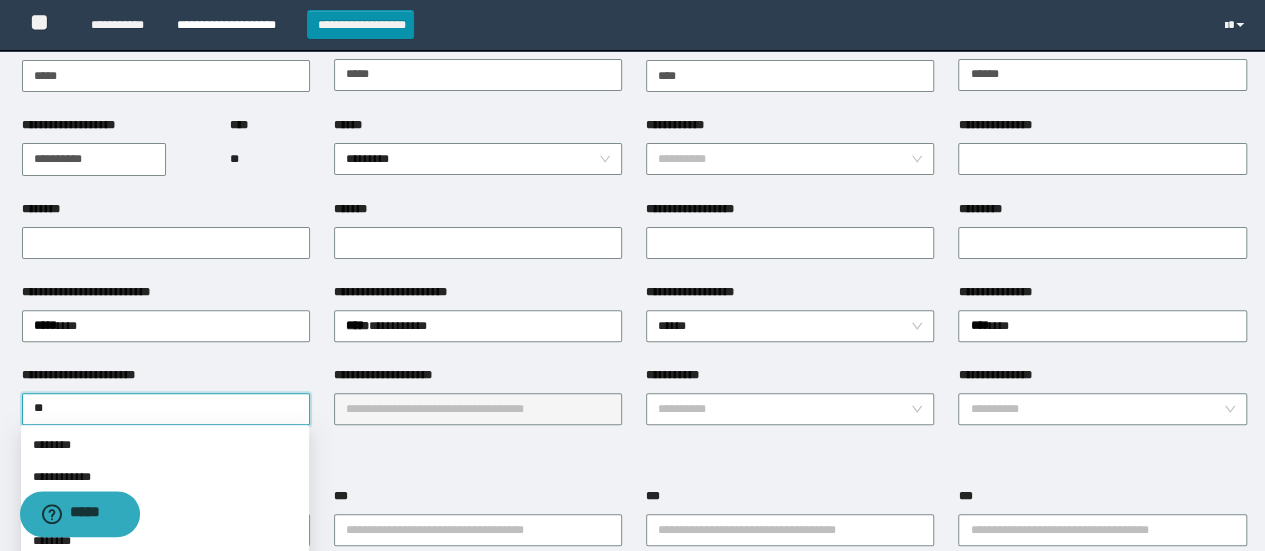type on "*" 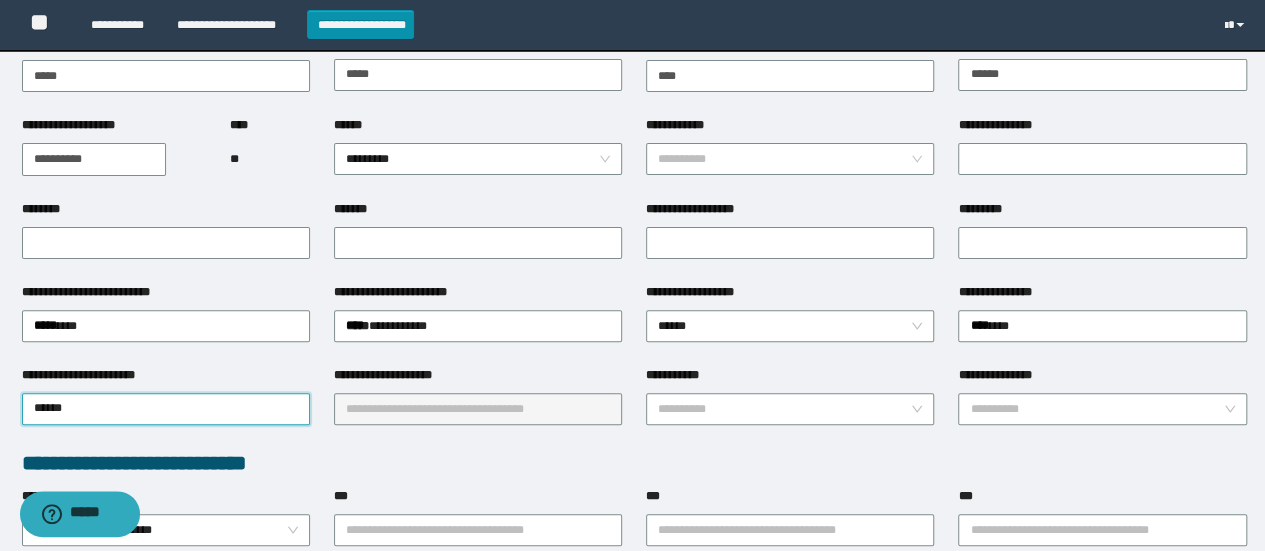 drag, startPoint x: 145, startPoint y: 414, endPoint x: 0, endPoint y: 414, distance: 145 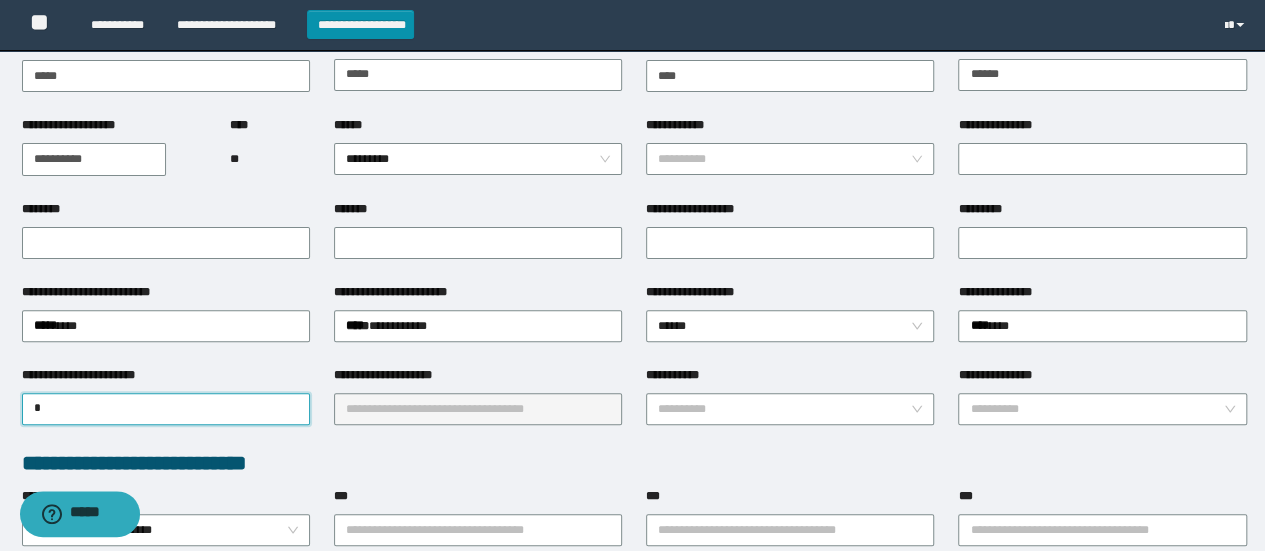 type on "**" 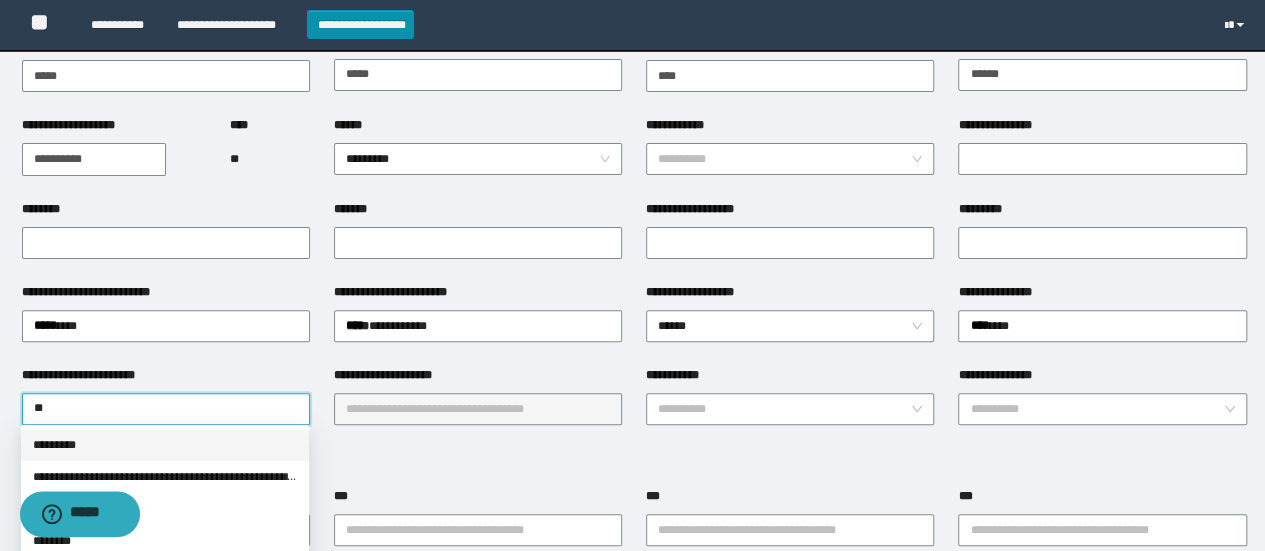 click on "*********" at bounding box center (165, 445) 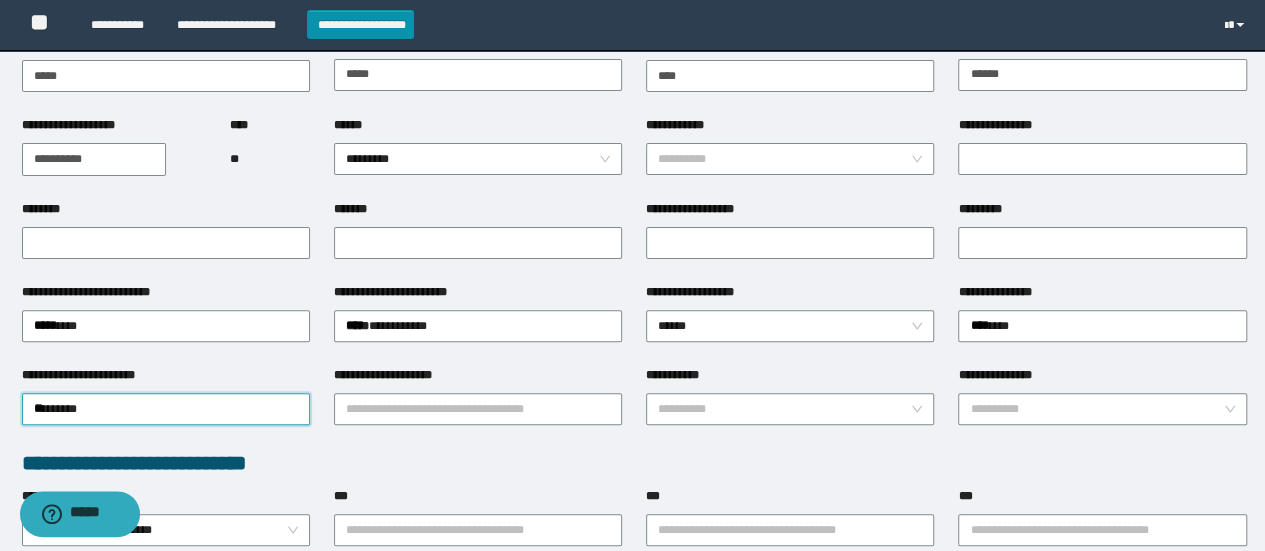 click on "**********" at bounding box center [478, 407] 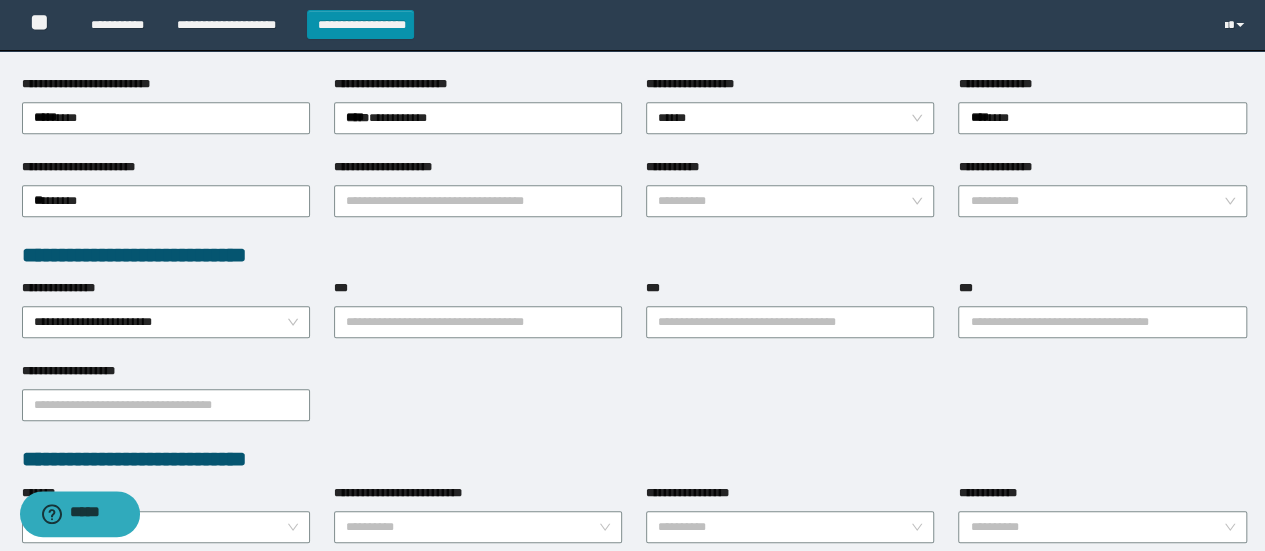 scroll, scrollTop: 612, scrollLeft: 0, axis: vertical 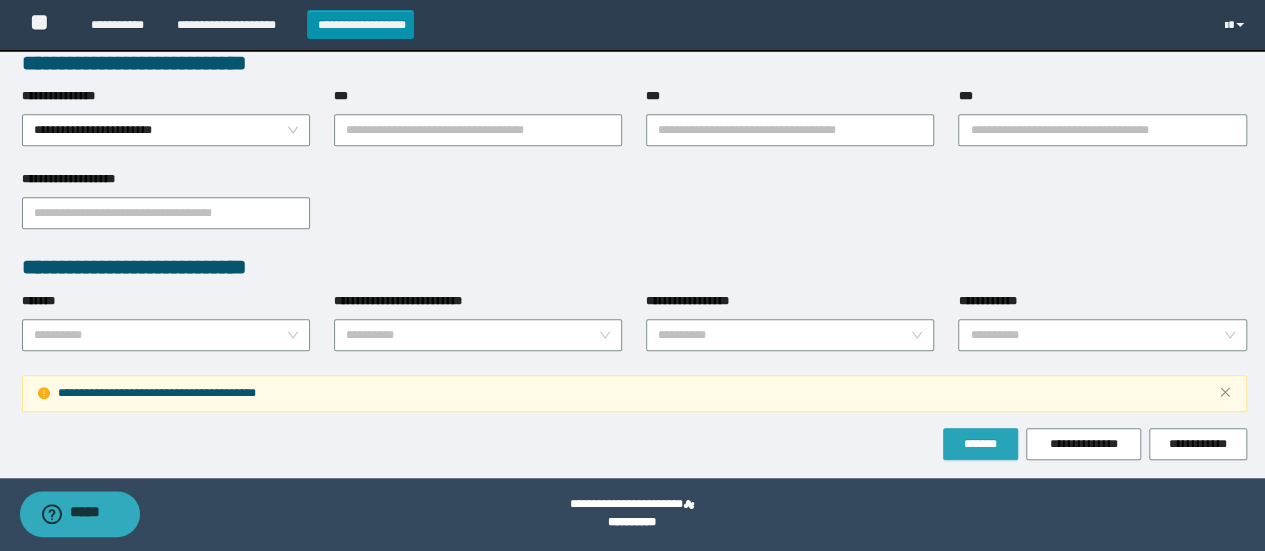 click on "*******" at bounding box center [980, 444] 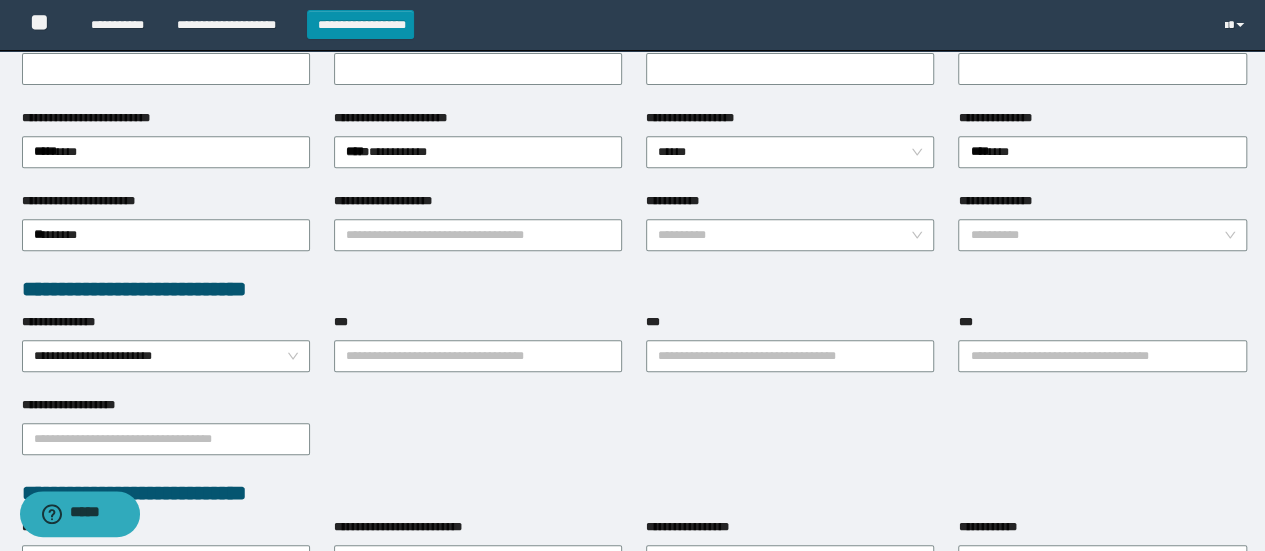 scroll, scrollTop: 312, scrollLeft: 0, axis: vertical 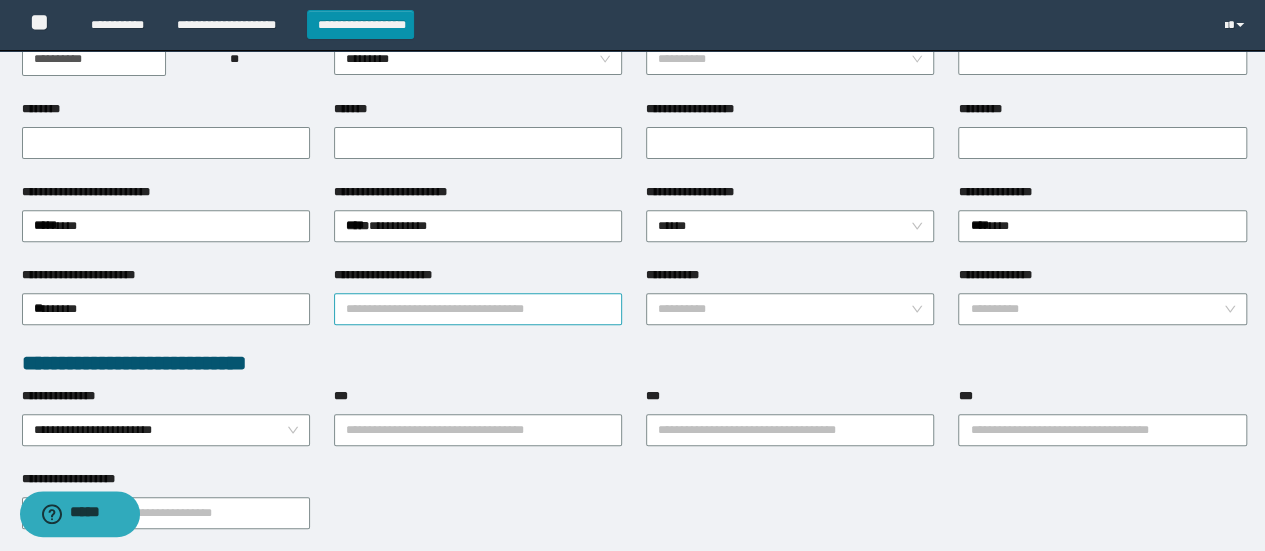 click on "**********" at bounding box center (478, 309) 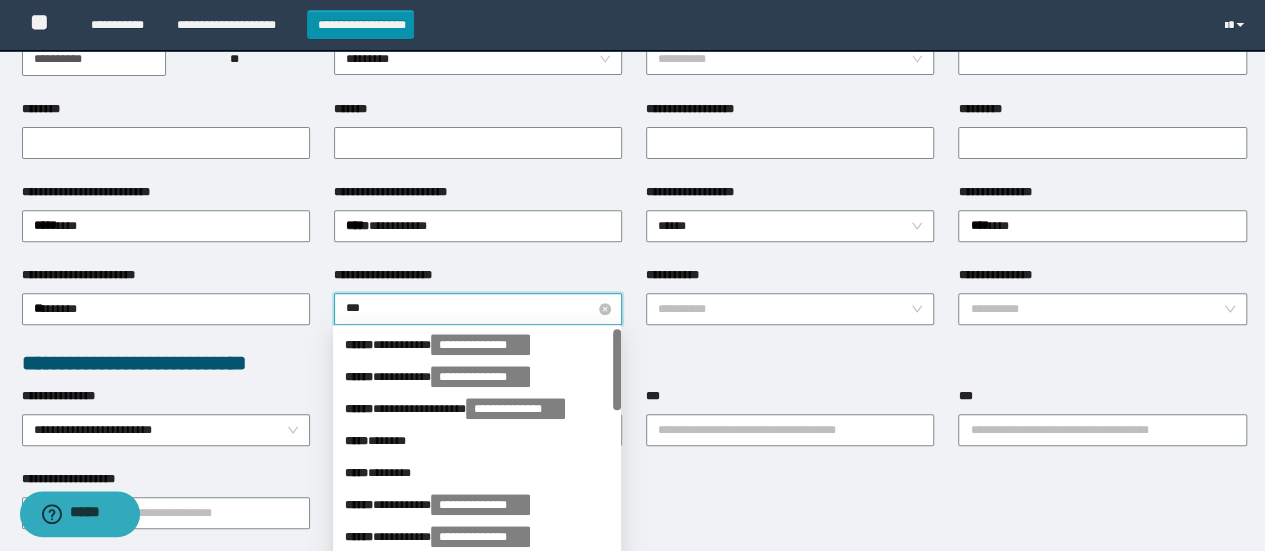 type on "****" 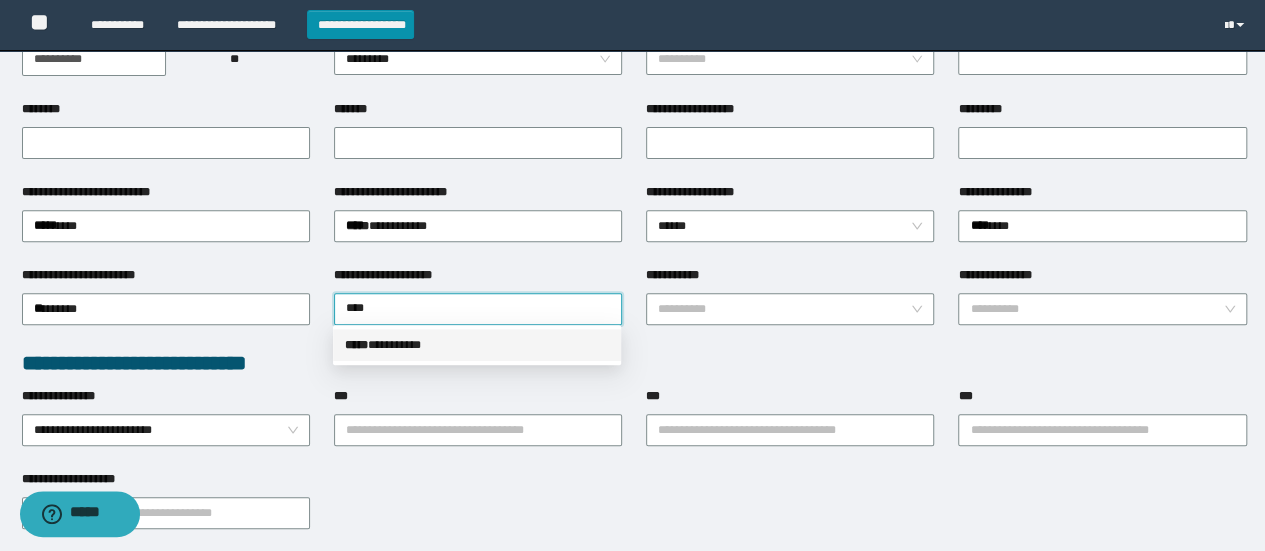 click on "***** * ********" at bounding box center [477, 345] 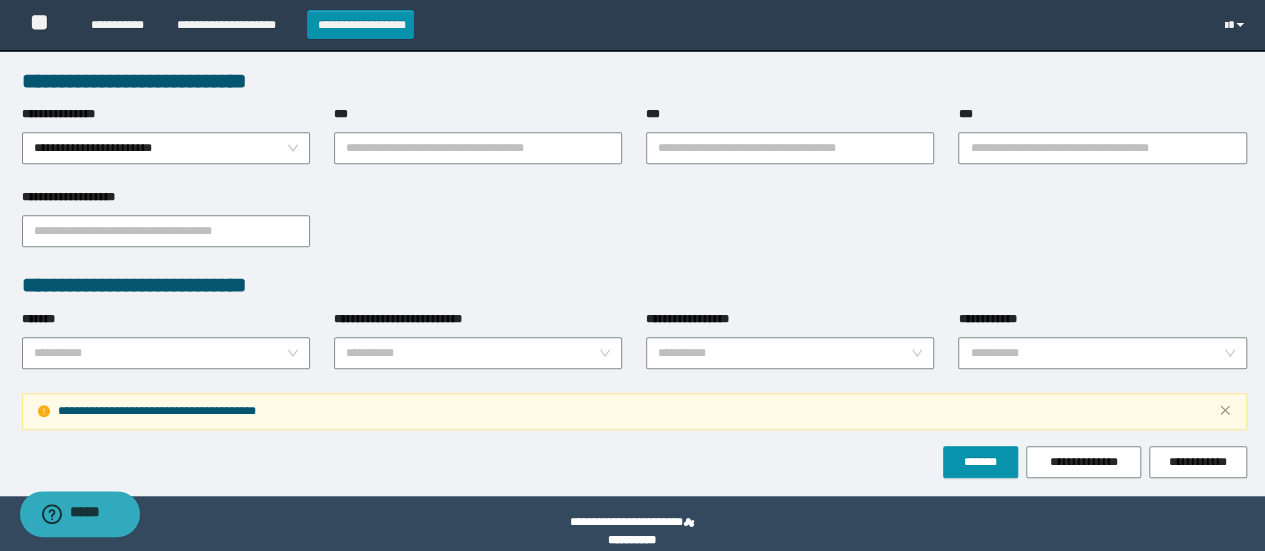 scroll, scrollTop: 612, scrollLeft: 0, axis: vertical 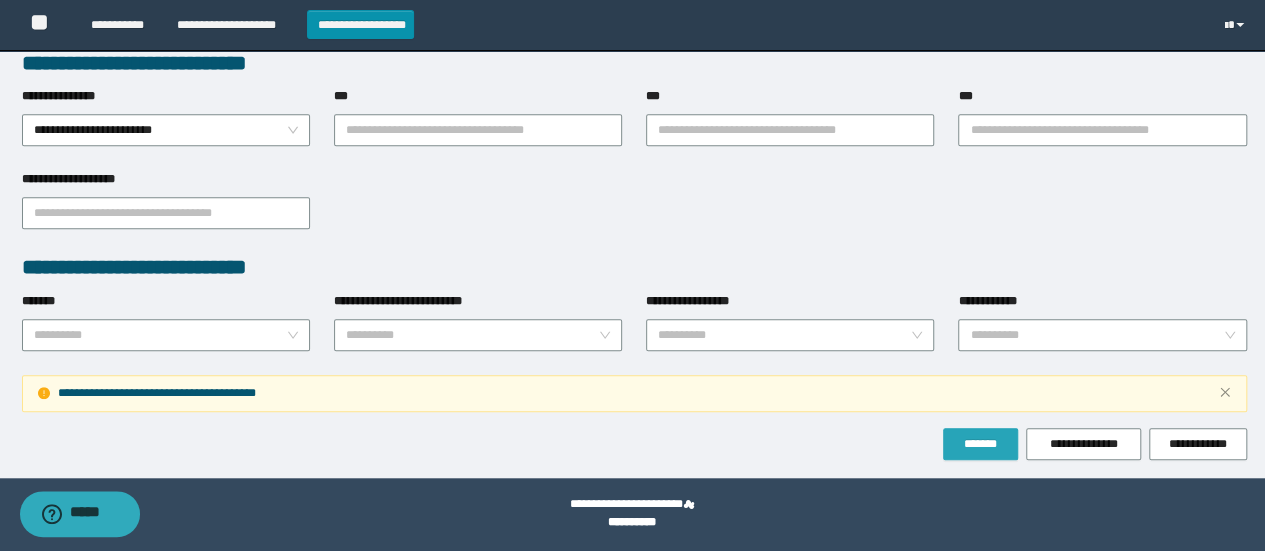click on "*******" at bounding box center [980, 444] 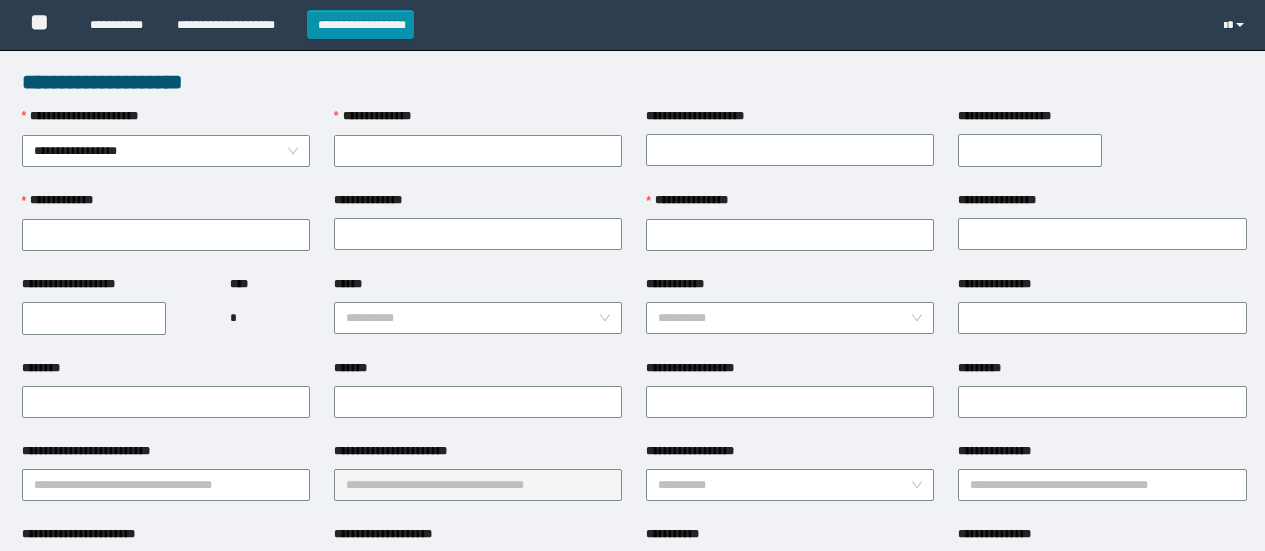 scroll, scrollTop: 0, scrollLeft: 0, axis: both 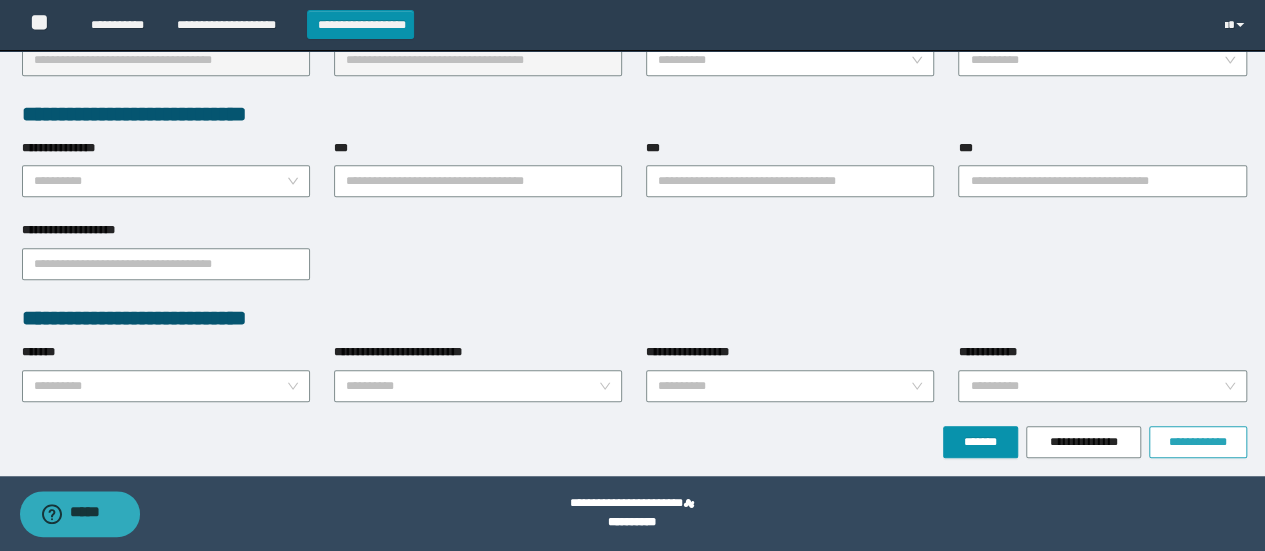click on "**********" at bounding box center (1198, 442) 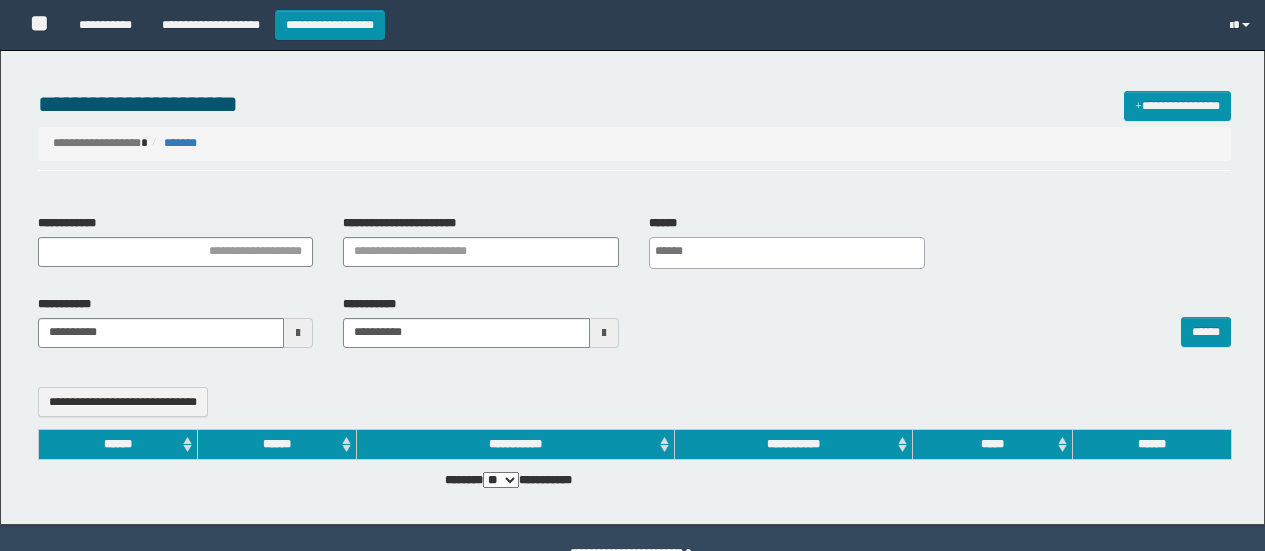 select 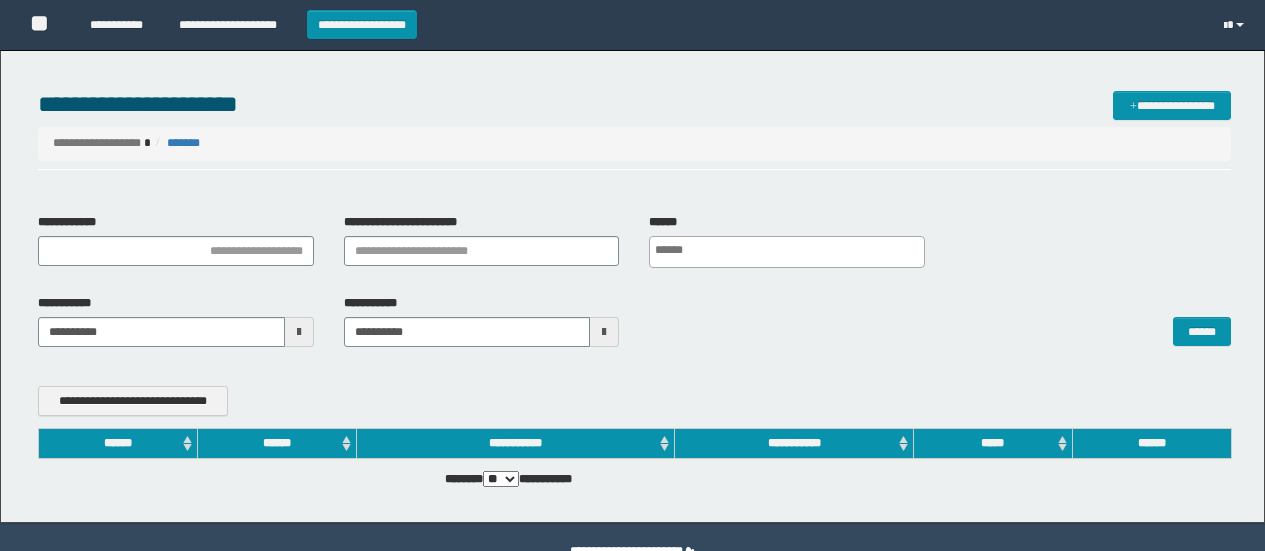 scroll, scrollTop: 0, scrollLeft: 0, axis: both 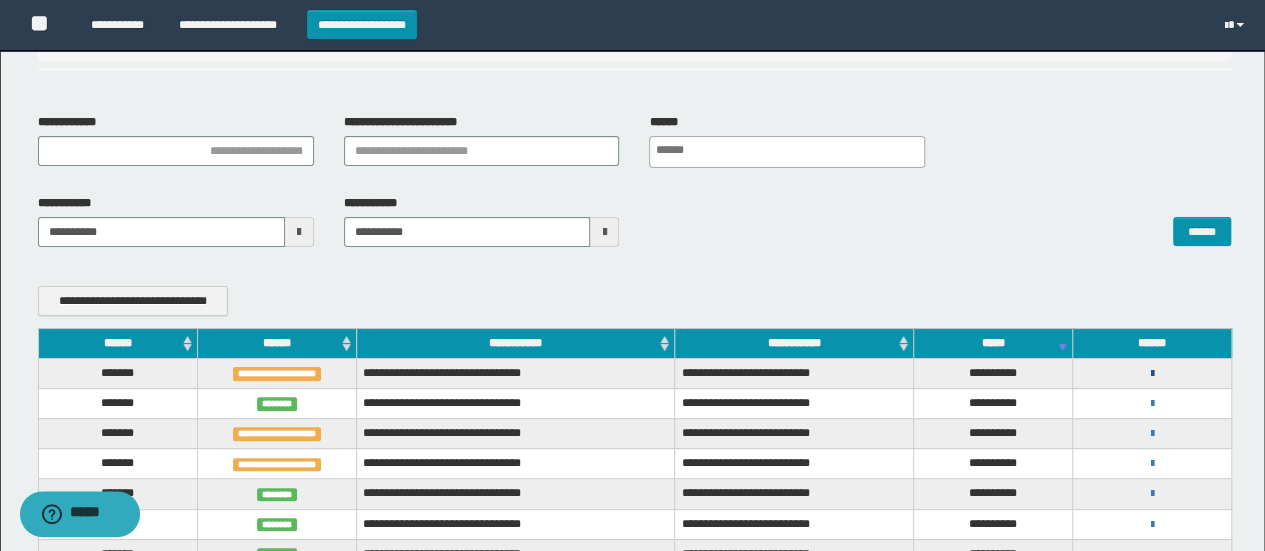 click at bounding box center [1152, 374] 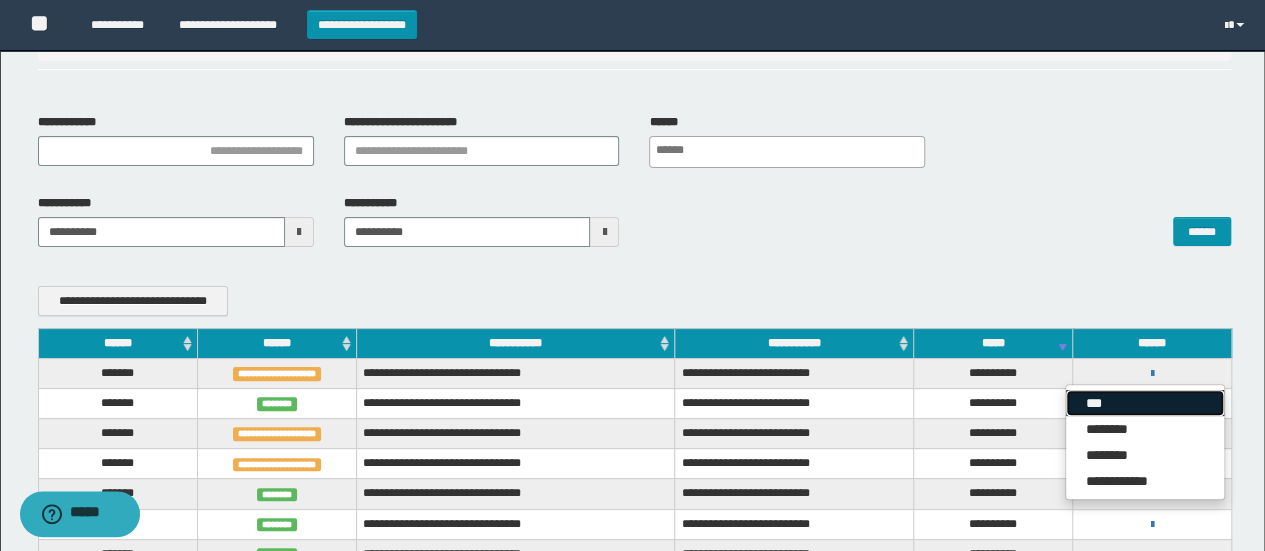 click on "***" at bounding box center (1145, 403) 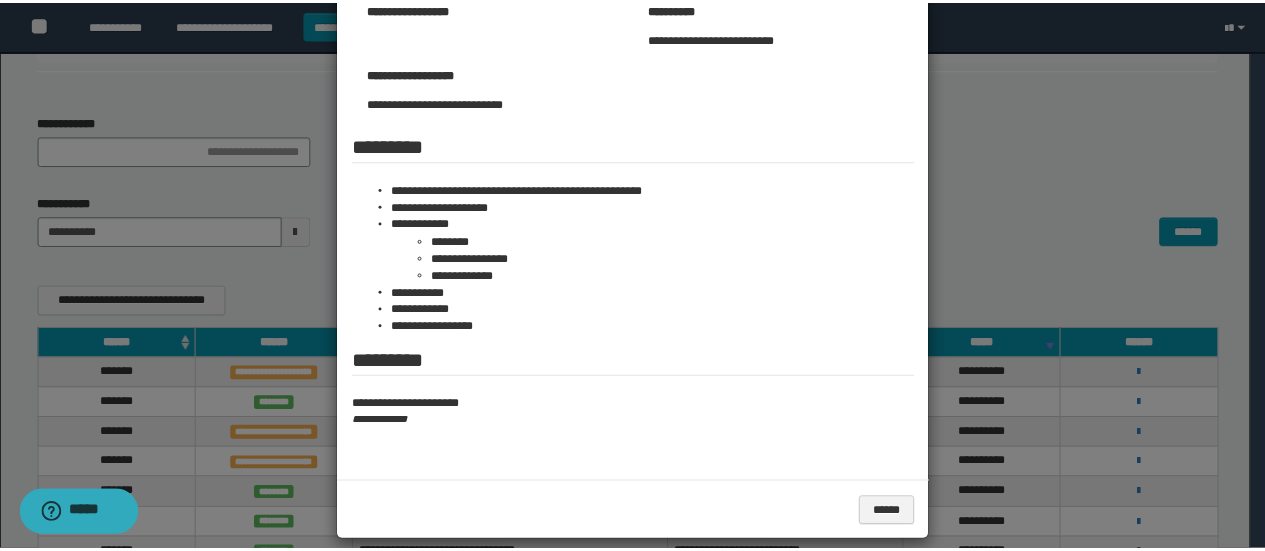 scroll, scrollTop: 264, scrollLeft: 0, axis: vertical 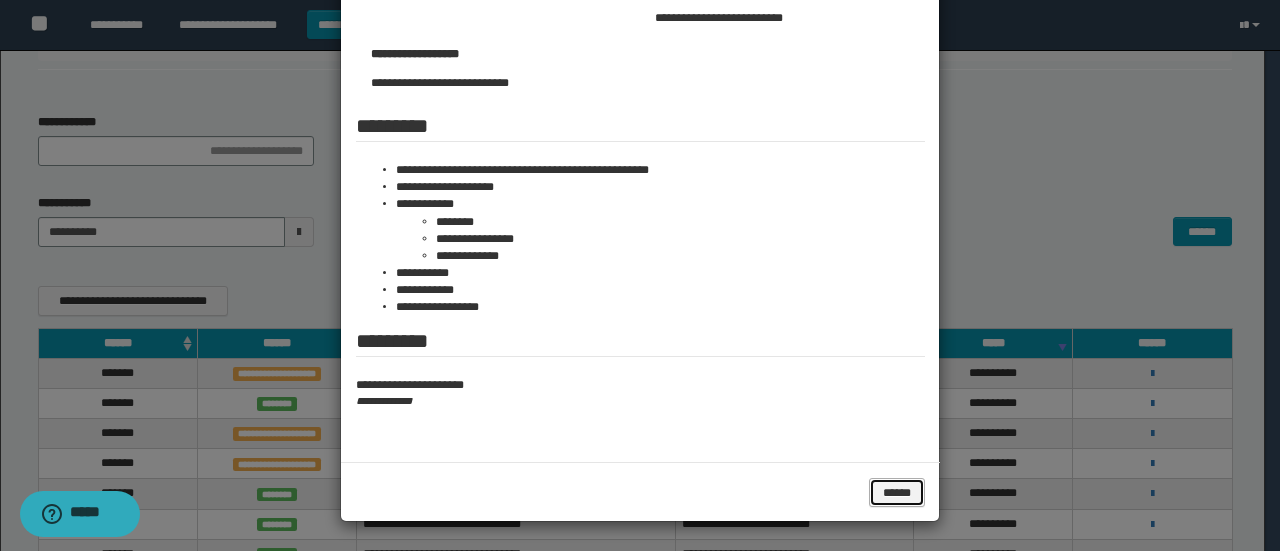 click on "******" at bounding box center (896, 492) 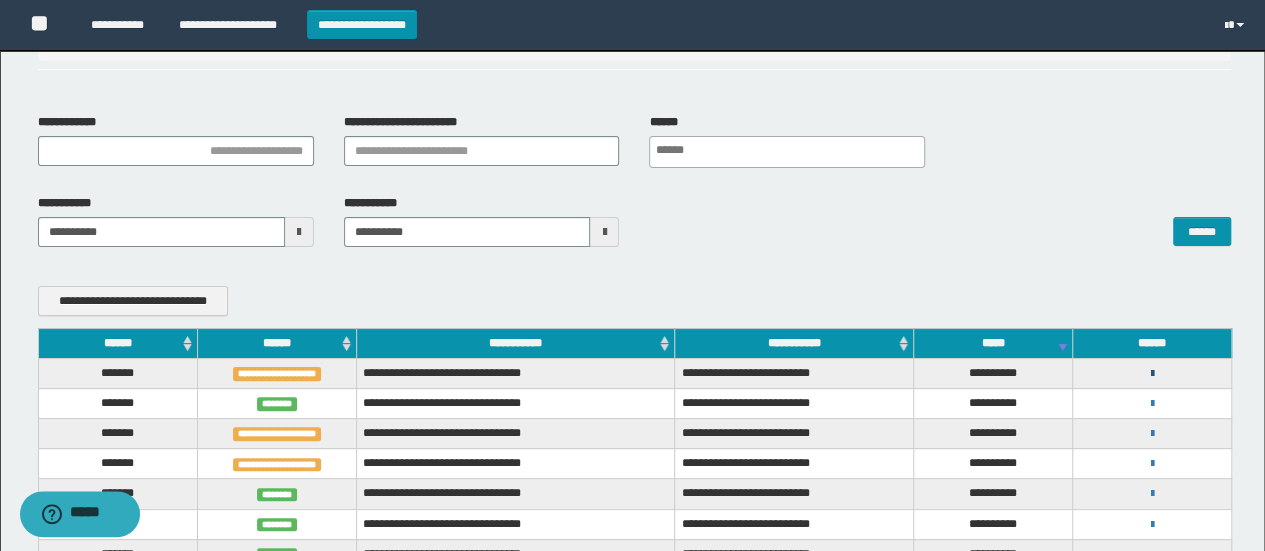 click at bounding box center [1152, 374] 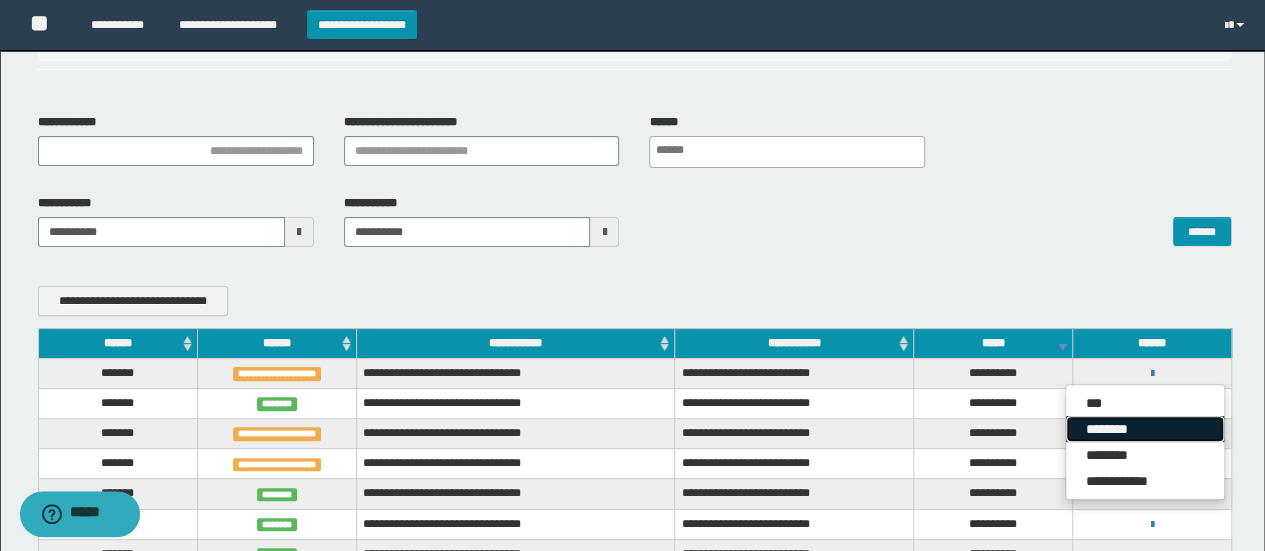 click on "********" at bounding box center (1145, 429) 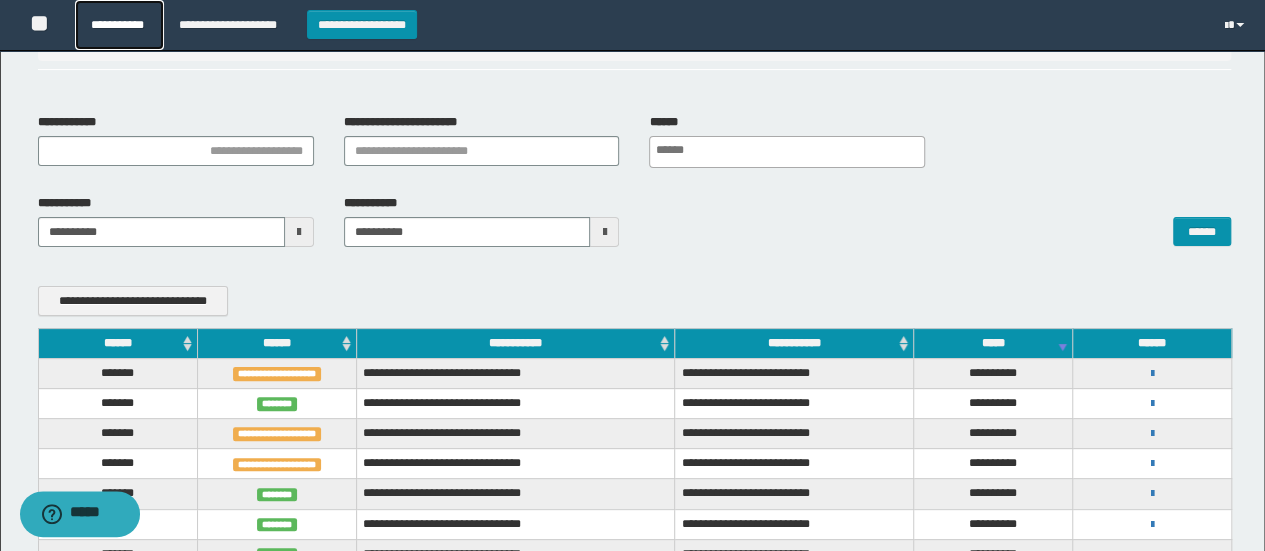 click on "**********" at bounding box center (119, 25) 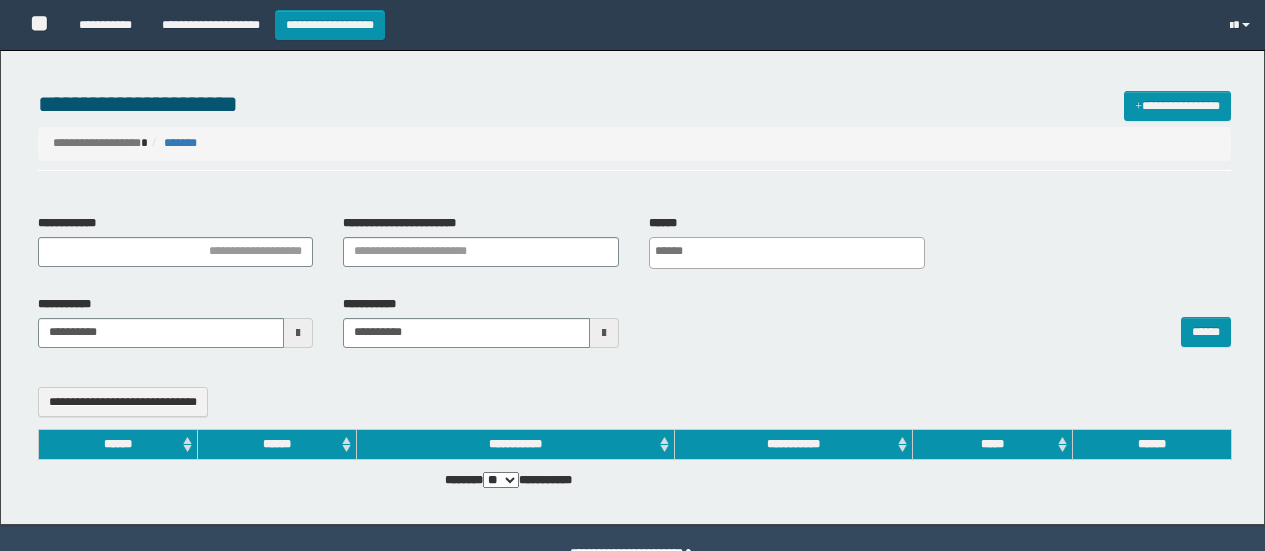 select 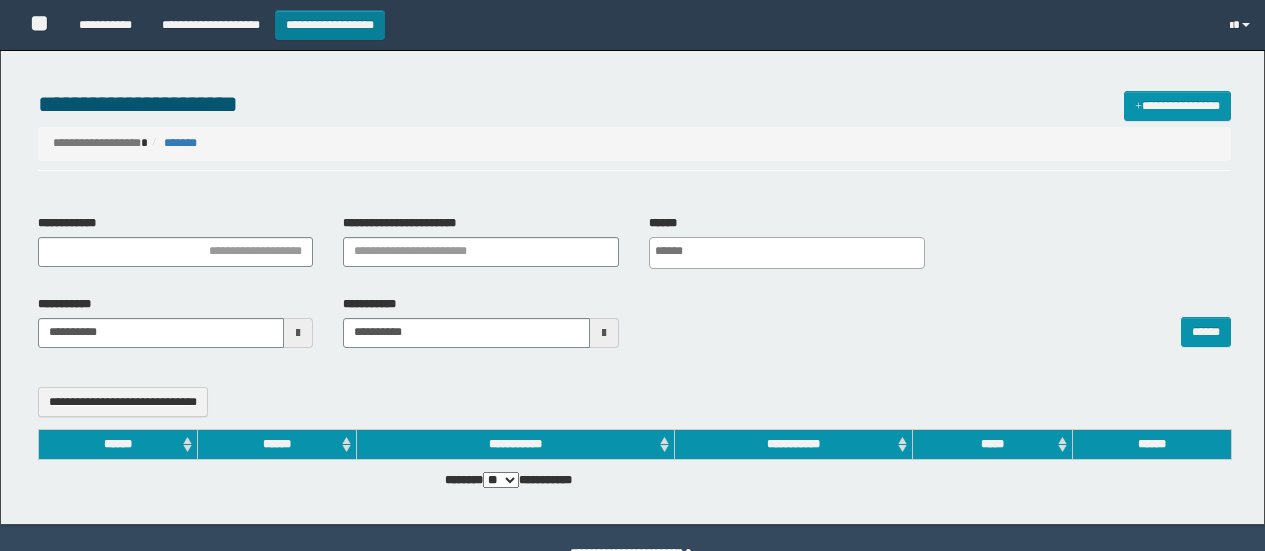 scroll, scrollTop: 0, scrollLeft: 0, axis: both 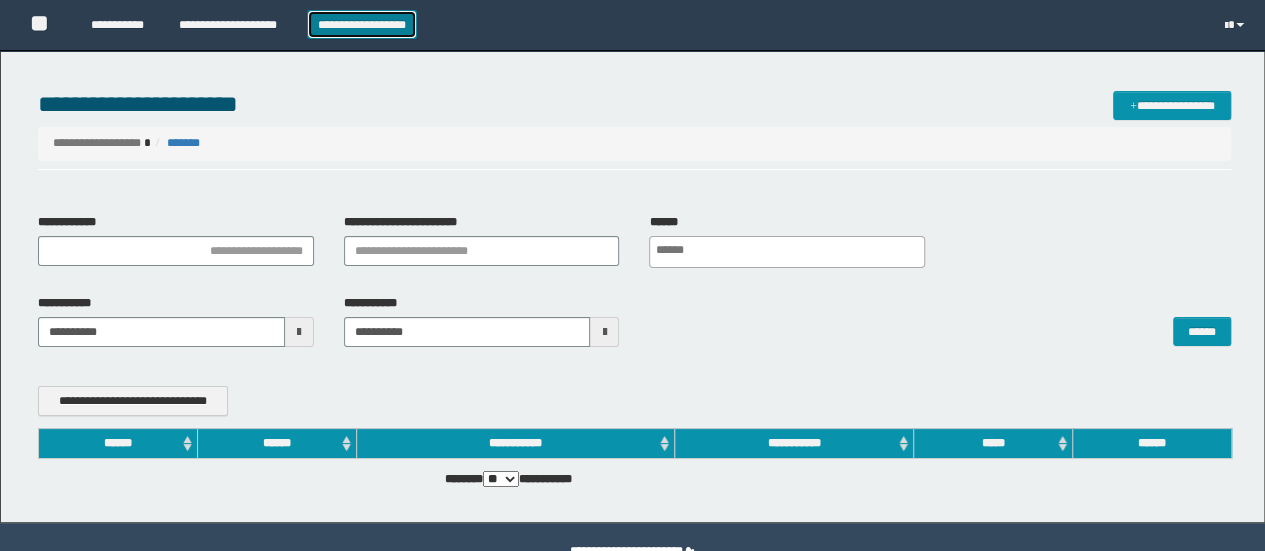 click on "**********" at bounding box center [362, 24] 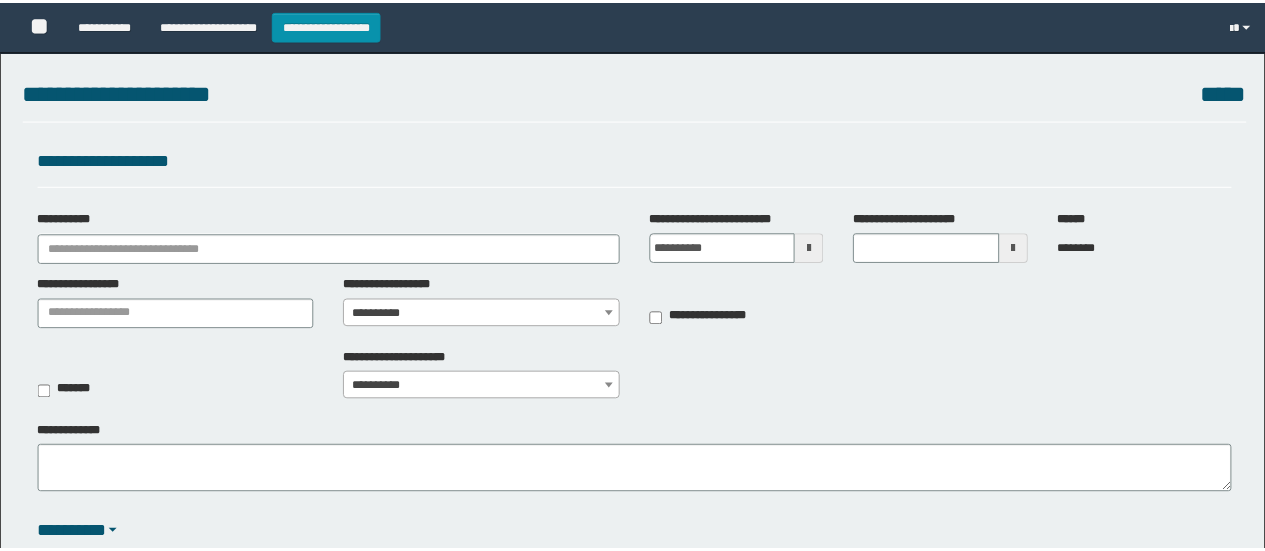 scroll, scrollTop: 0, scrollLeft: 0, axis: both 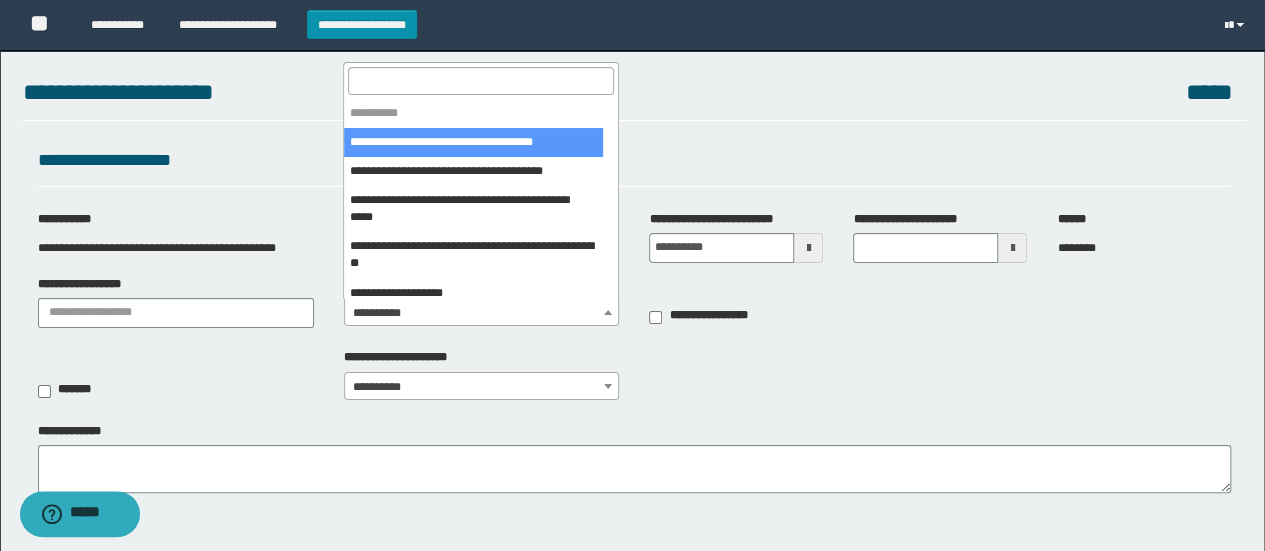 click on "**********" at bounding box center [482, 313] 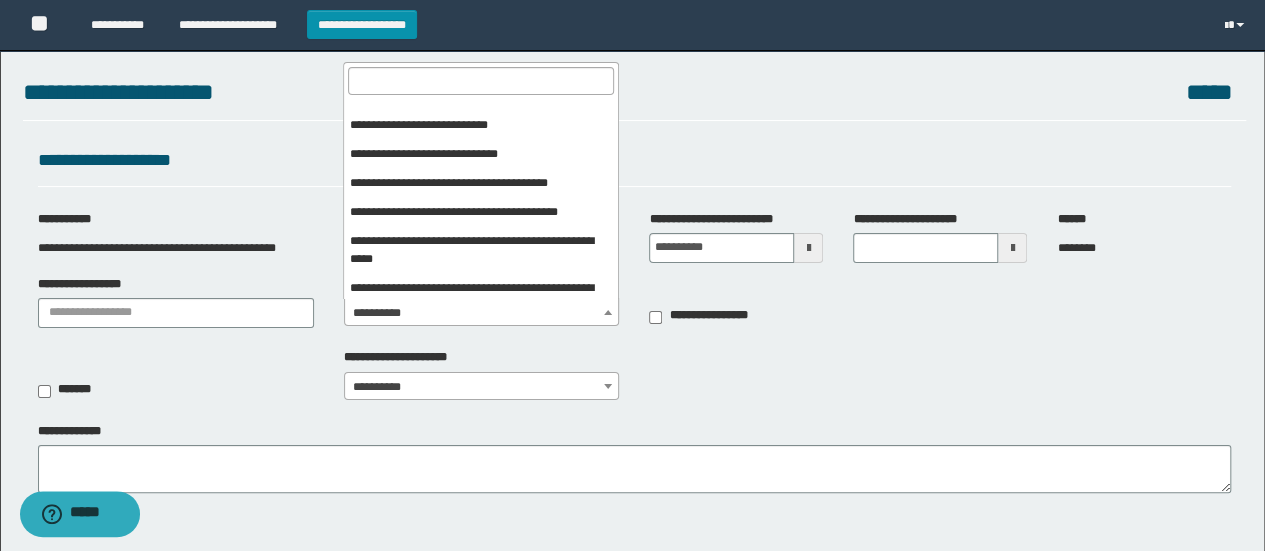 scroll, scrollTop: 700, scrollLeft: 0, axis: vertical 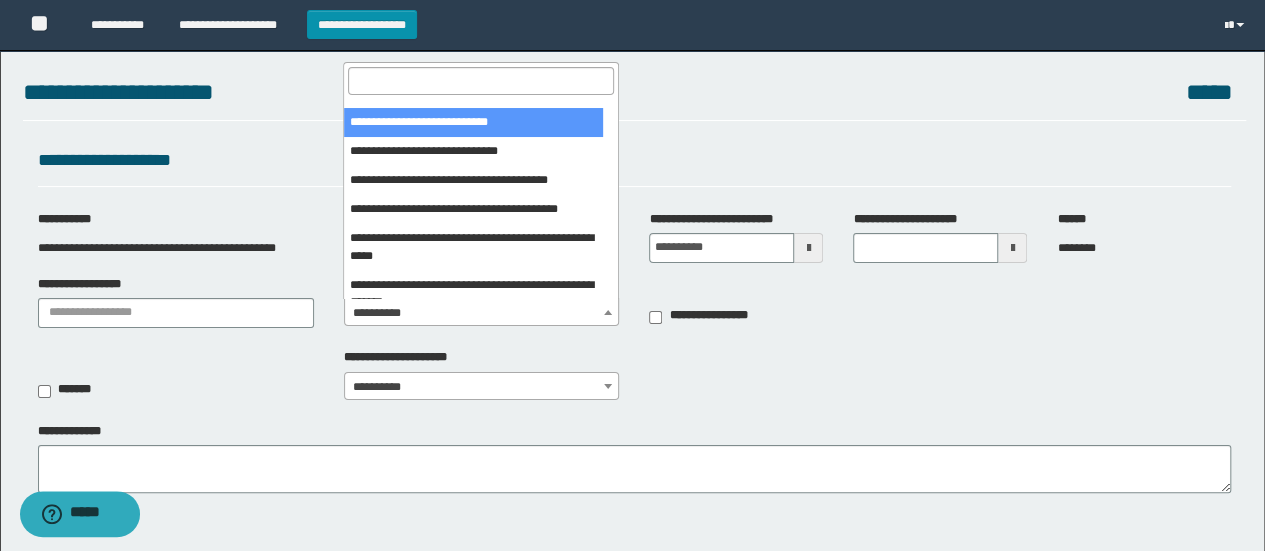 select on "***" 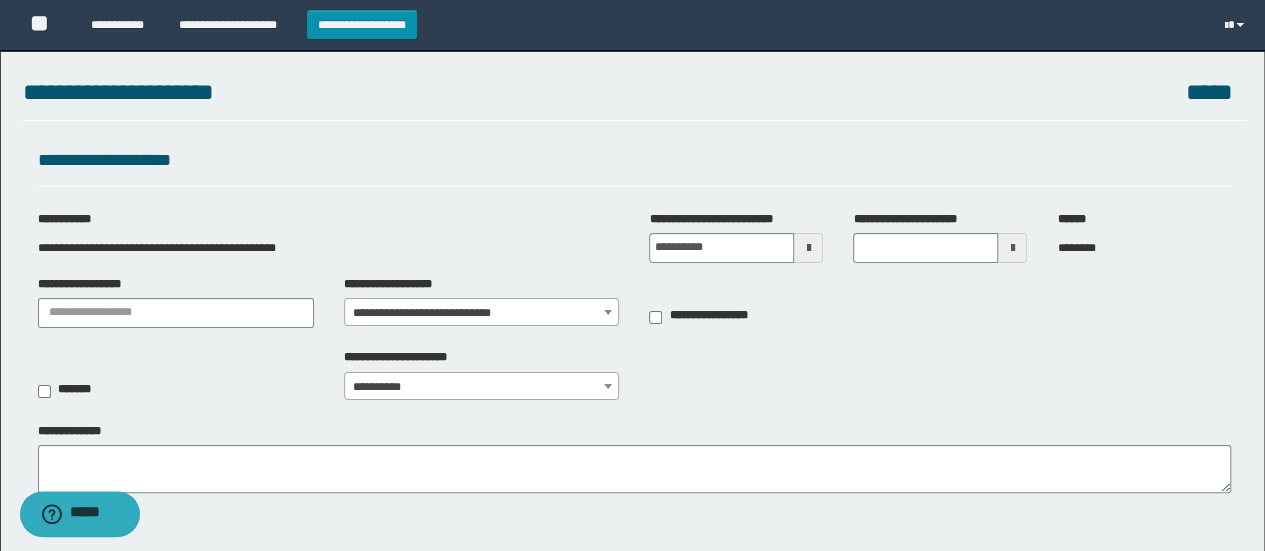 click at bounding box center (808, 248) 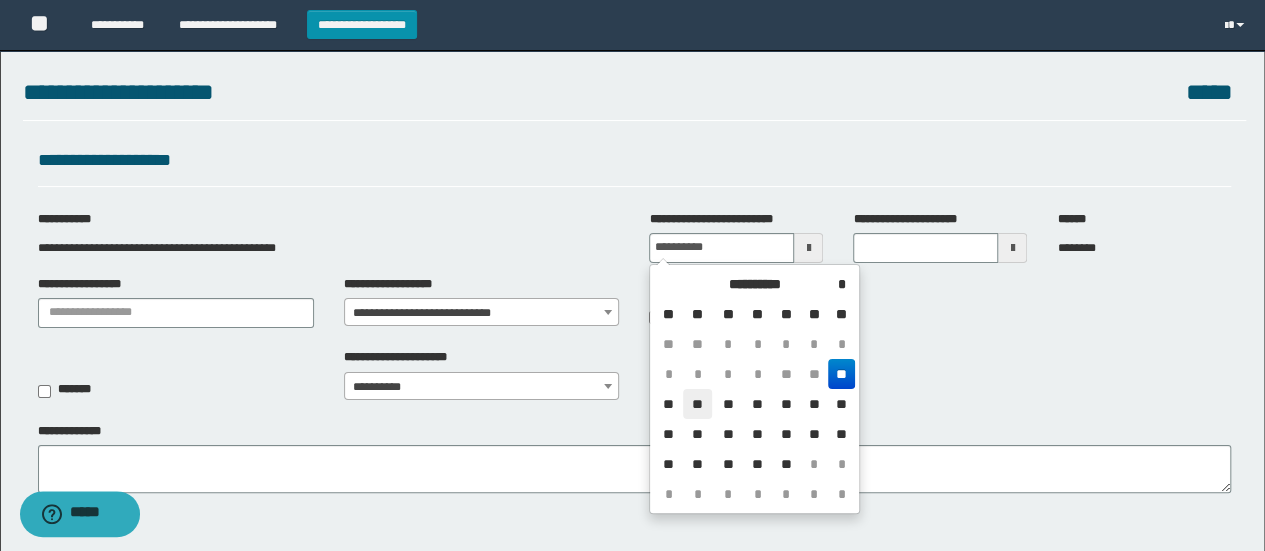 click on "**" at bounding box center [697, 404] 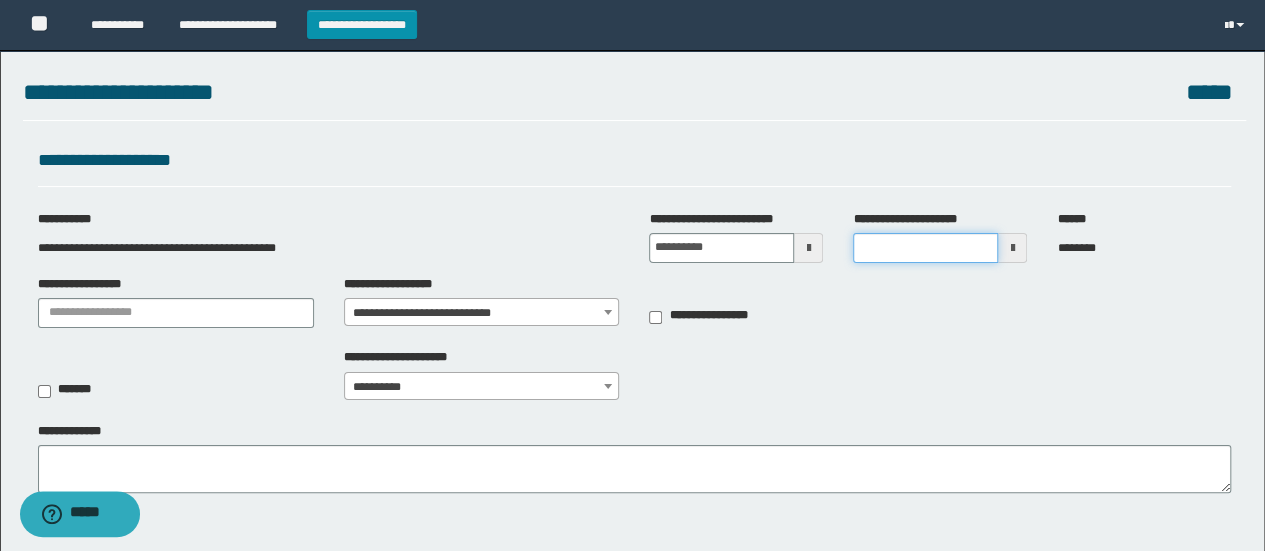 click on "**********" at bounding box center (925, 248) 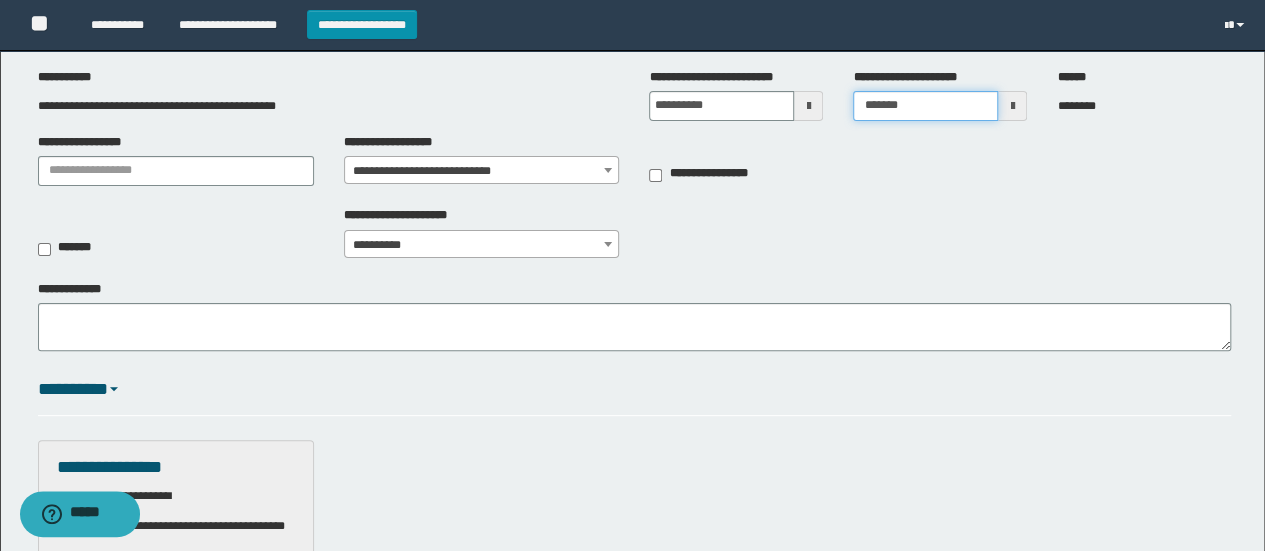 scroll, scrollTop: 300, scrollLeft: 0, axis: vertical 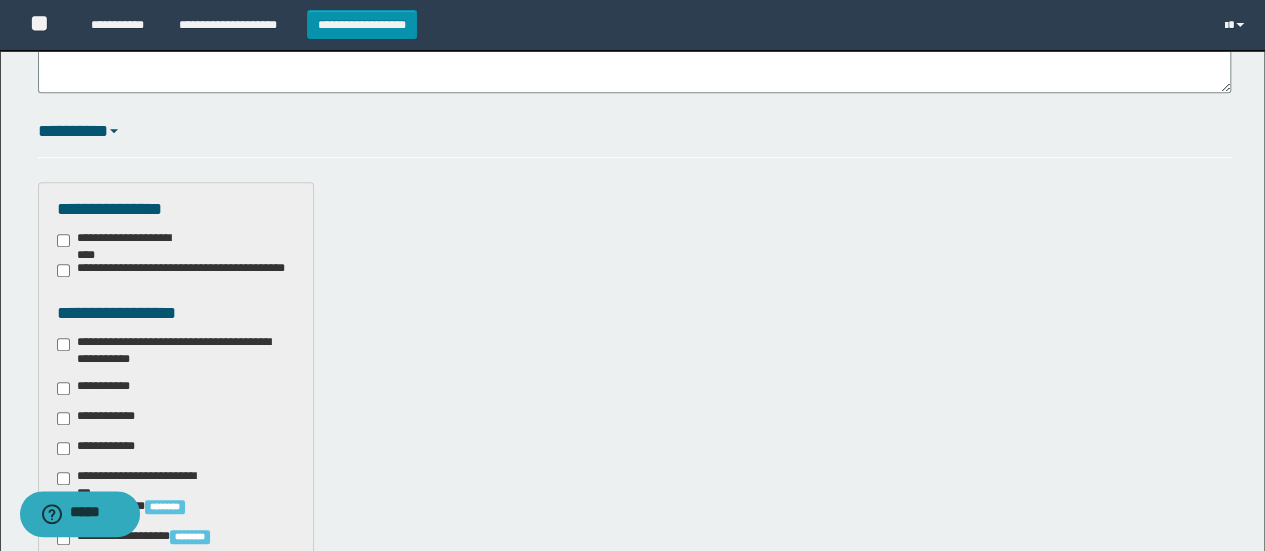 click on "**********" at bounding box center (176, 351) 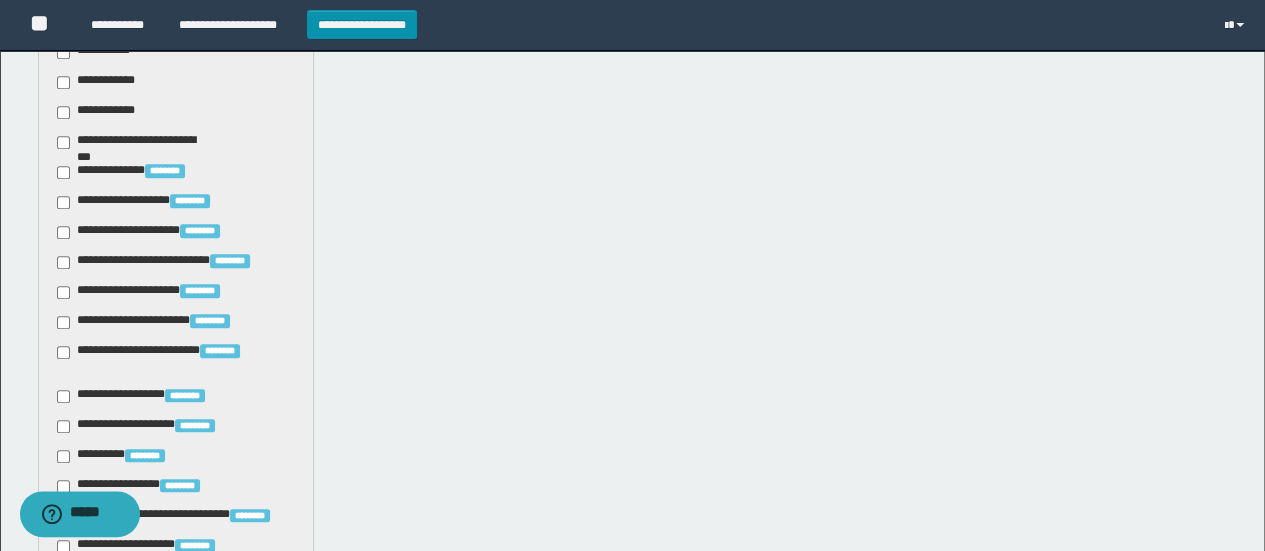 scroll, scrollTop: 700, scrollLeft: 0, axis: vertical 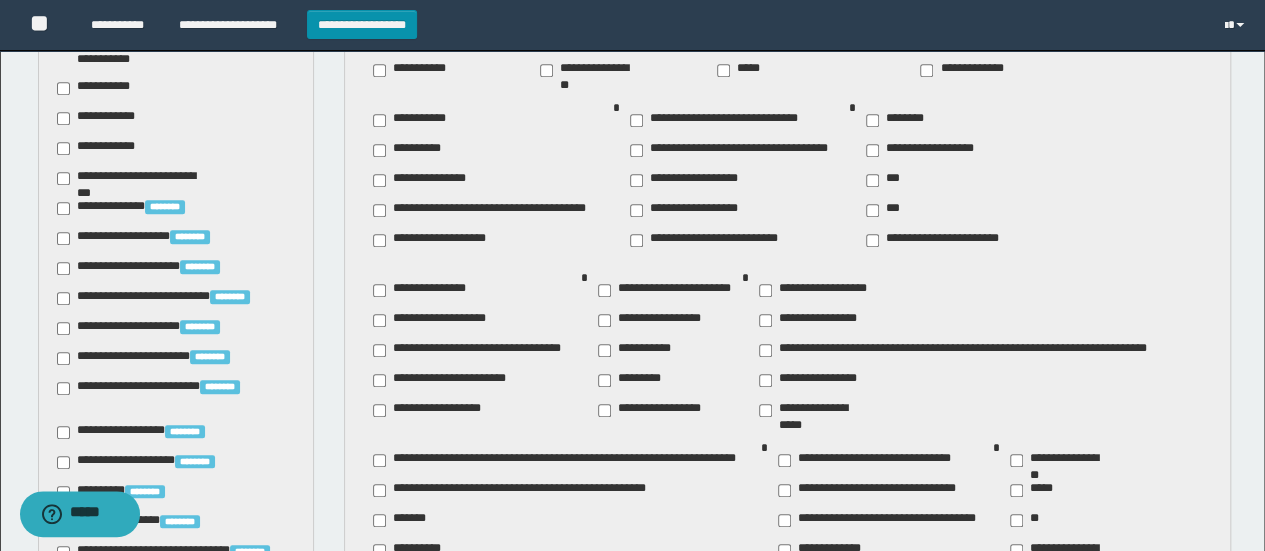 click on "********" at bounding box center [899, 120] 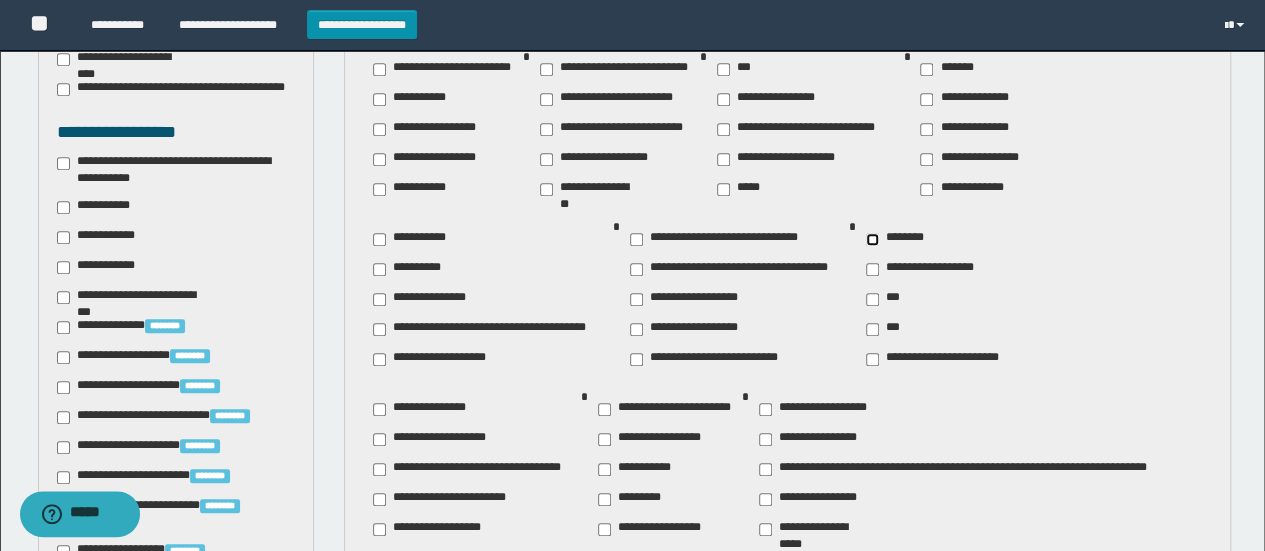 scroll, scrollTop: 500, scrollLeft: 0, axis: vertical 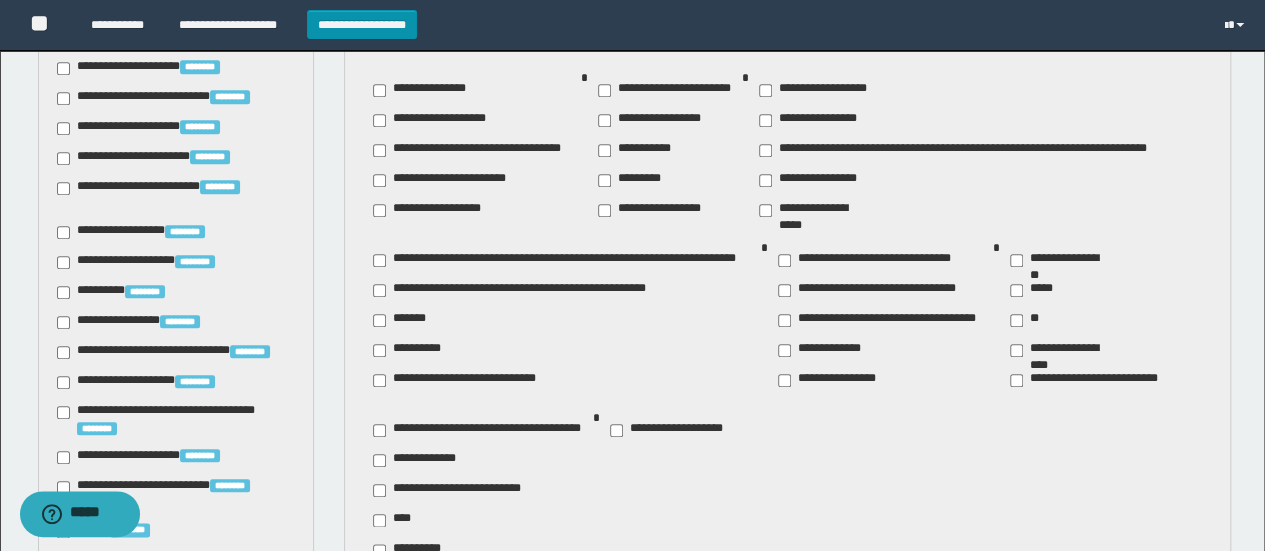 click on "**********" at bounding box center [415, 460] 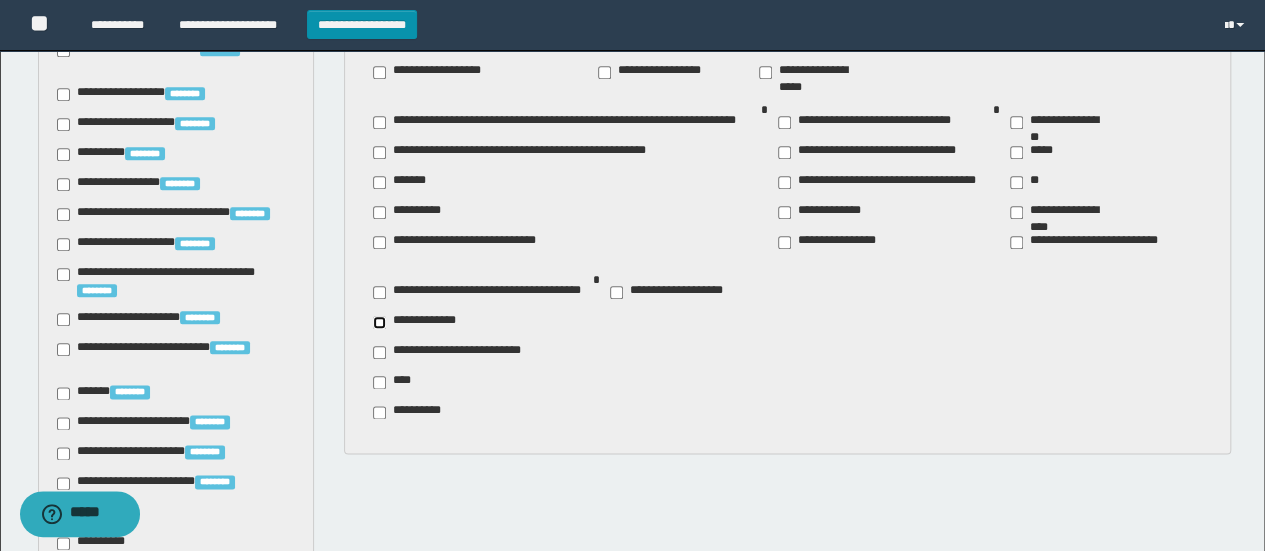 scroll, scrollTop: 1200, scrollLeft: 0, axis: vertical 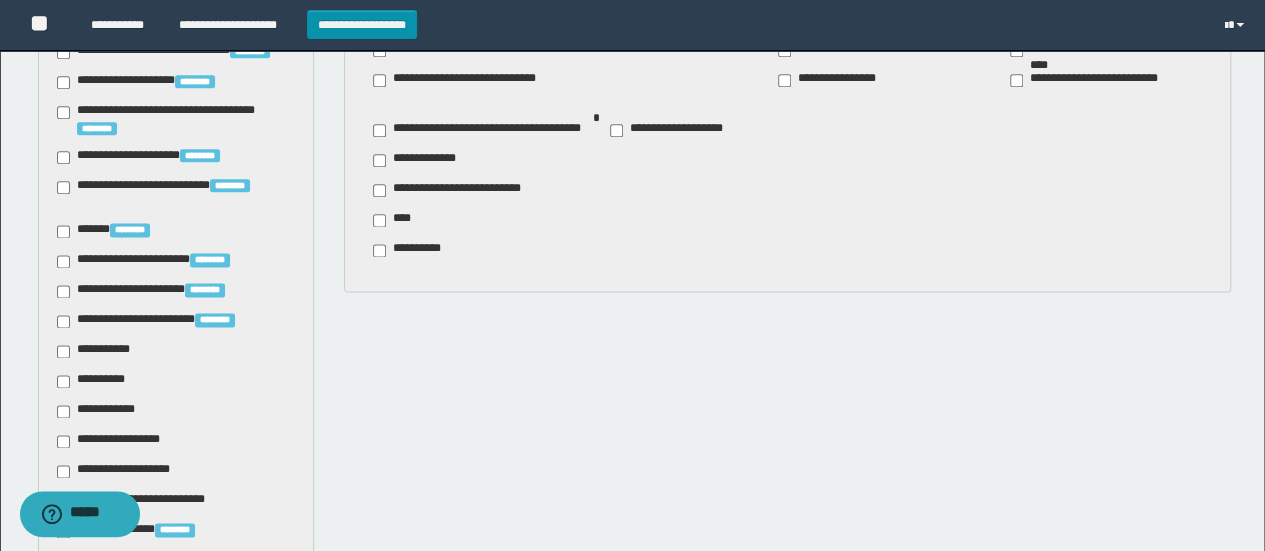 click on "**********" at bounding box center [97, 351] 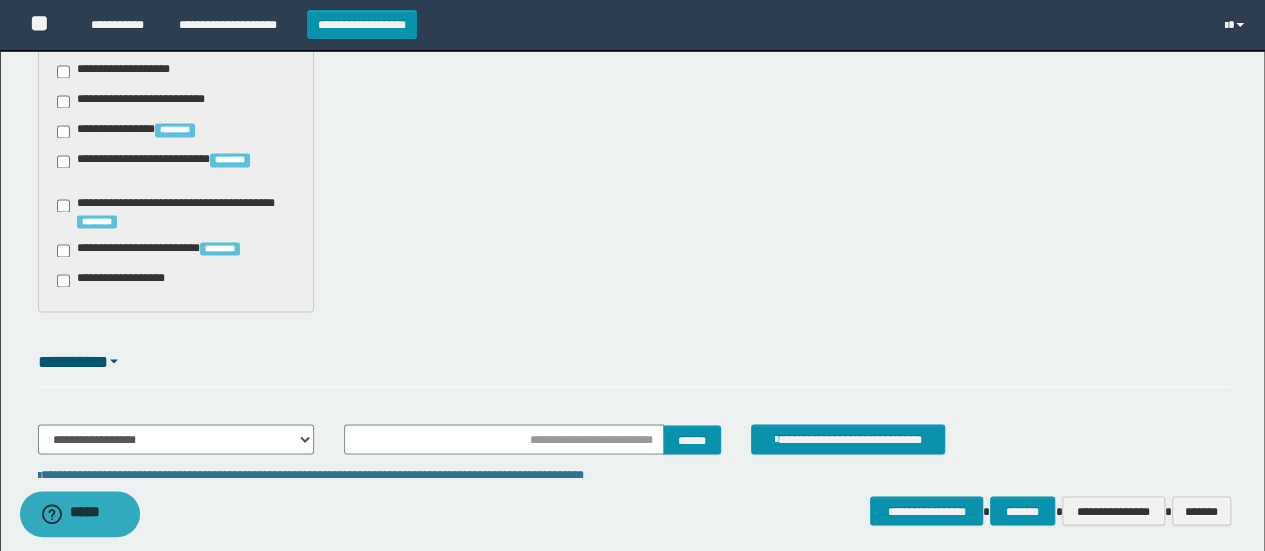 scroll, scrollTop: 1678, scrollLeft: 0, axis: vertical 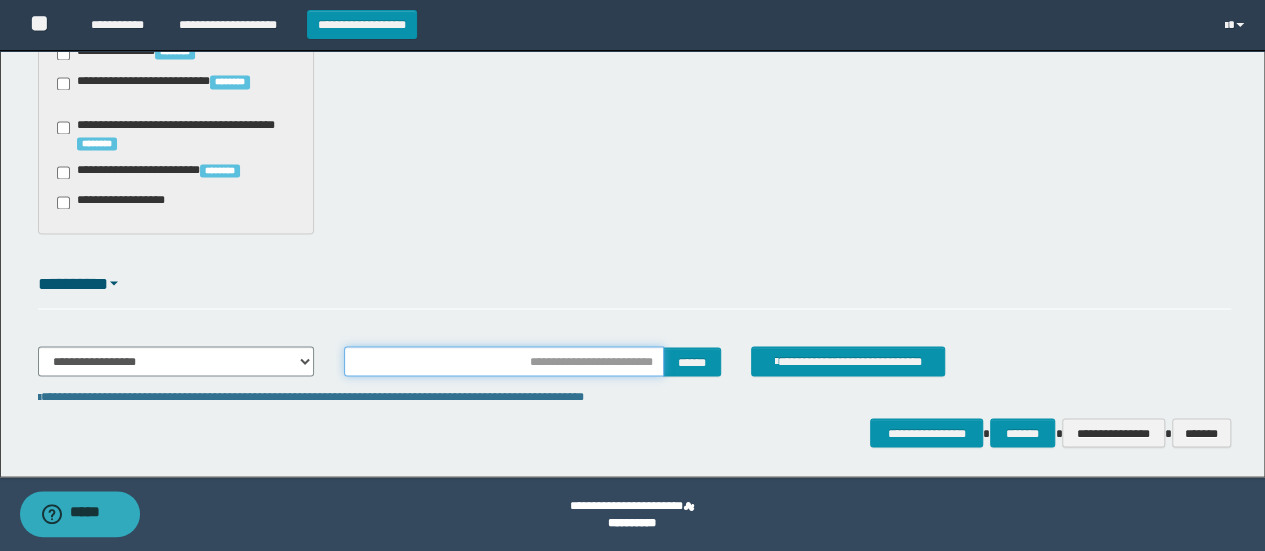 click at bounding box center (504, 361) 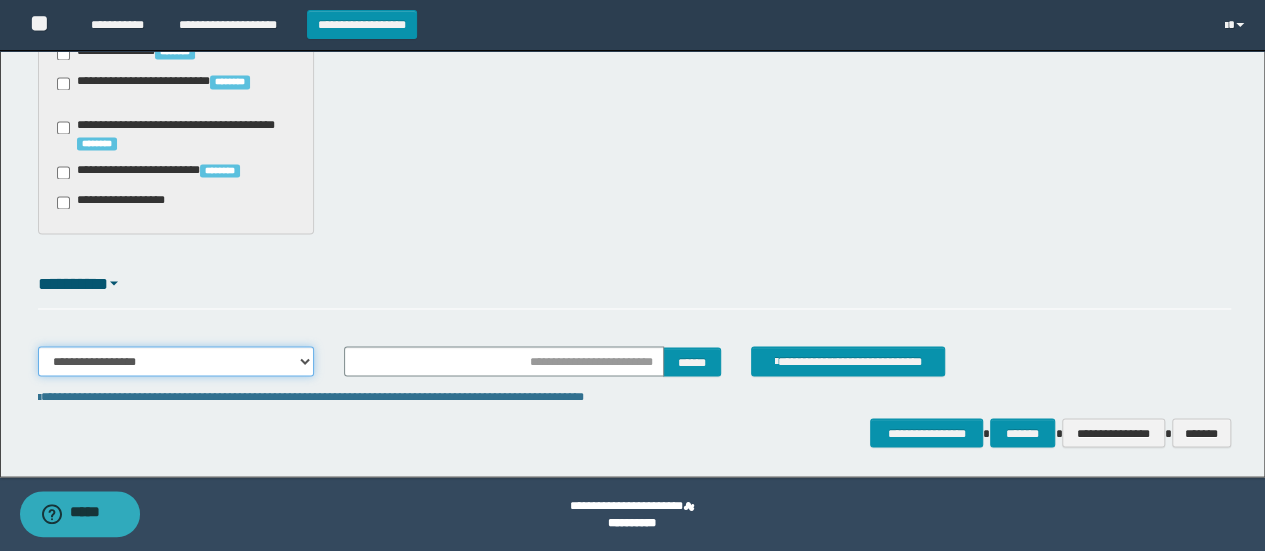click on "**********" at bounding box center [176, 361] 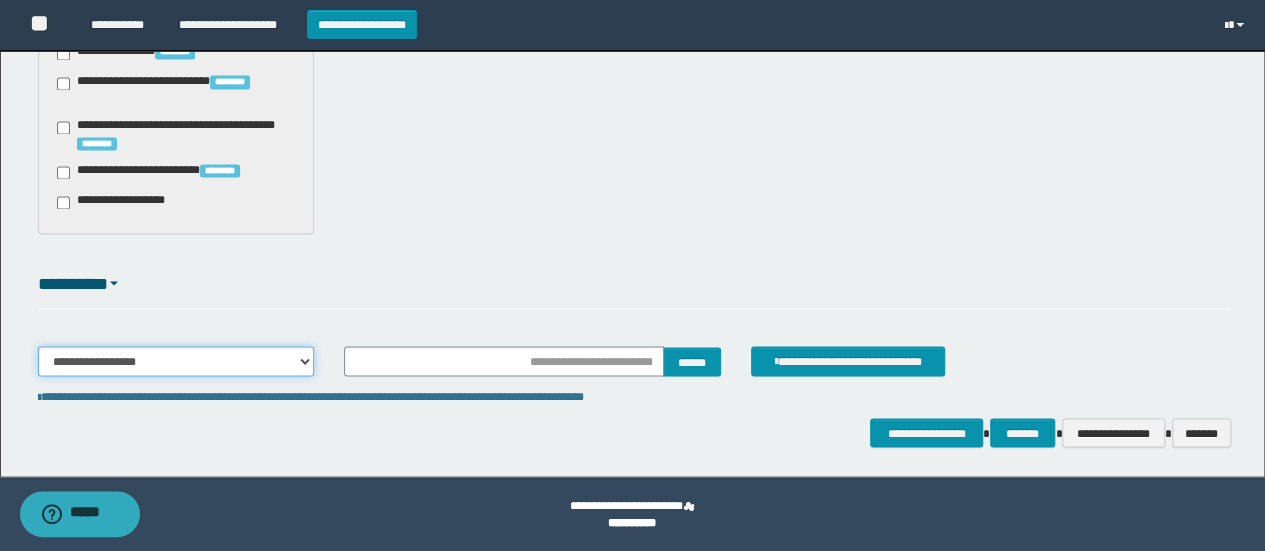 select on "**" 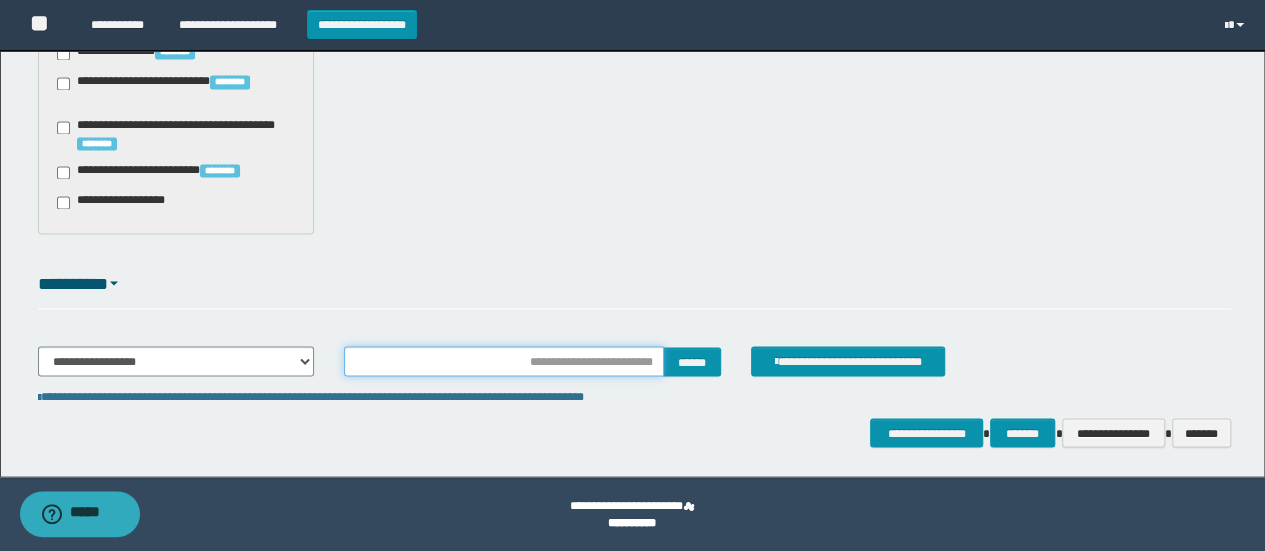 click at bounding box center (504, 361) 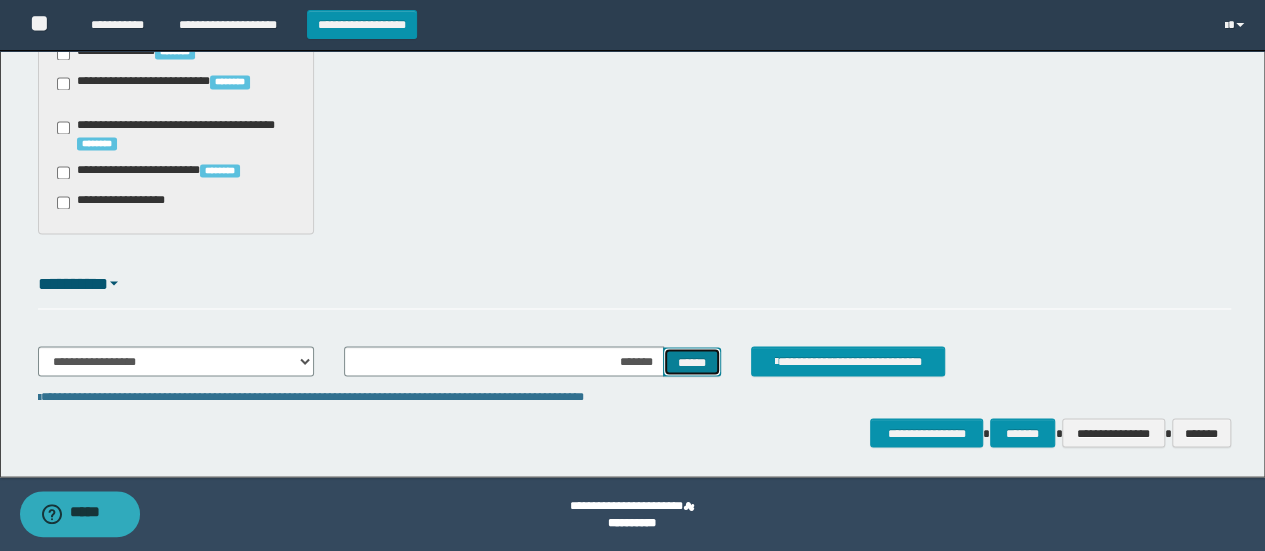 click on "******" at bounding box center [692, 361] 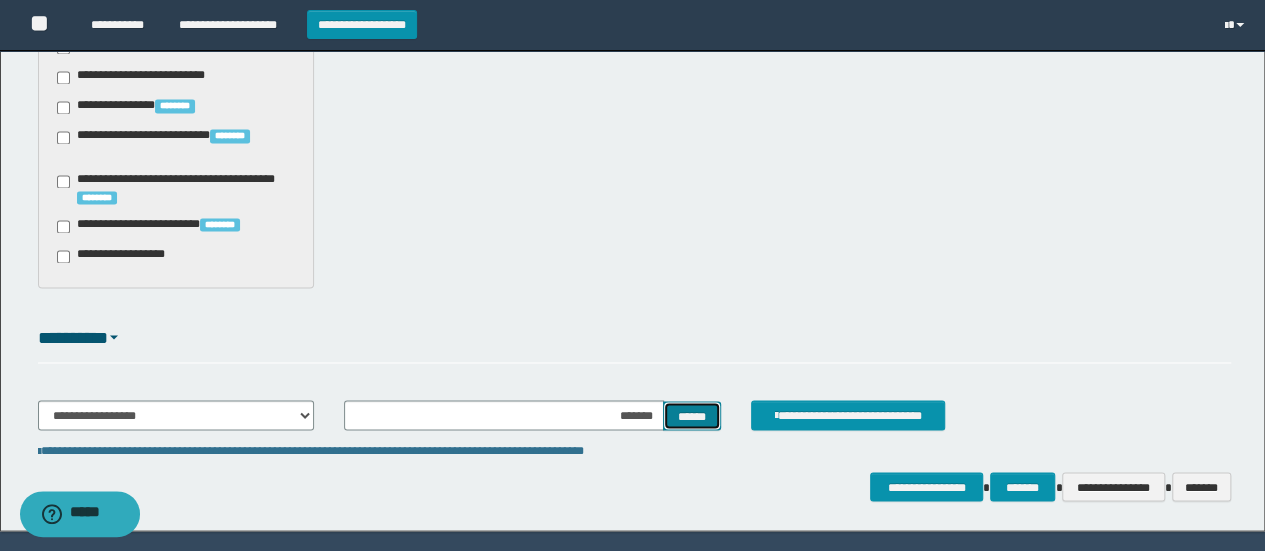 scroll, scrollTop: 1678, scrollLeft: 0, axis: vertical 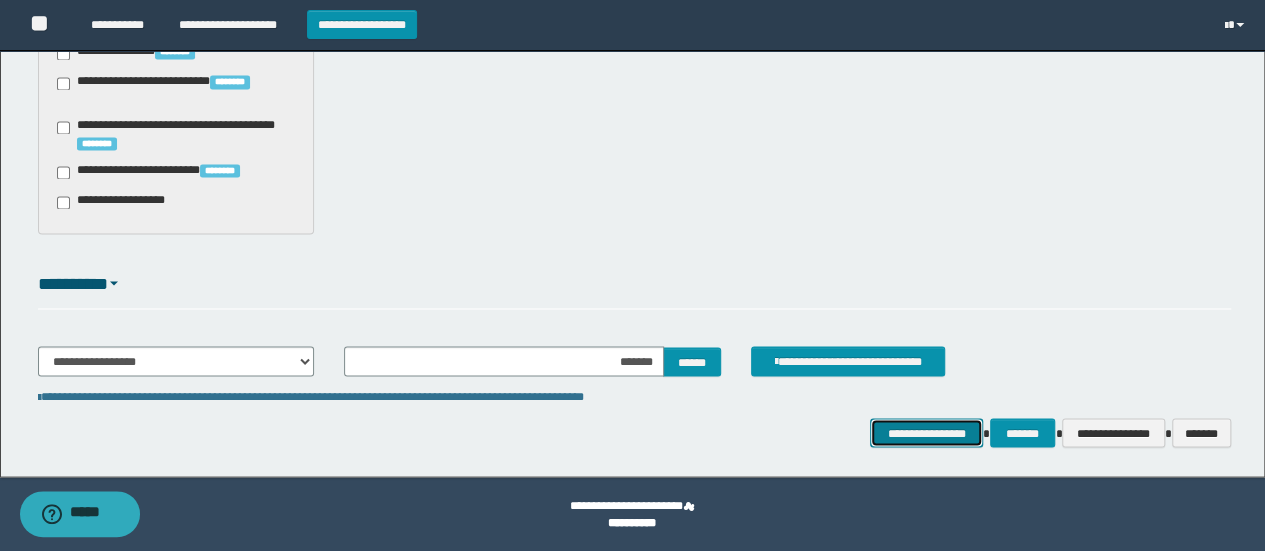 click on "**********" at bounding box center [926, 432] 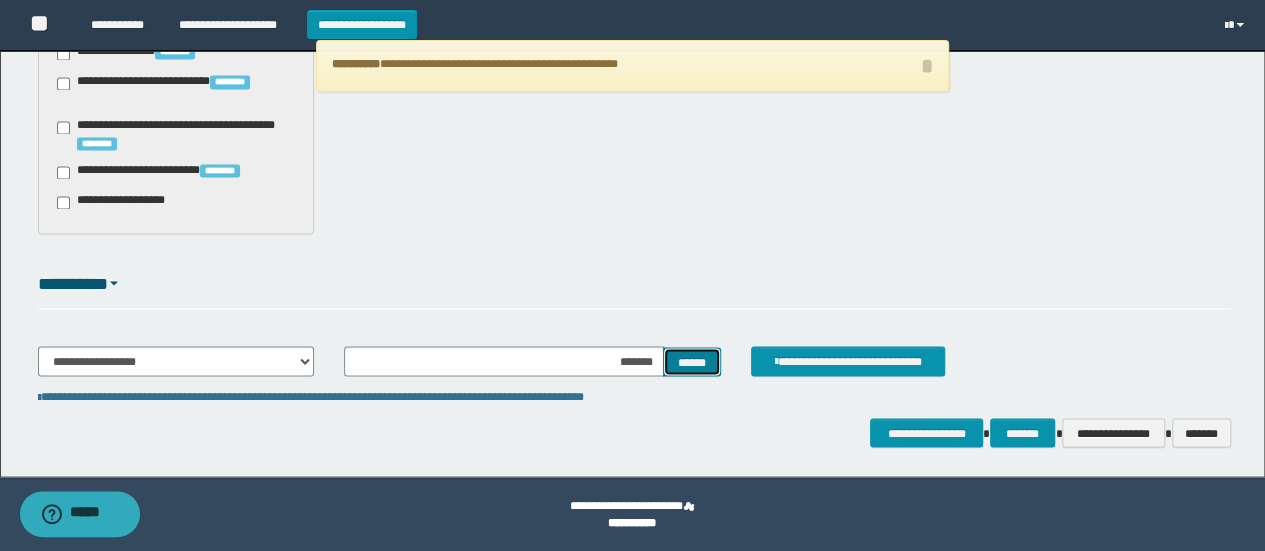 click on "******" at bounding box center (692, 361) 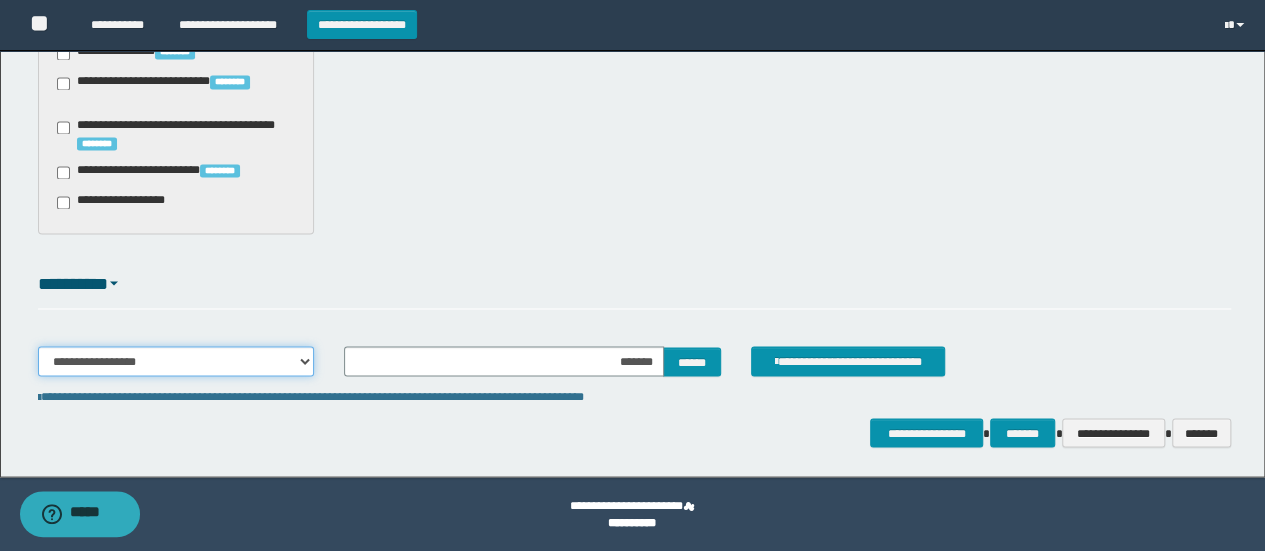 click on "**********" at bounding box center [176, 361] 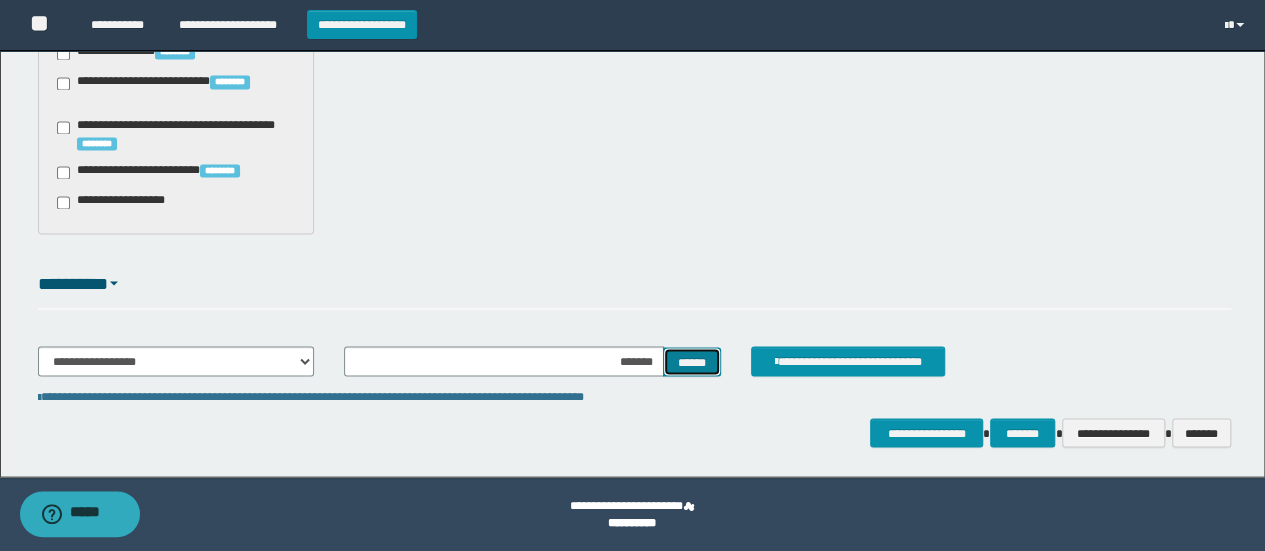 click on "******" at bounding box center (692, 361) 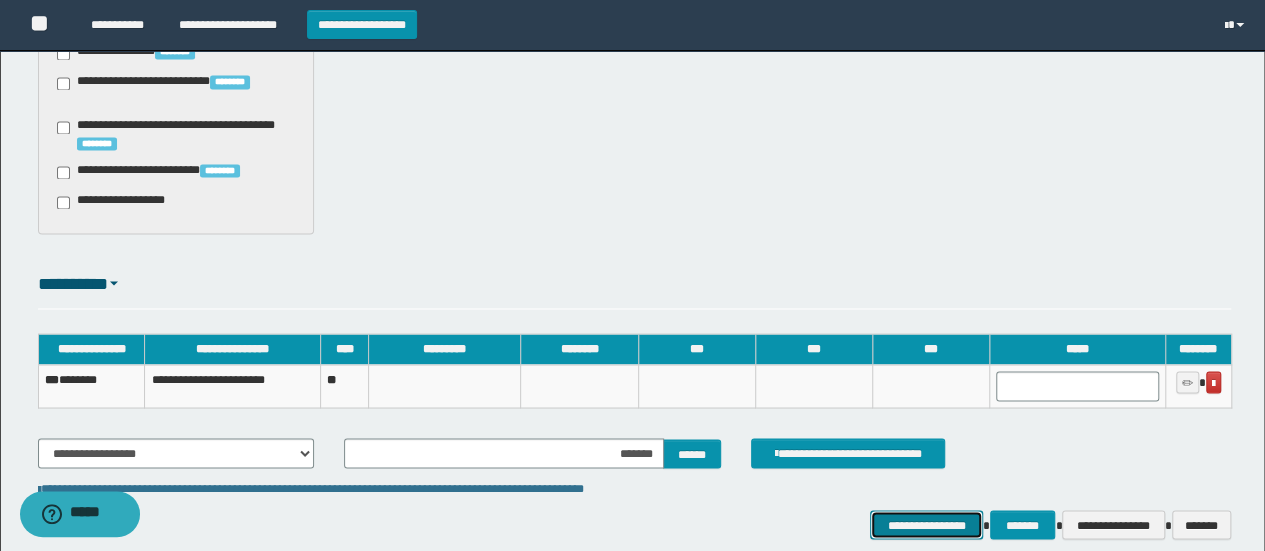 click on "**********" at bounding box center [926, 524] 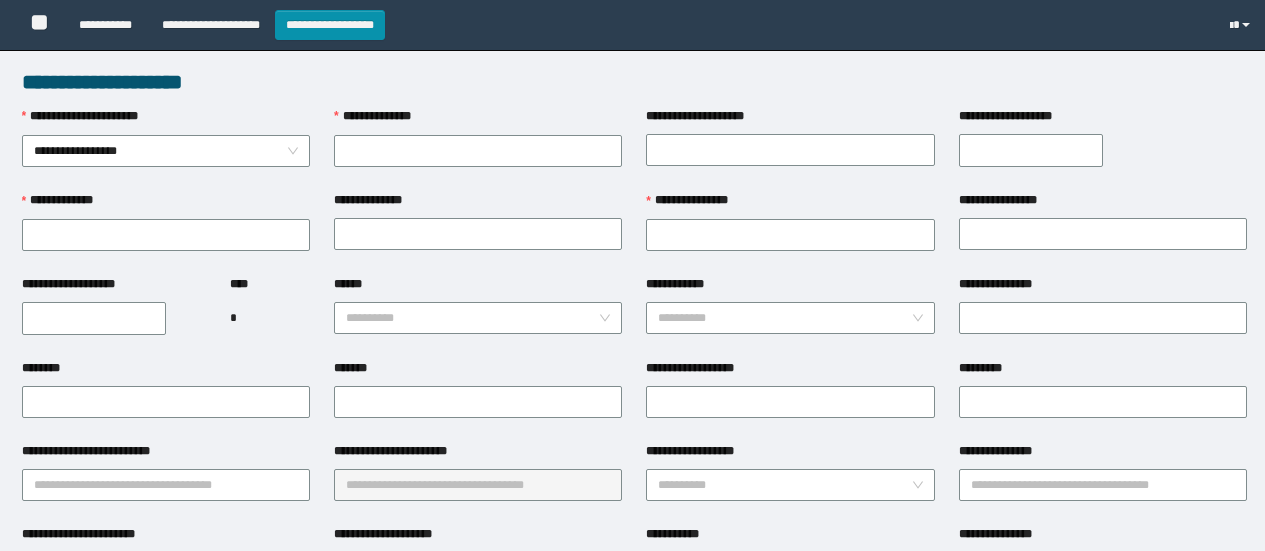 scroll, scrollTop: 0, scrollLeft: 0, axis: both 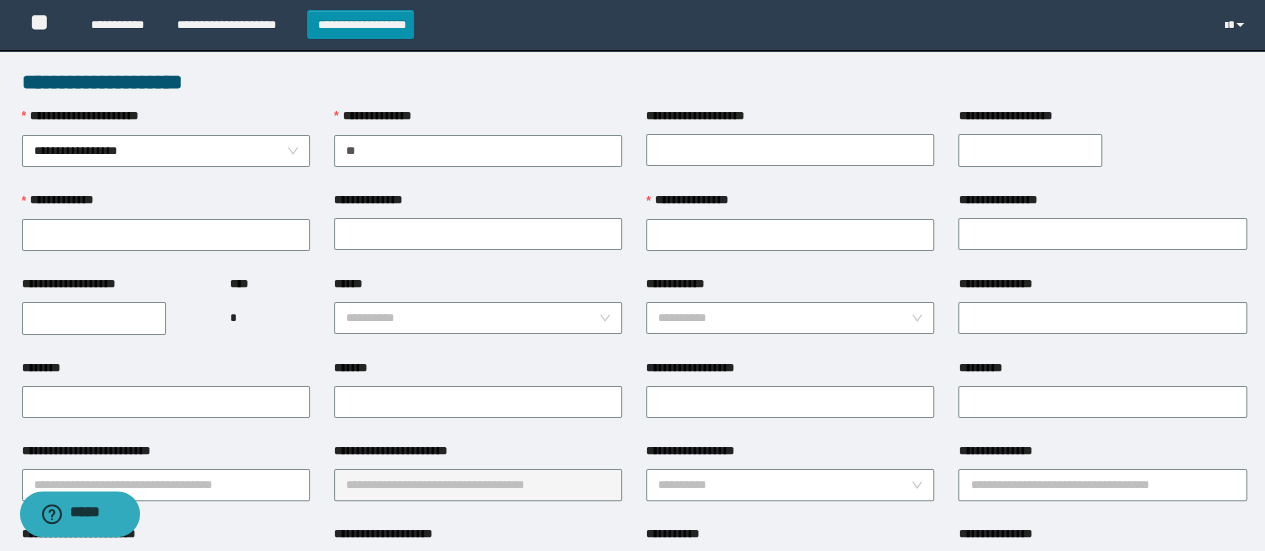 type on "*" 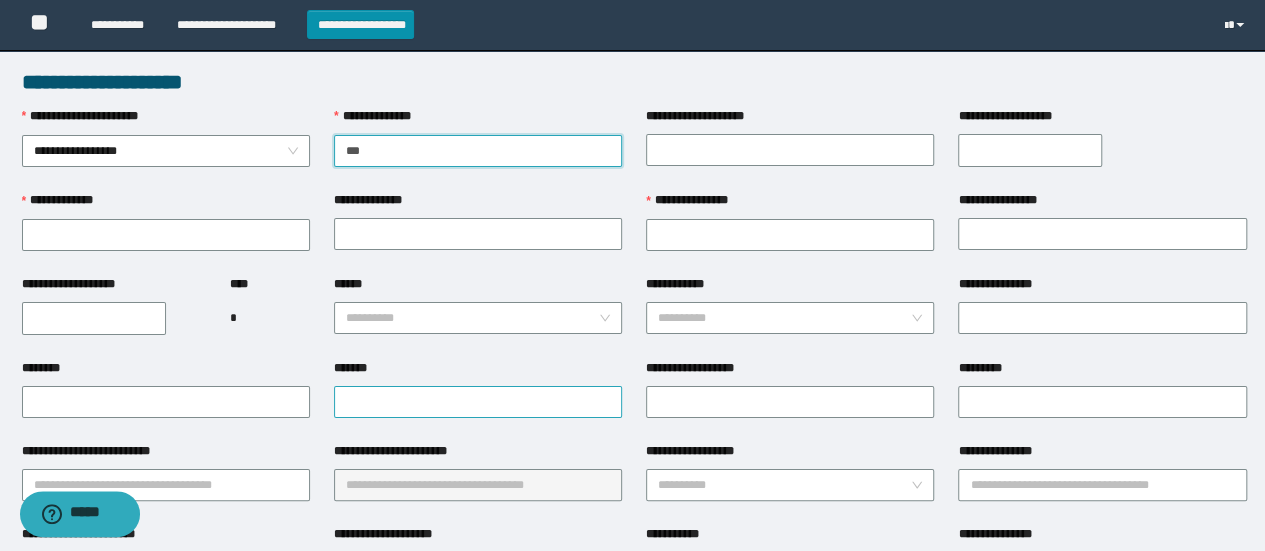 paste on "****" 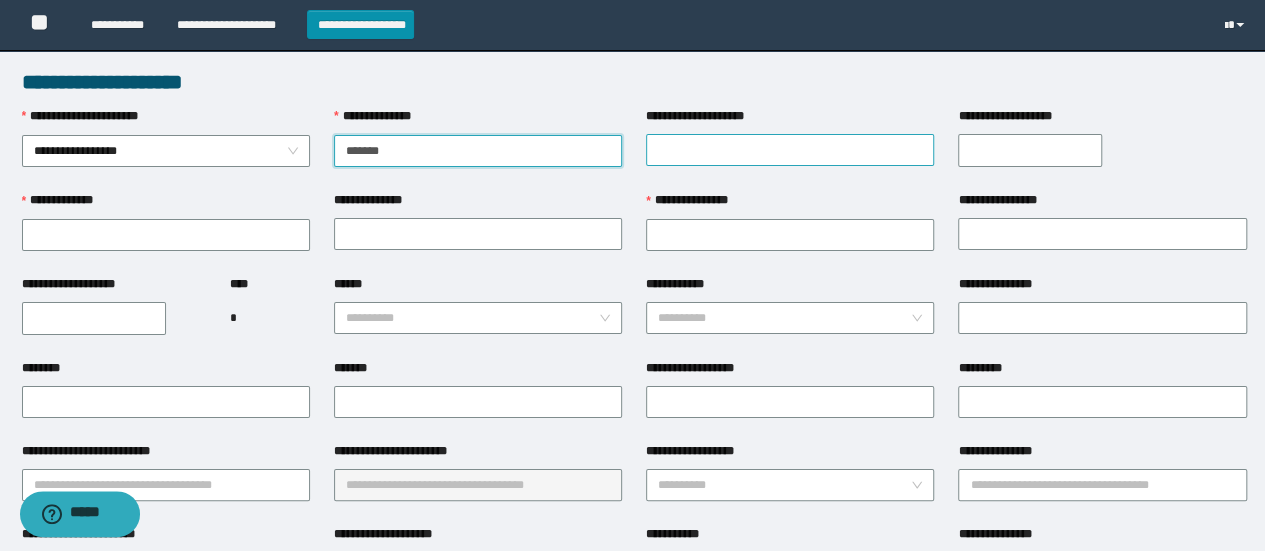 type on "*******" 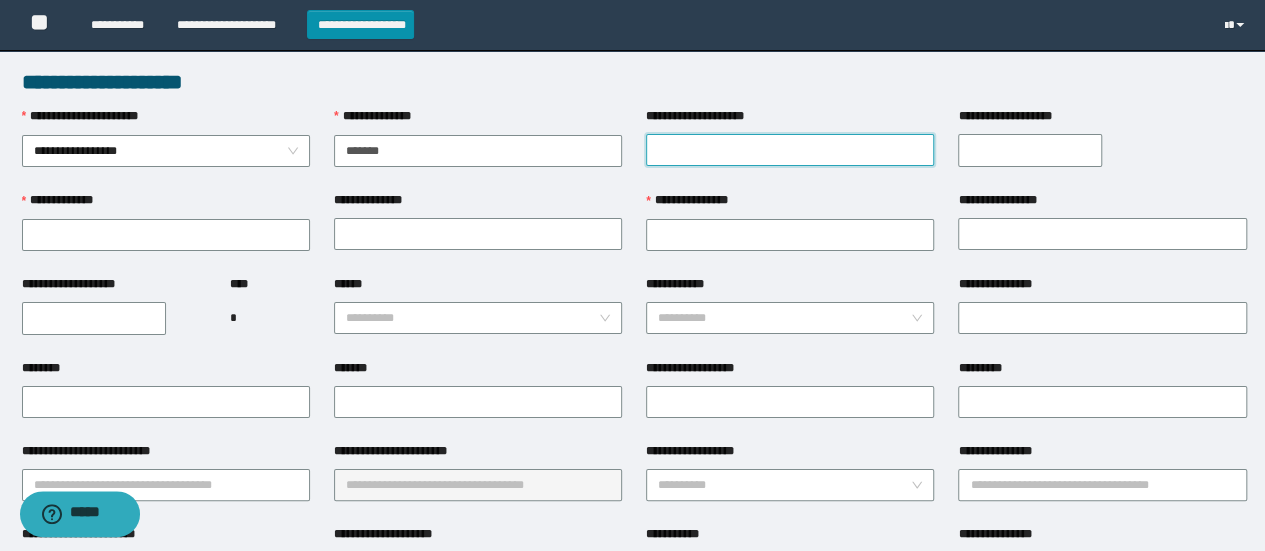 click on "**********" at bounding box center (790, 150) 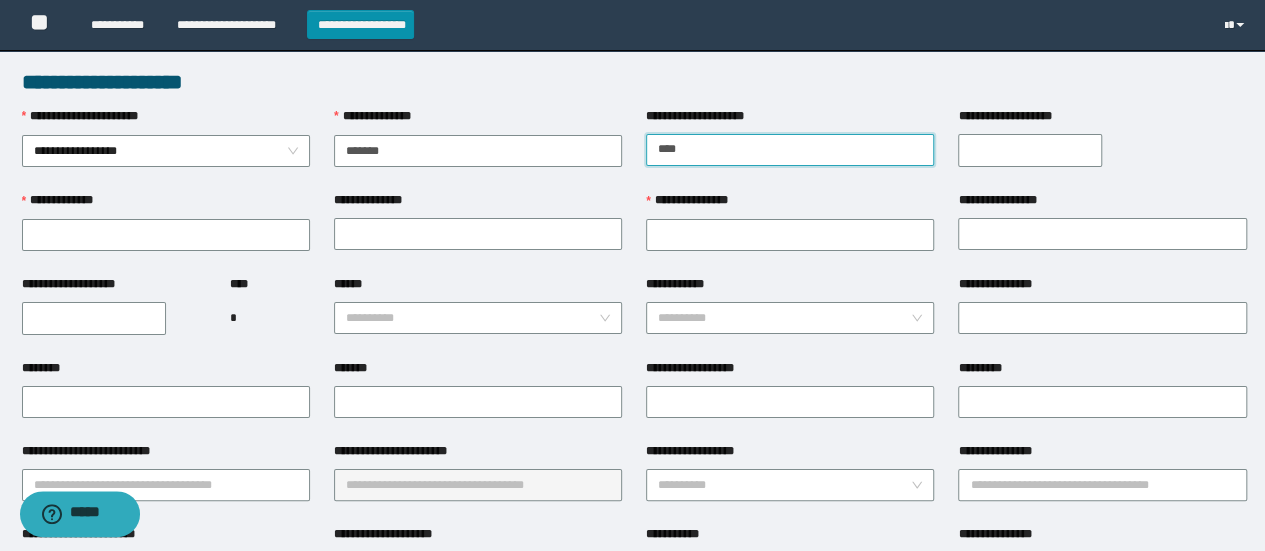 type on "******" 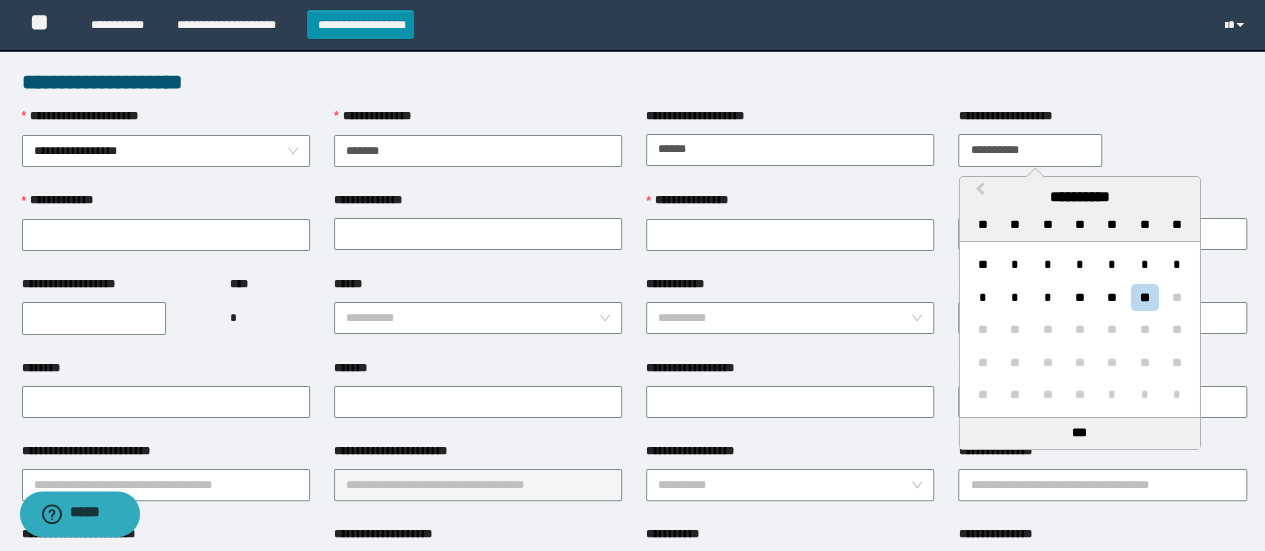 click on "**********" at bounding box center (1030, 150) 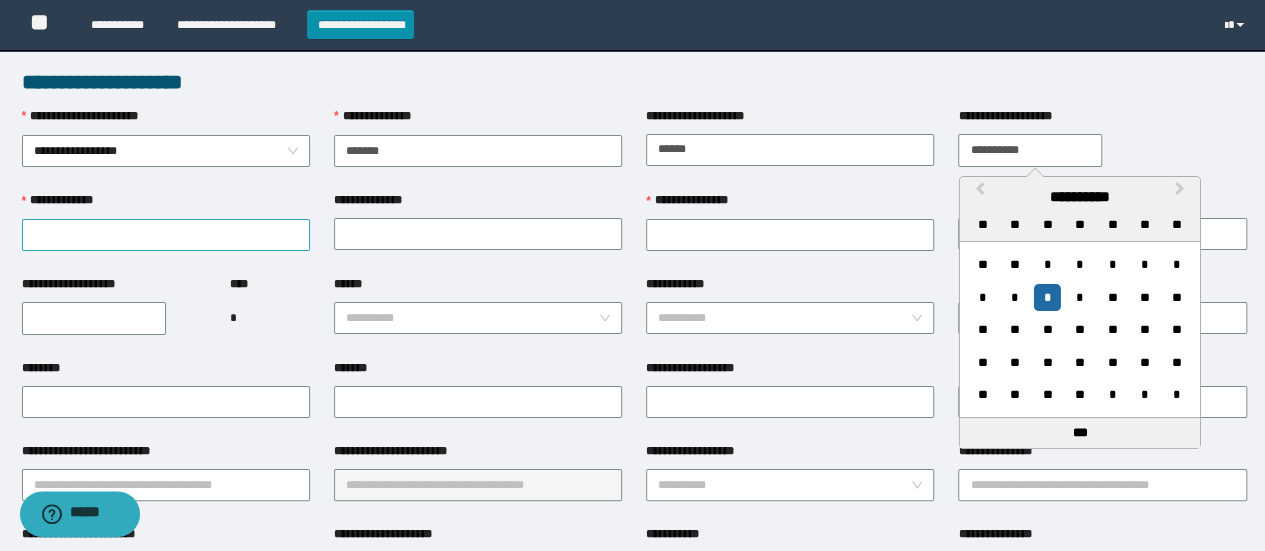 type on "**********" 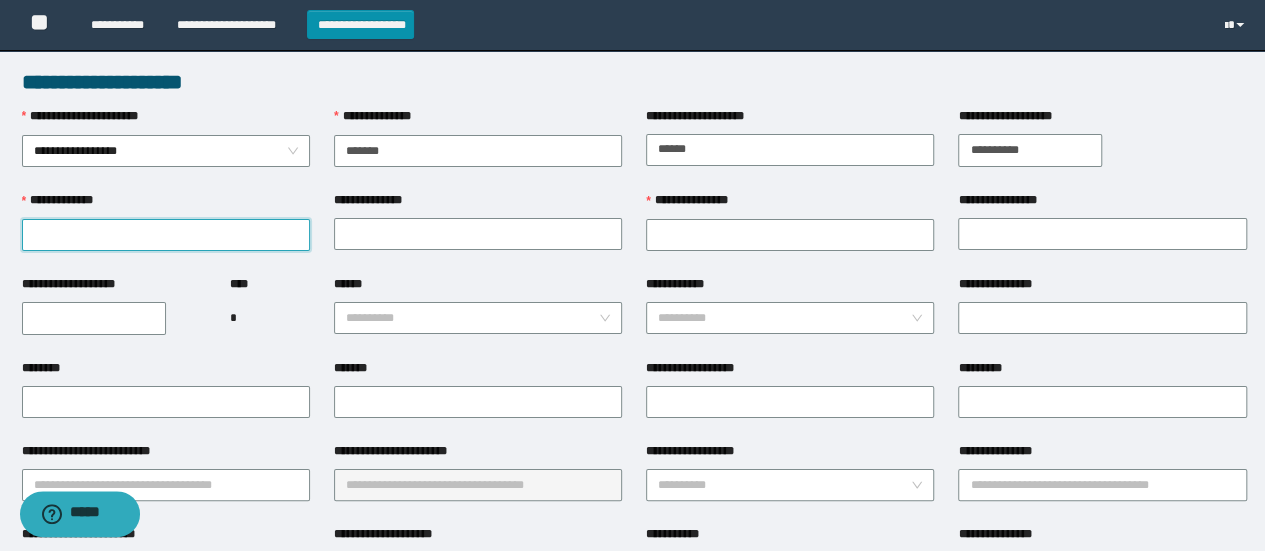 click on "**********" at bounding box center [166, 235] 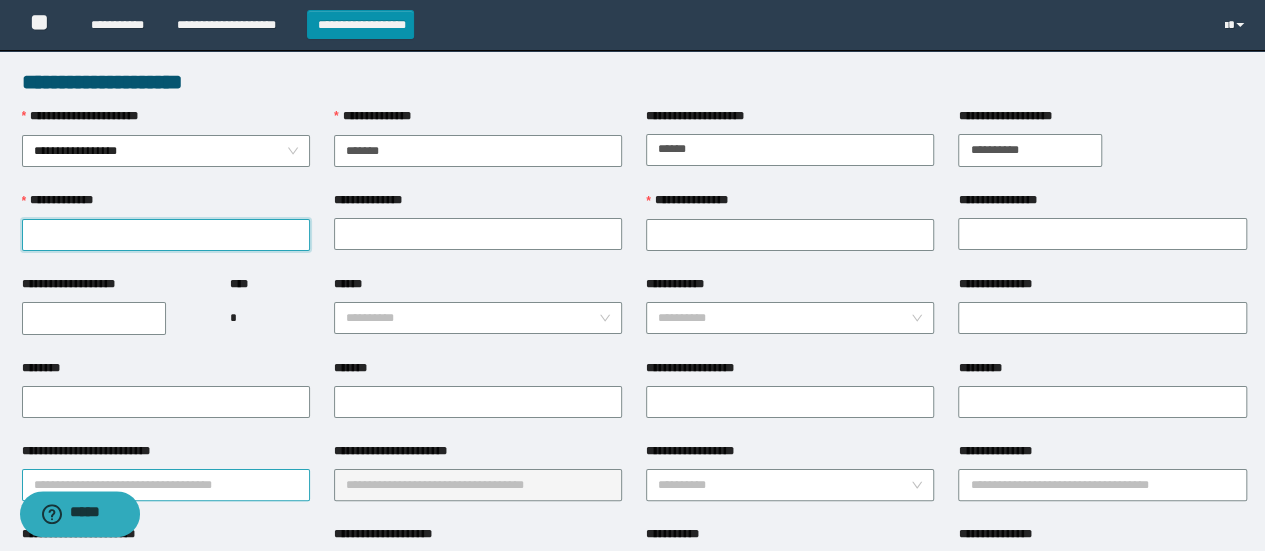 type on "*****" 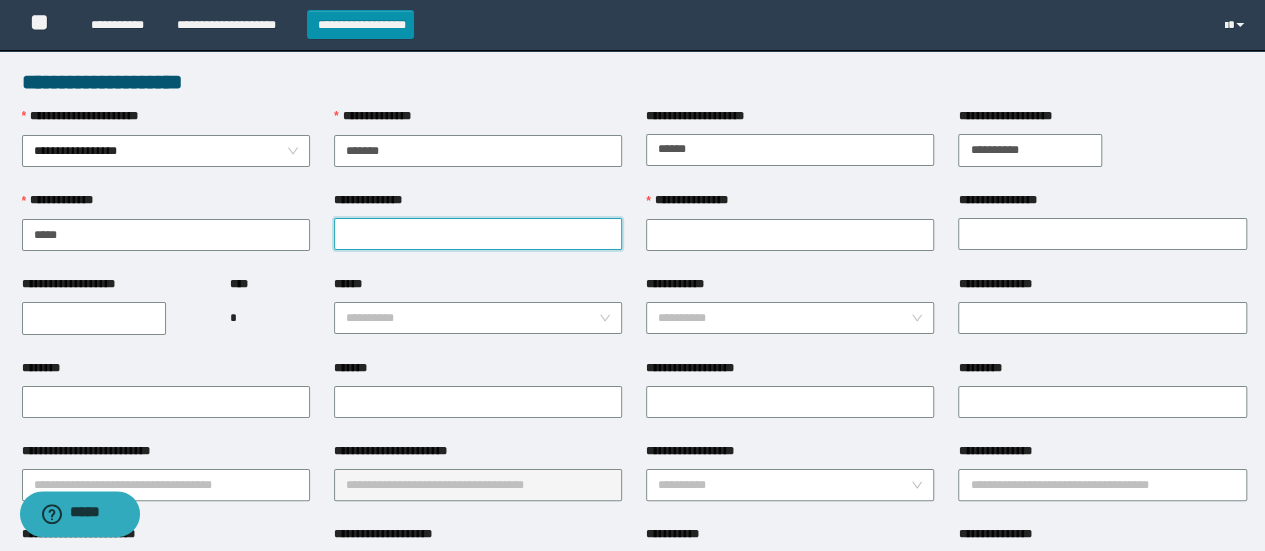 click on "**********" at bounding box center (478, 234) 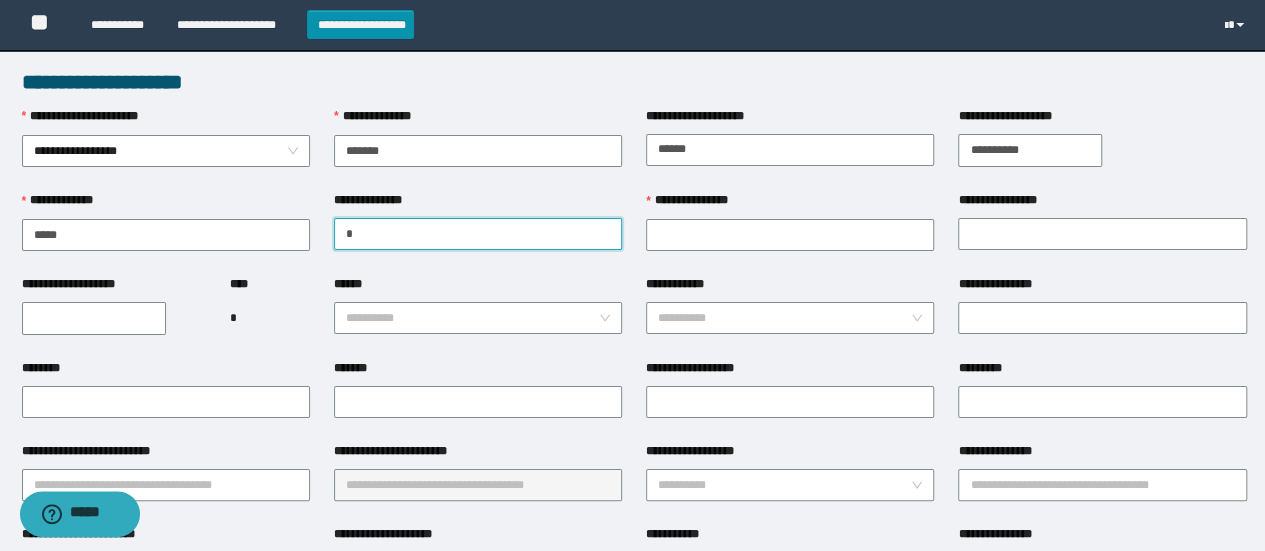 type on "*****" 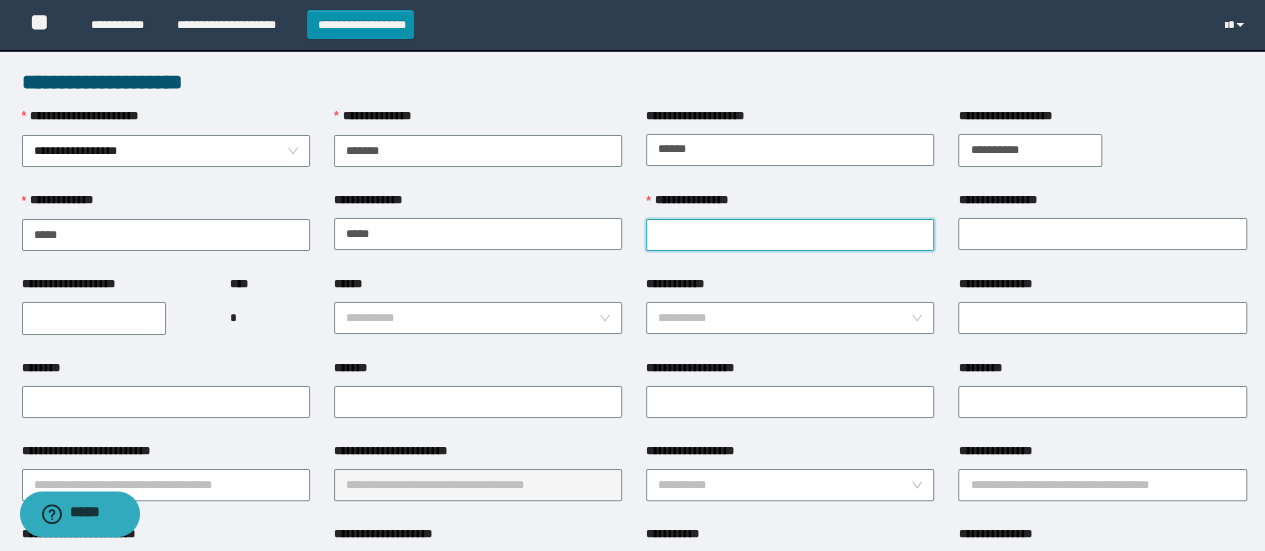 click on "**********" at bounding box center (790, 235) 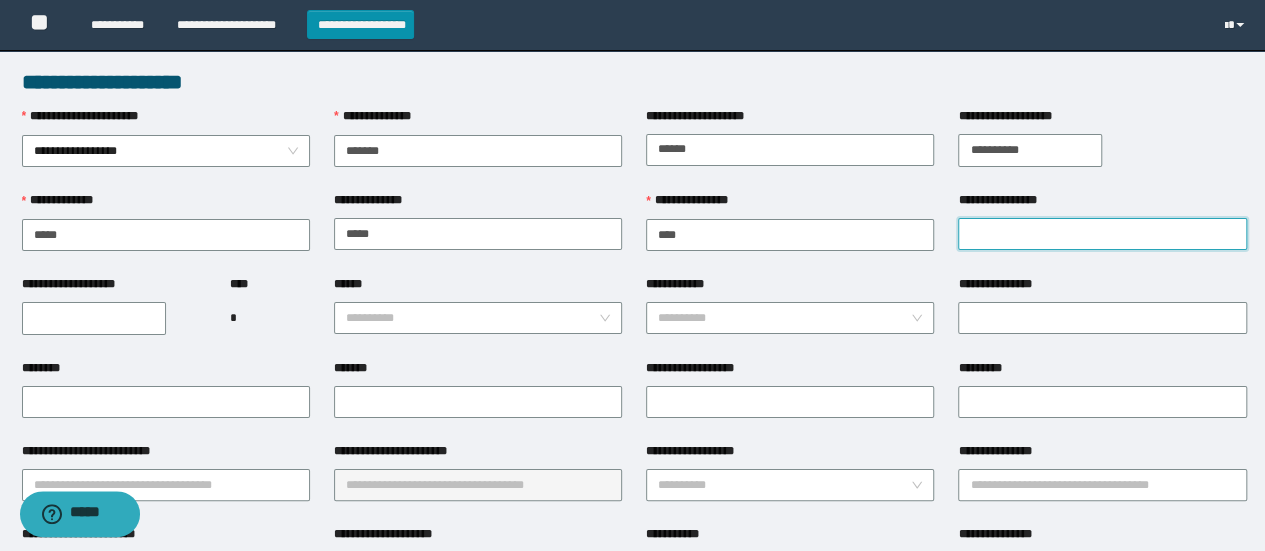 click on "**********" at bounding box center (1102, 234) 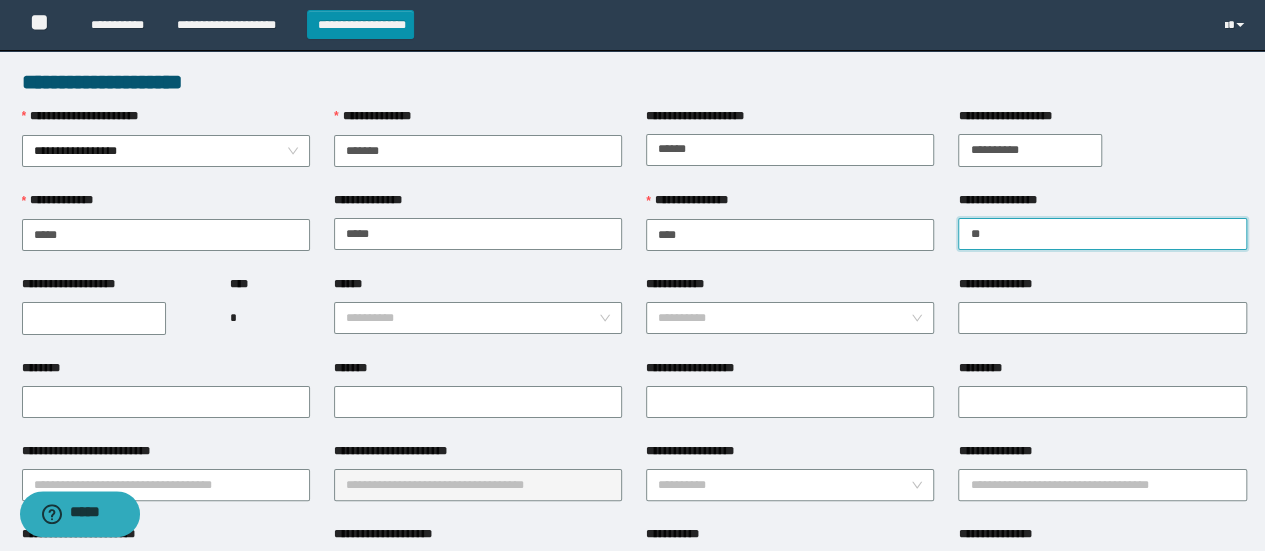 type on "******" 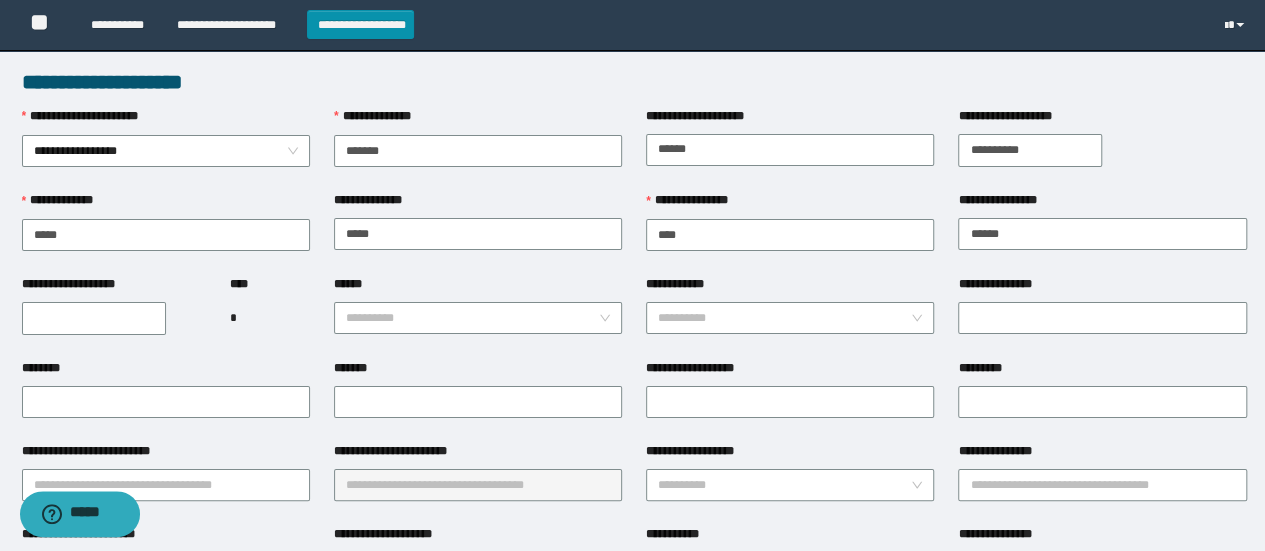 click on "**********" at bounding box center [94, 318] 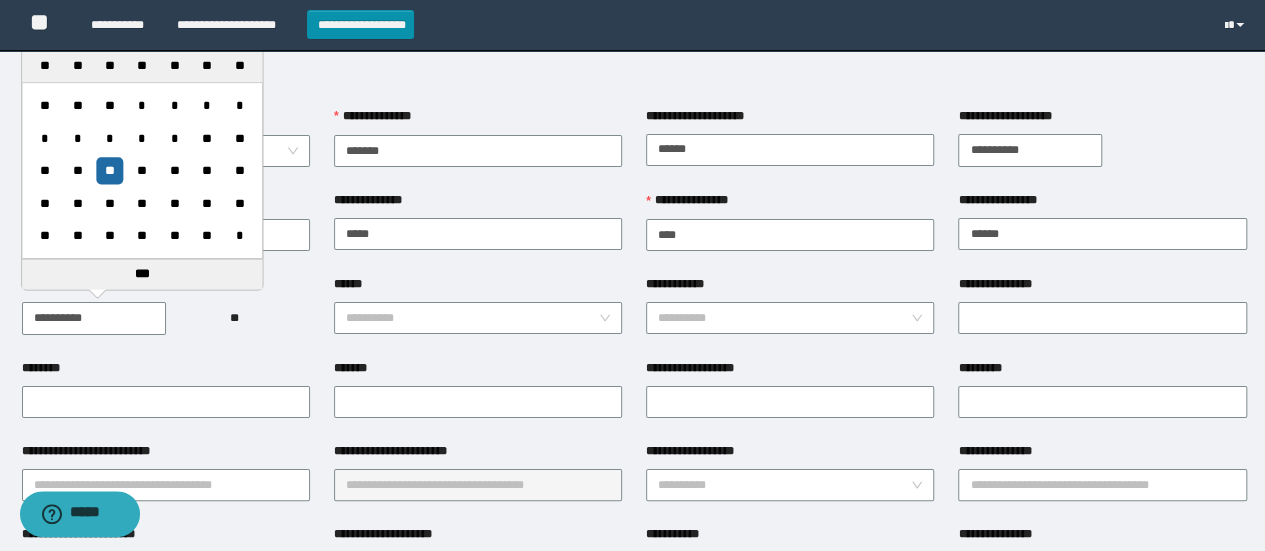 type on "**********" 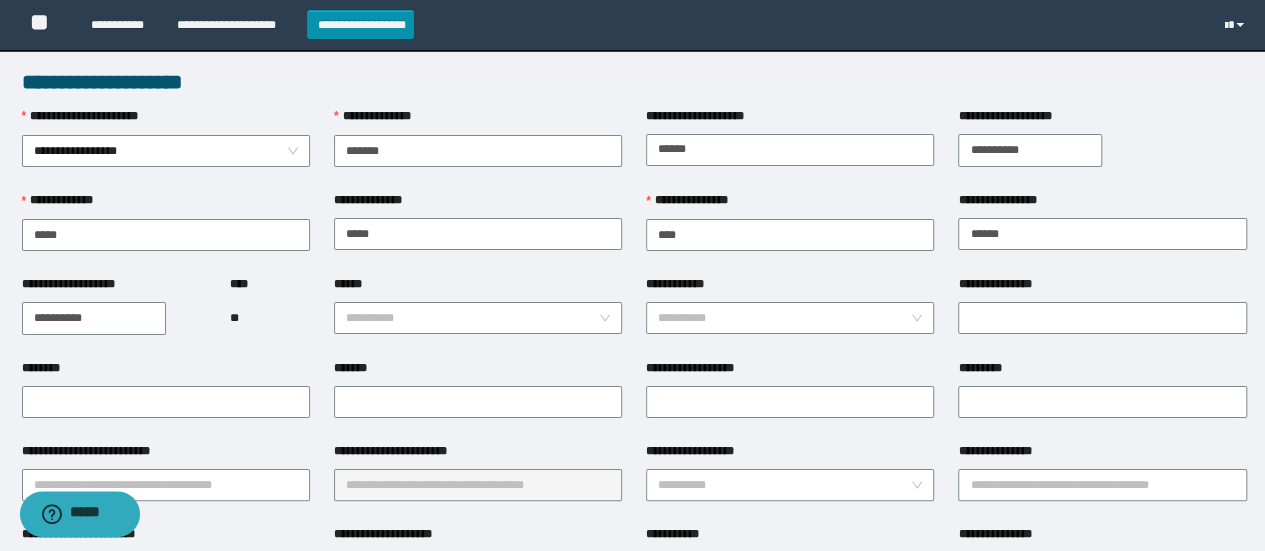 click on "**********" at bounding box center (478, 317) 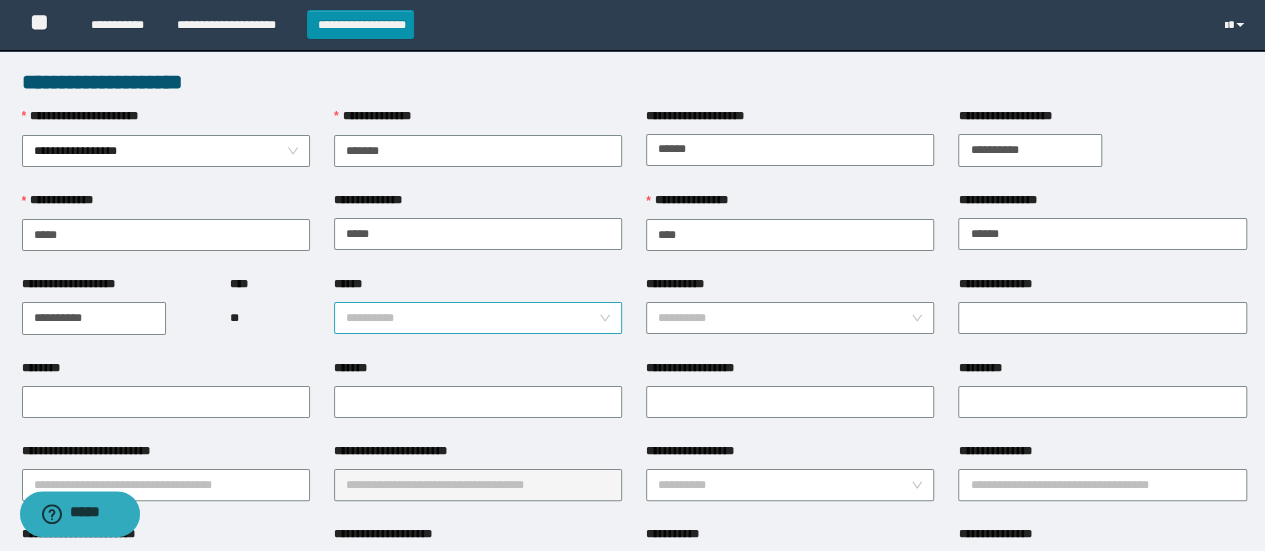 click on "******" at bounding box center (472, 318) 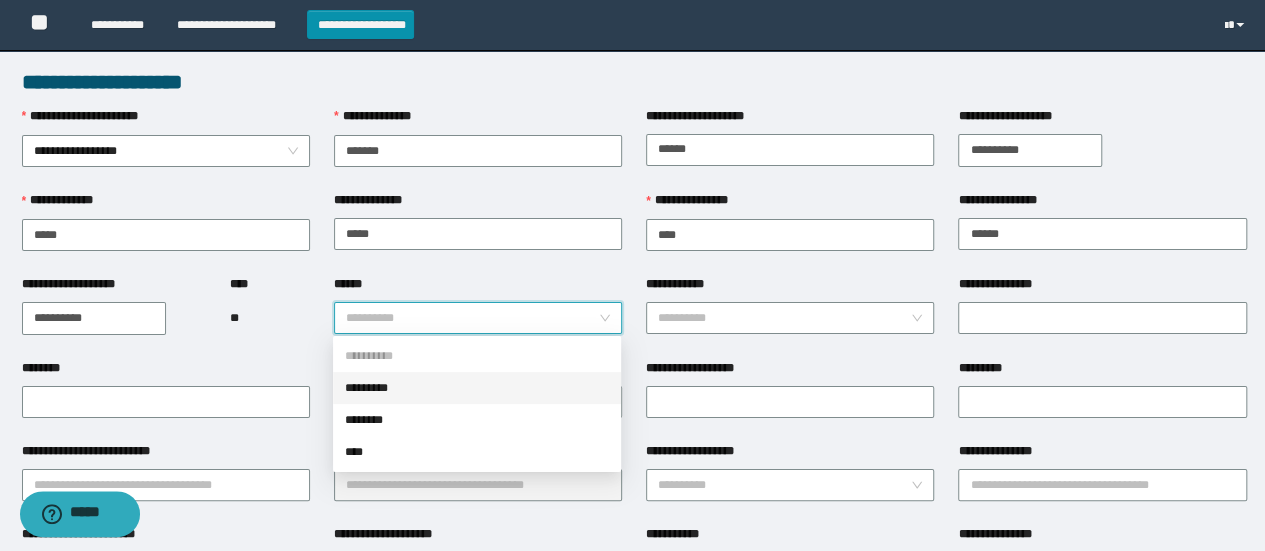click on "*********" at bounding box center (477, 388) 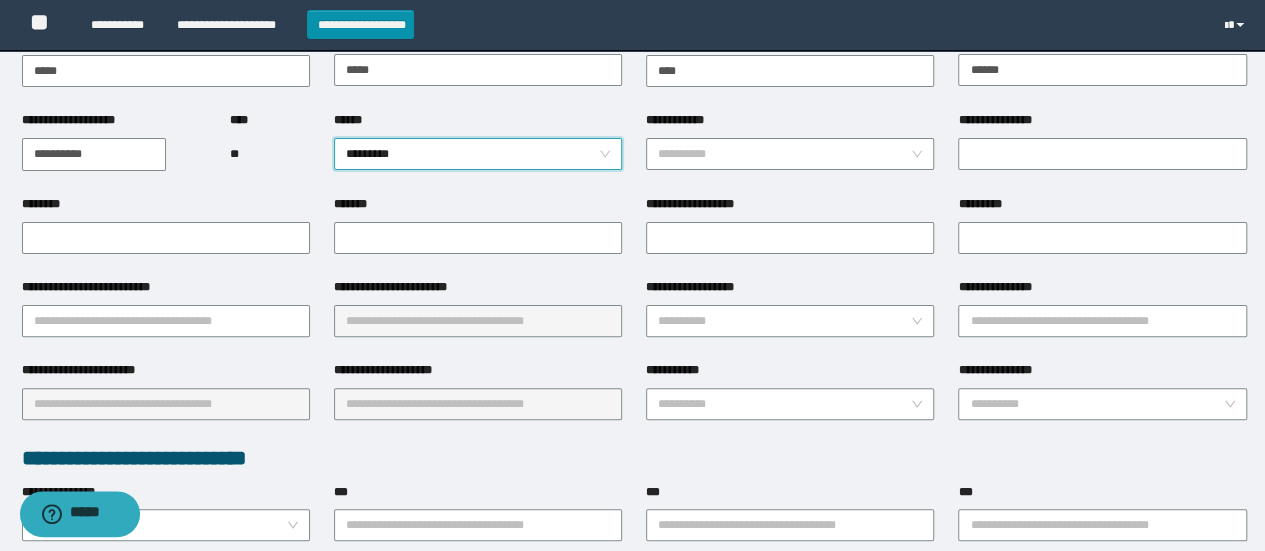 scroll, scrollTop: 200, scrollLeft: 0, axis: vertical 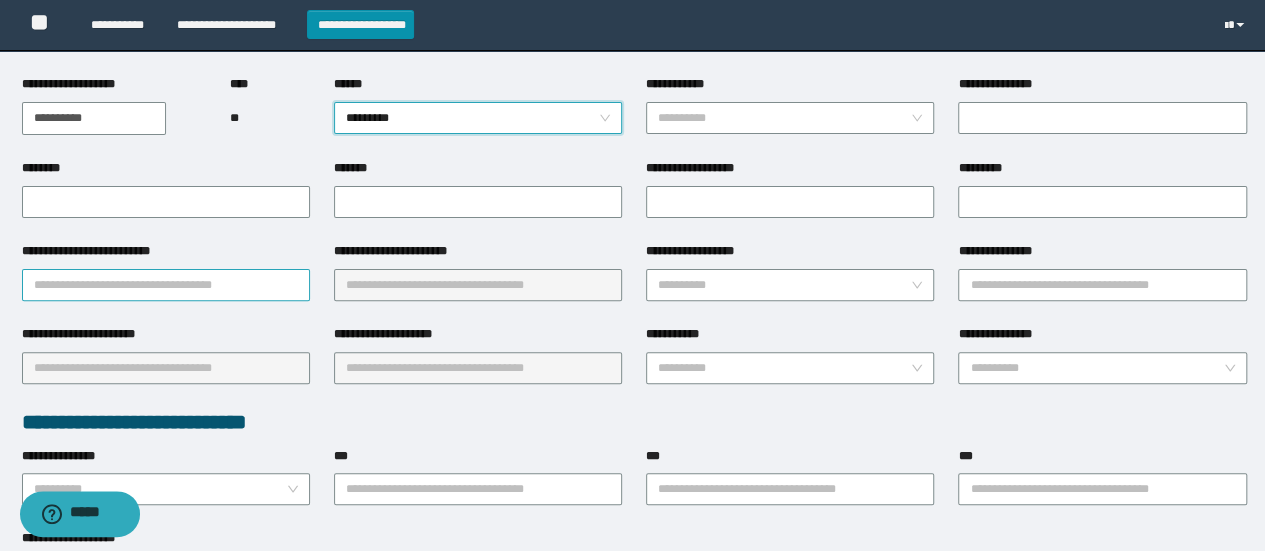 click on "**********" at bounding box center [166, 285] 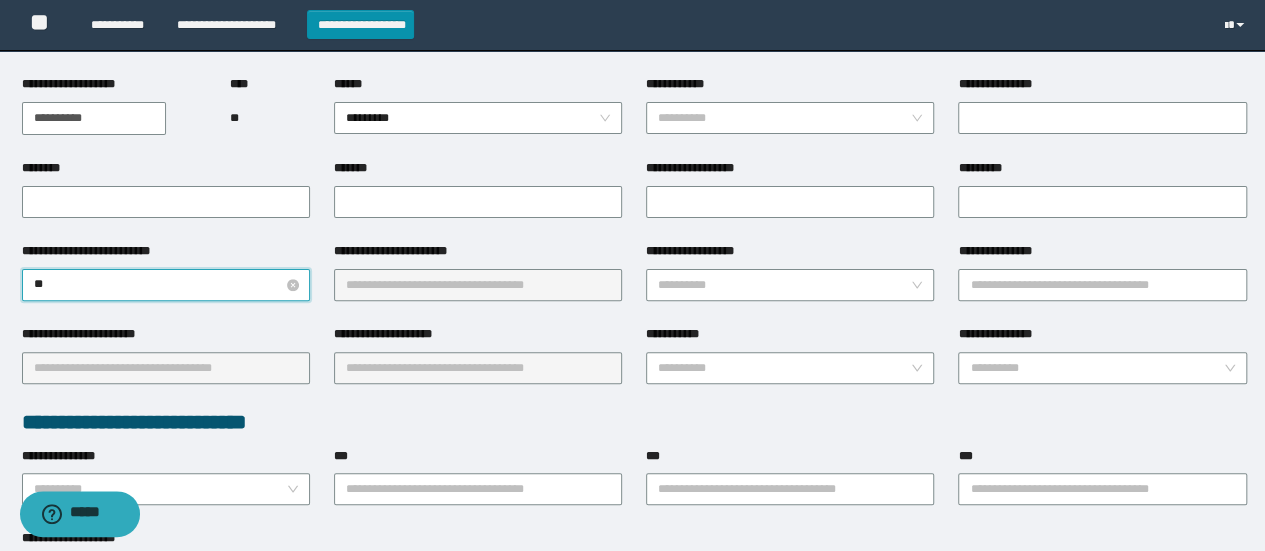 type on "***" 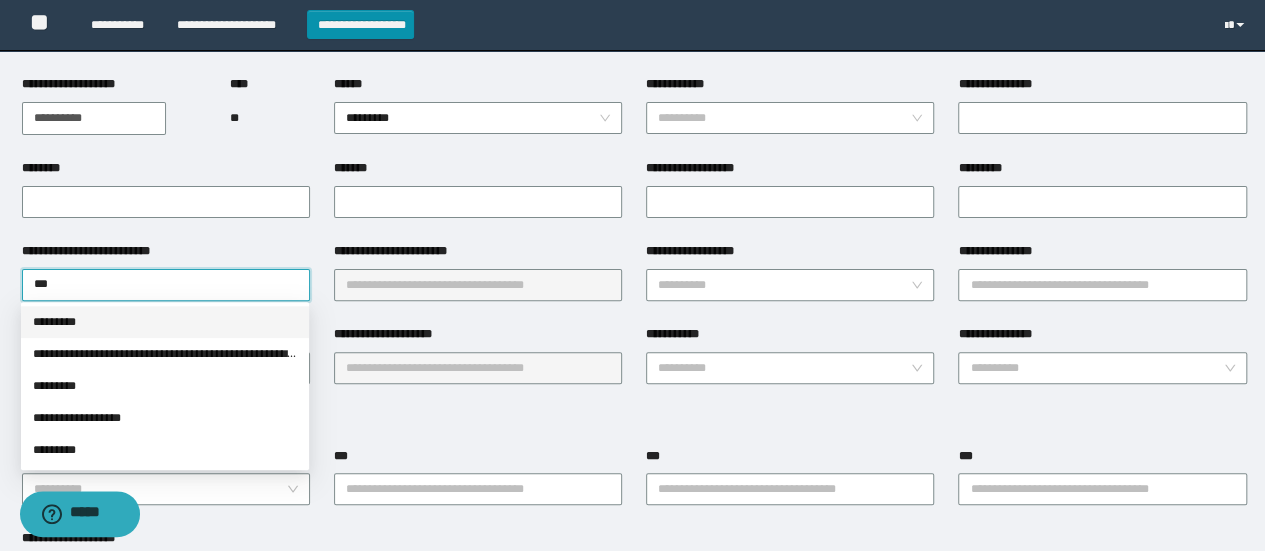 click on "*********" at bounding box center [165, 322] 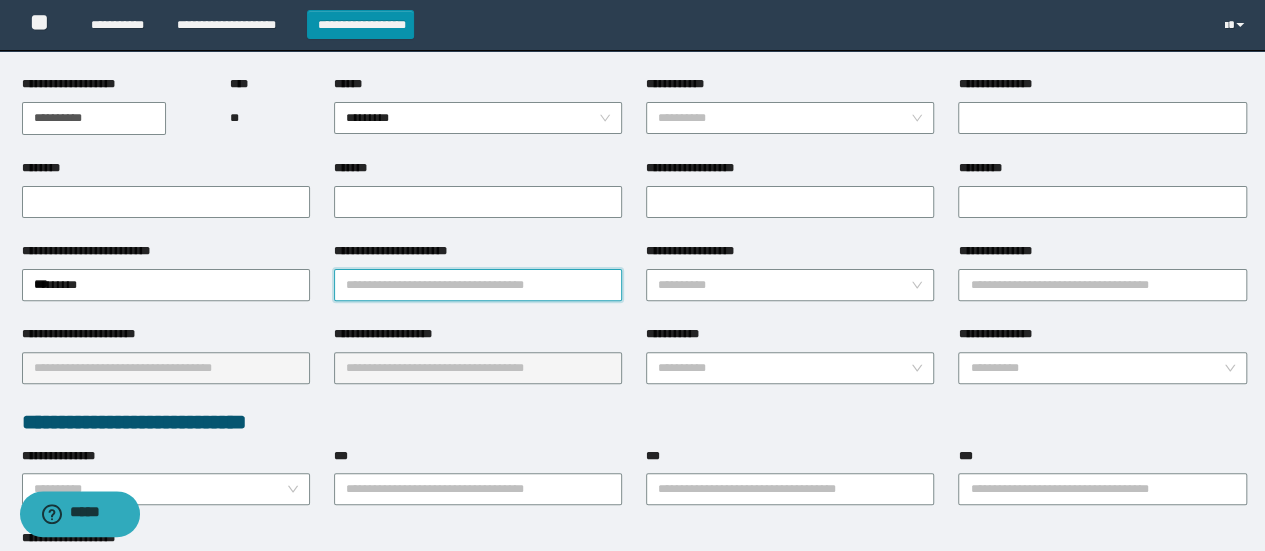 click on "**********" at bounding box center (478, 285) 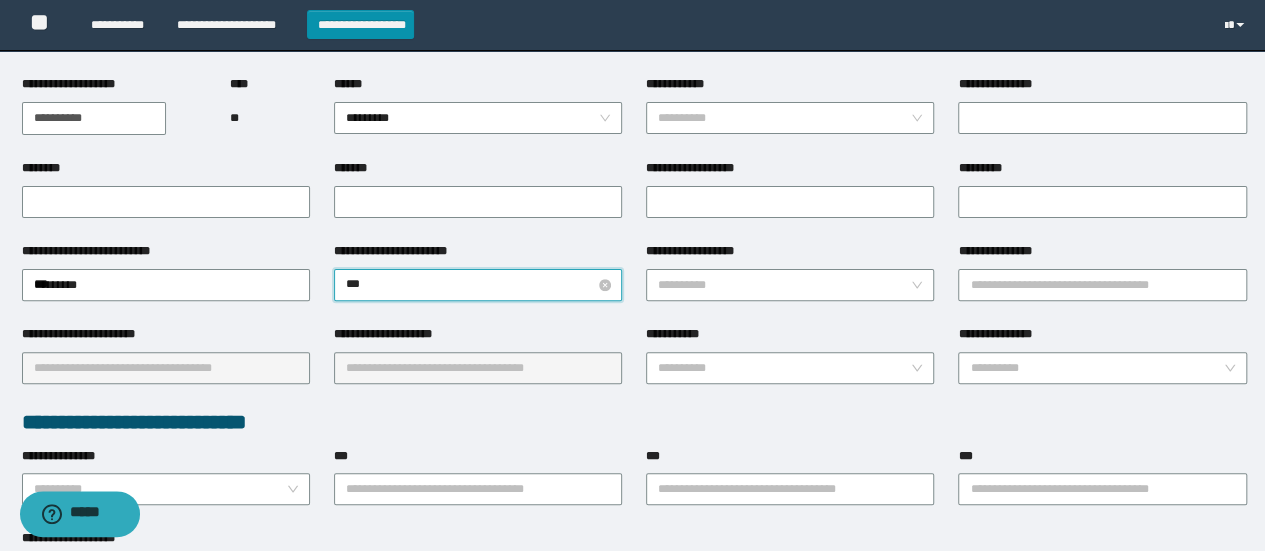 type on "****" 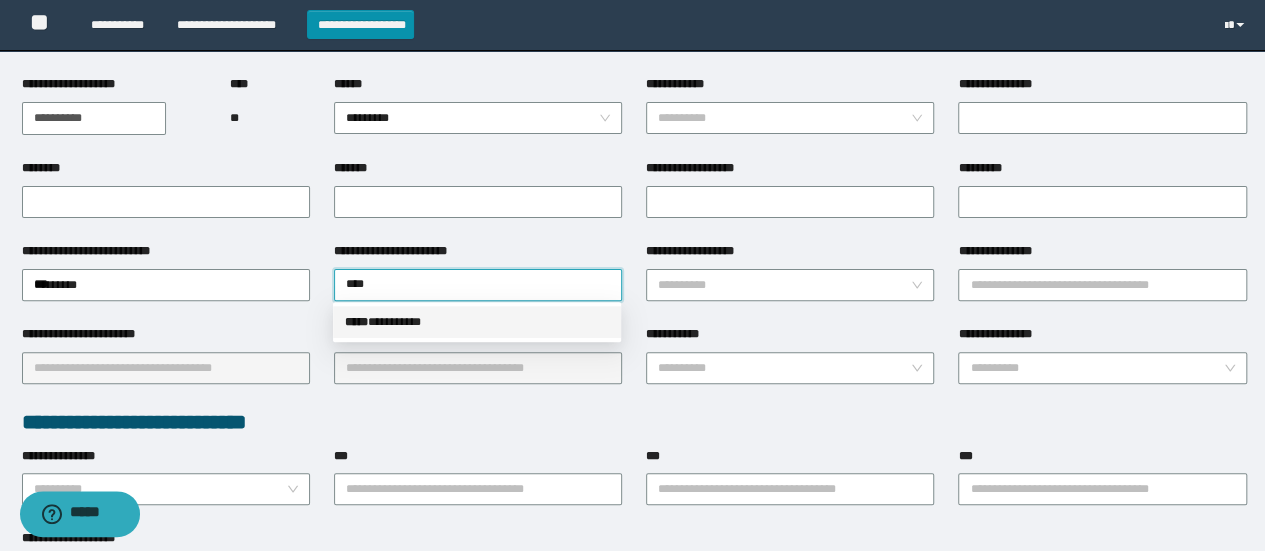 click on "*****" at bounding box center (356, 322) 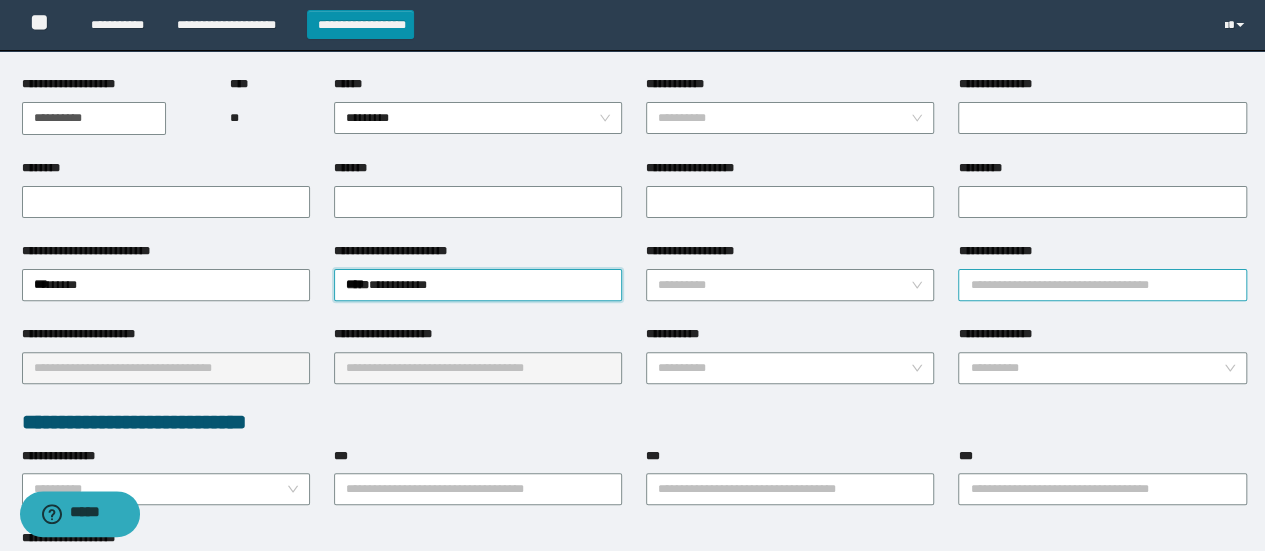 click on "**********" at bounding box center (1102, 285) 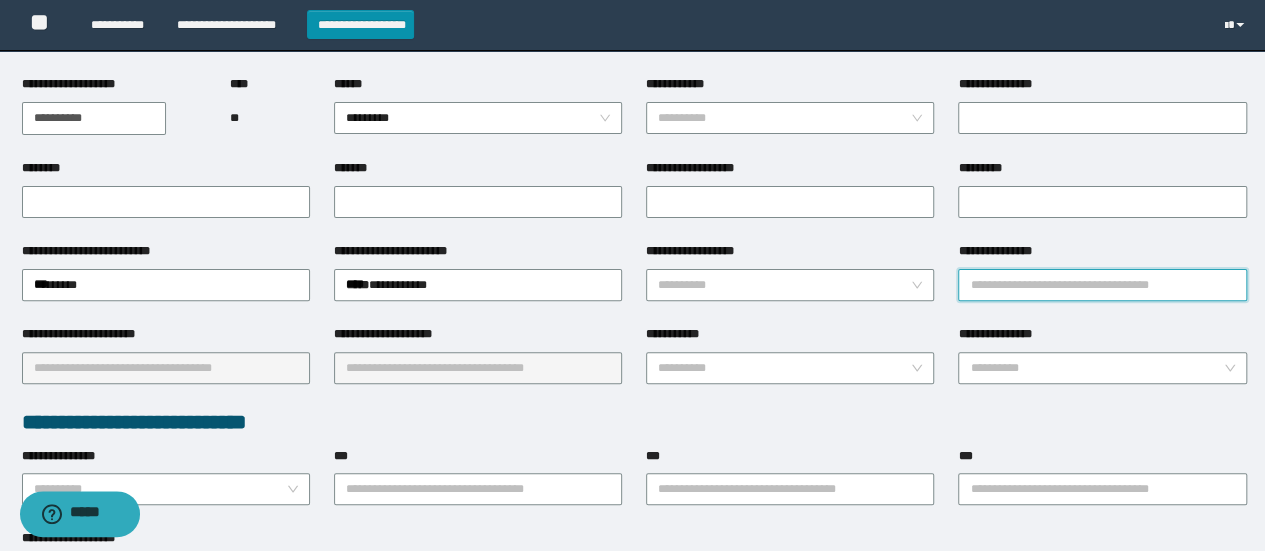 type on "*" 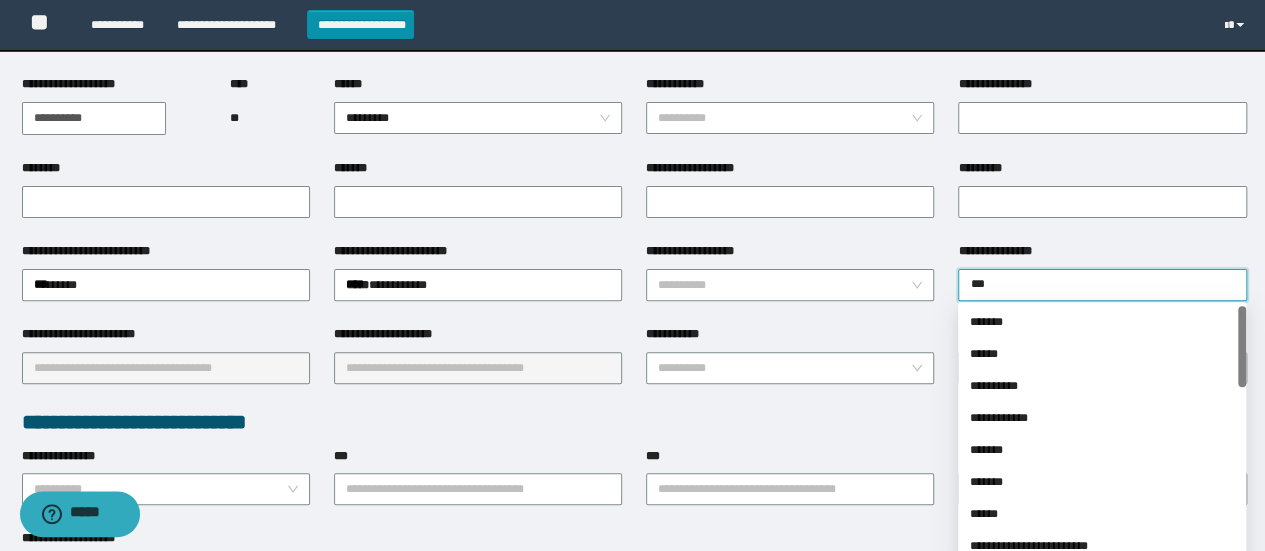 type on "****" 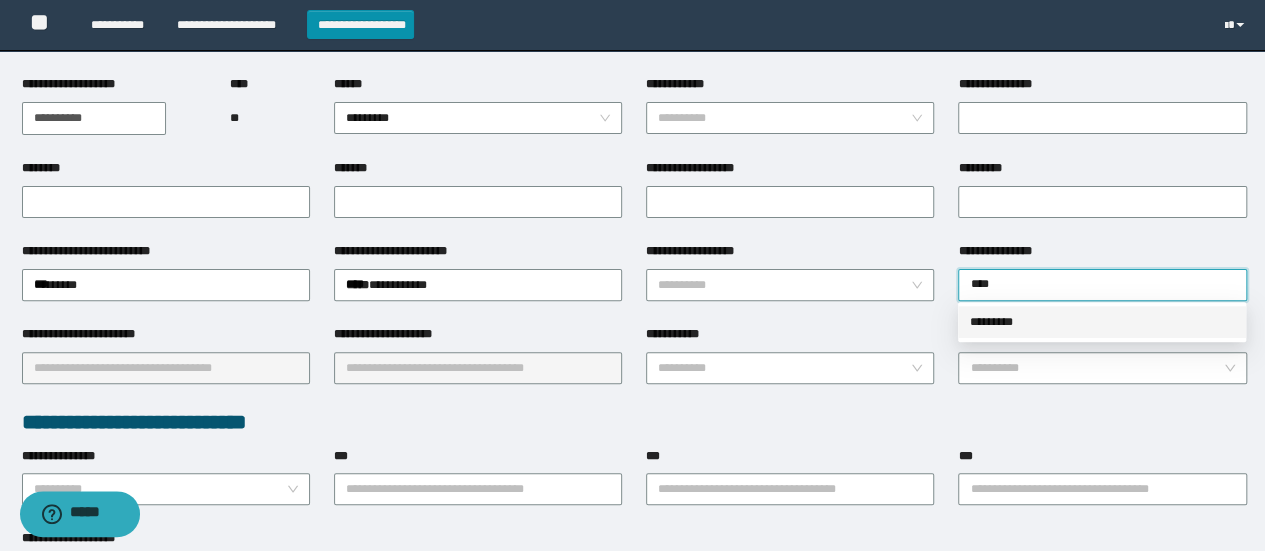 click on "*********" at bounding box center [1102, 322] 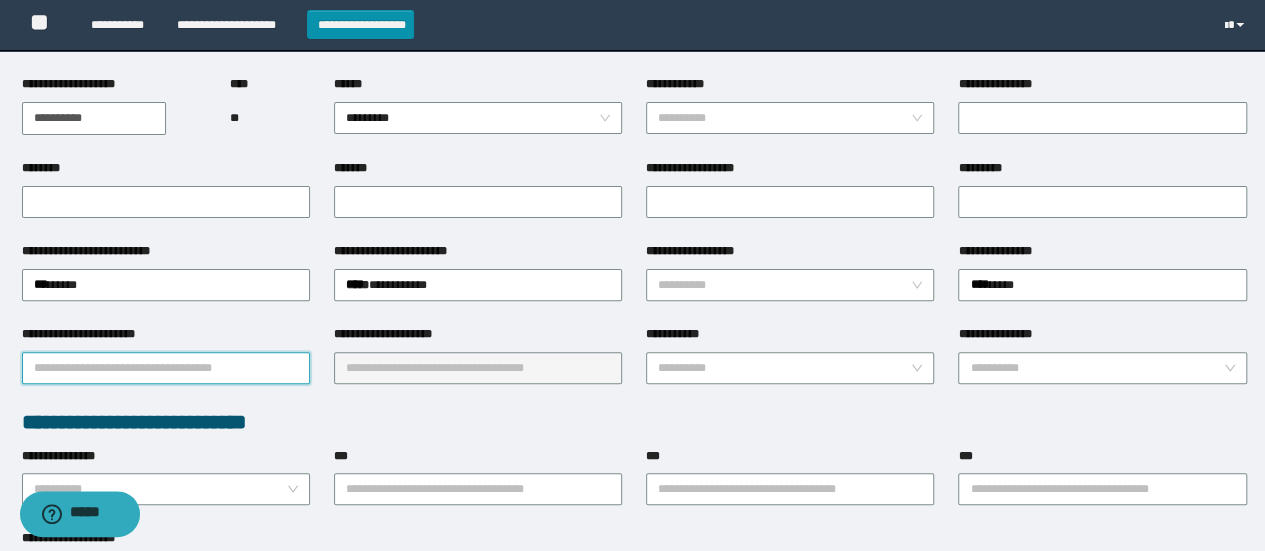 click on "**********" at bounding box center (166, 368) 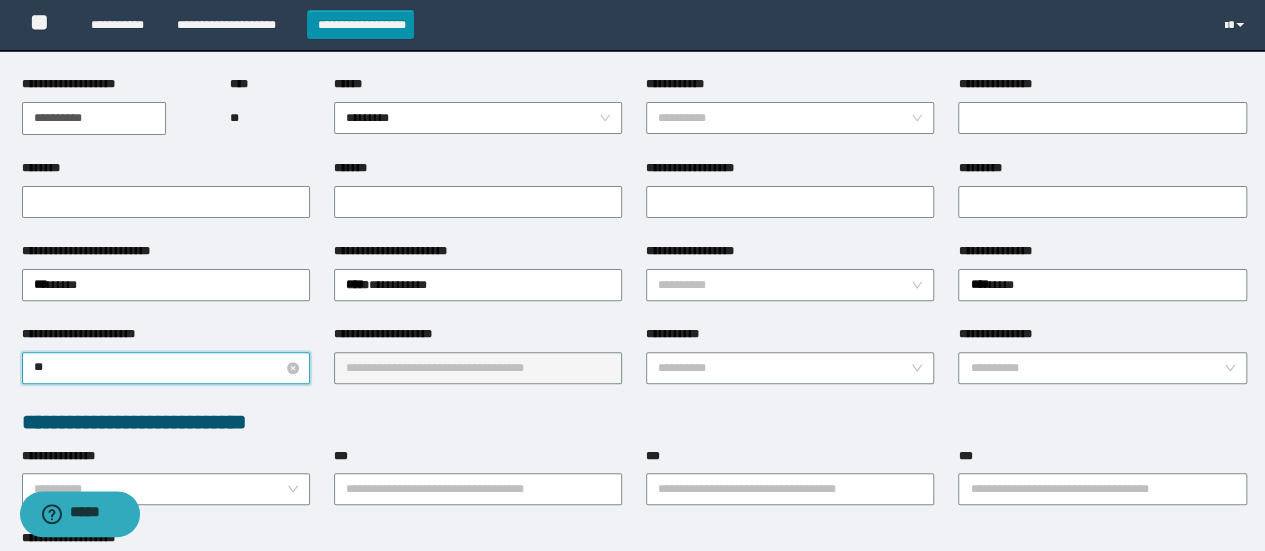 type on "*" 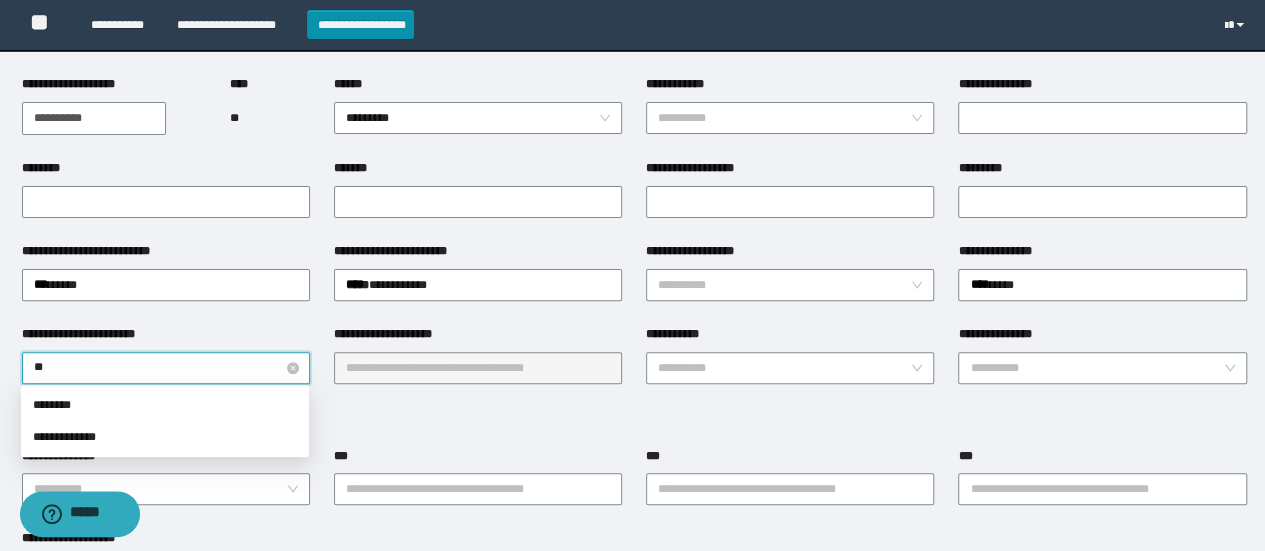 type on "*" 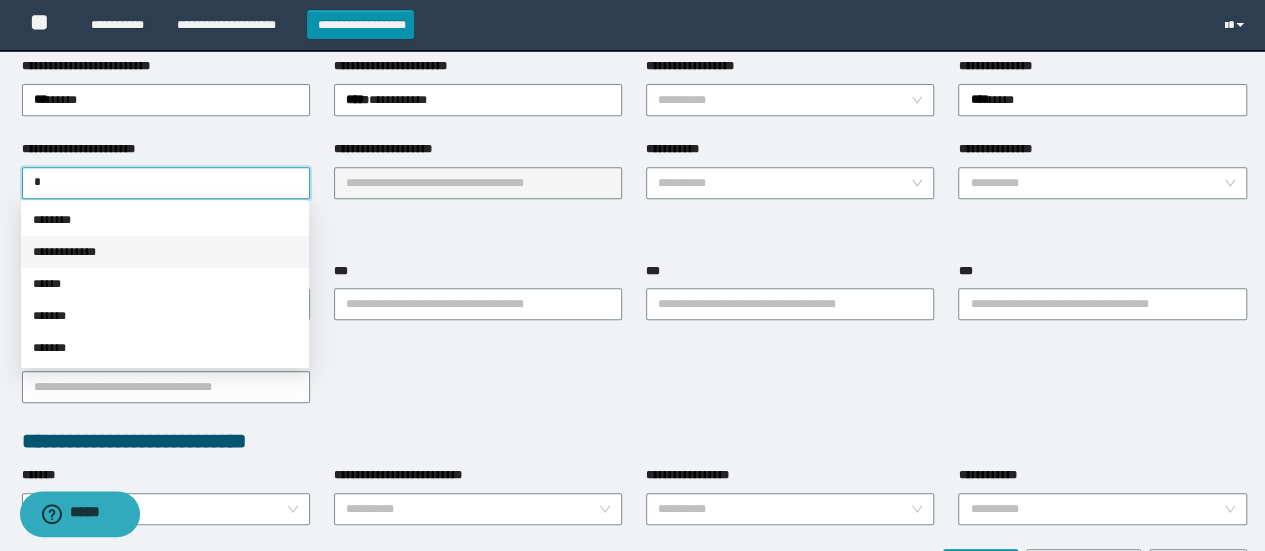 scroll, scrollTop: 500, scrollLeft: 0, axis: vertical 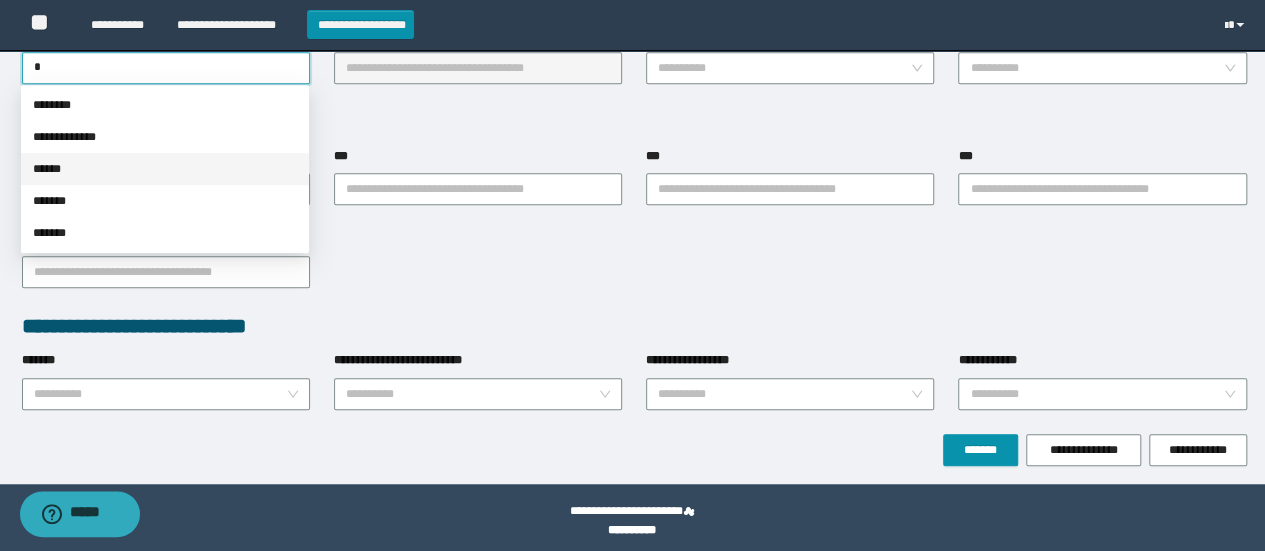 click on "******" at bounding box center (165, 169) 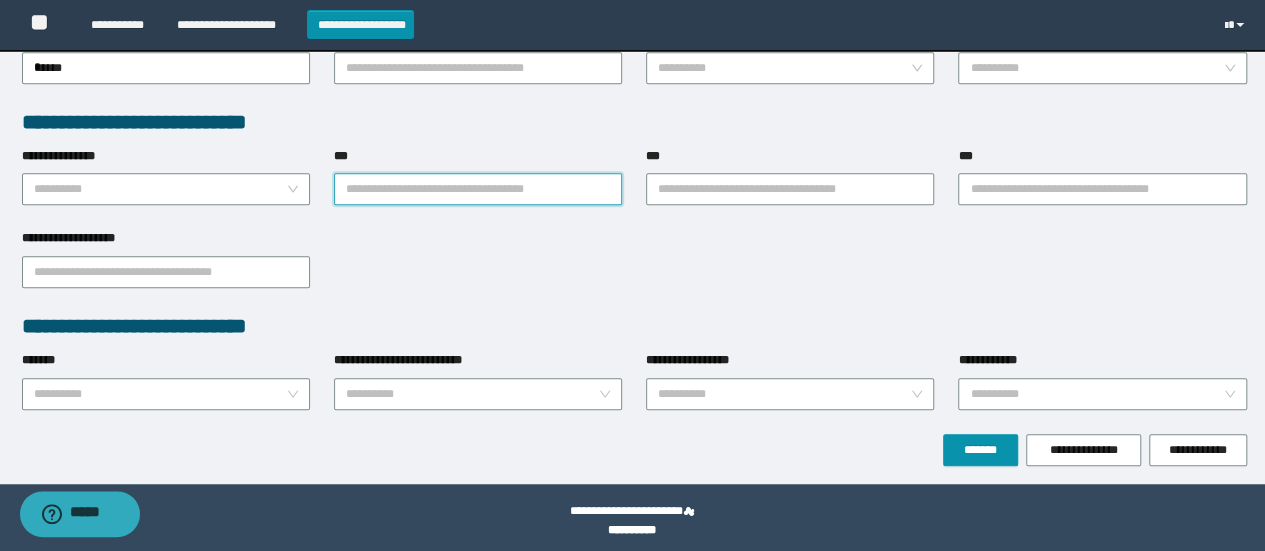 click on "***" at bounding box center (478, 189) 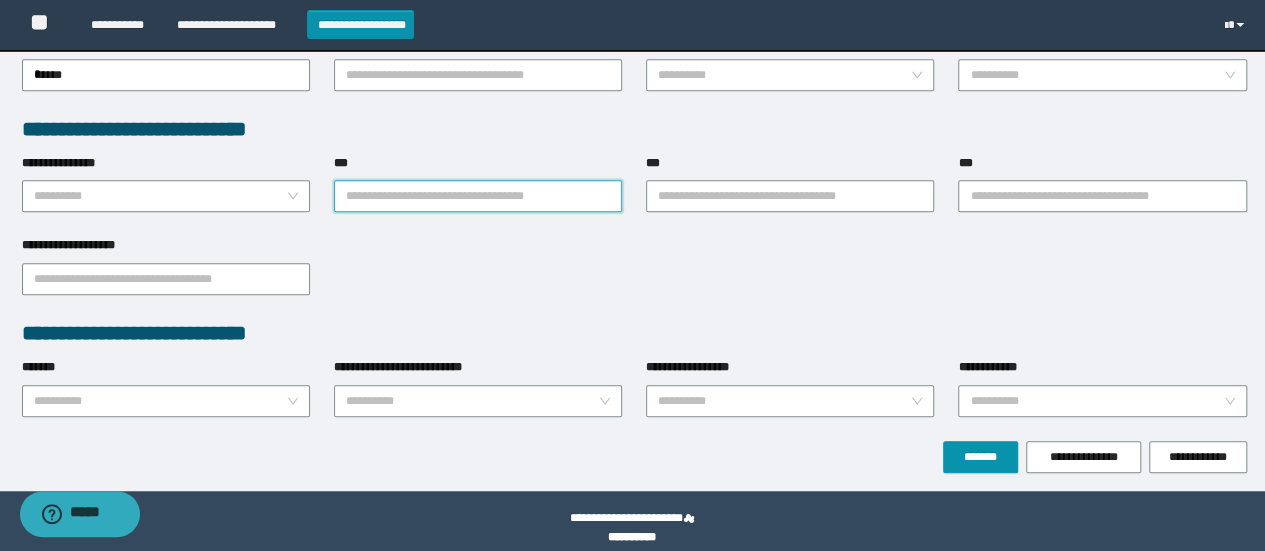 scroll, scrollTop: 400, scrollLeft: 0, axis: vertical 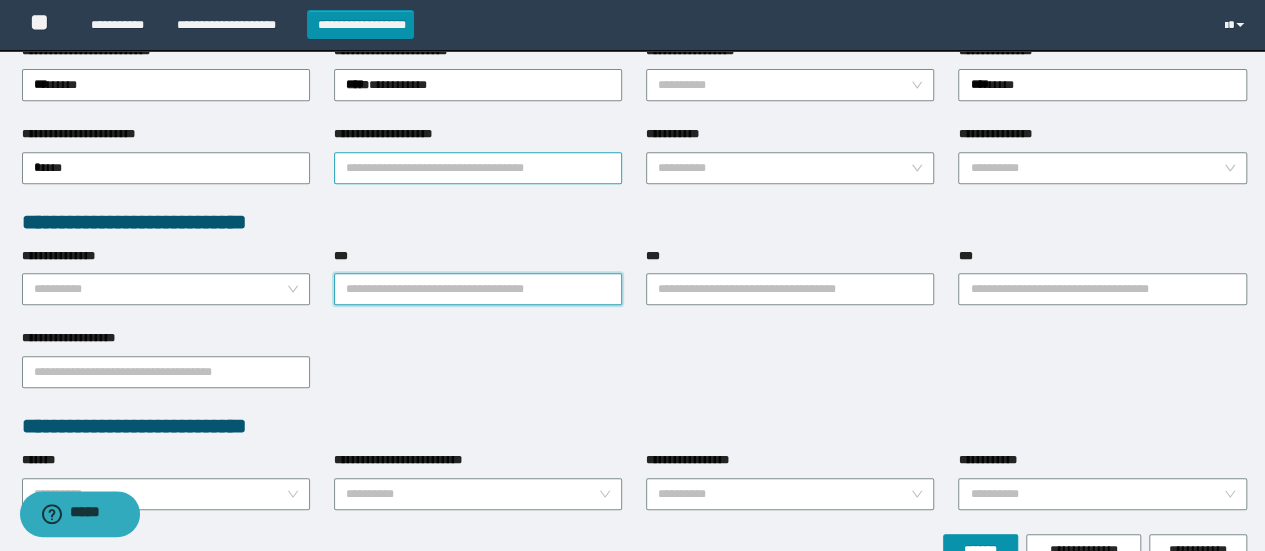 click on "**********" at bounding box center (478, 168) 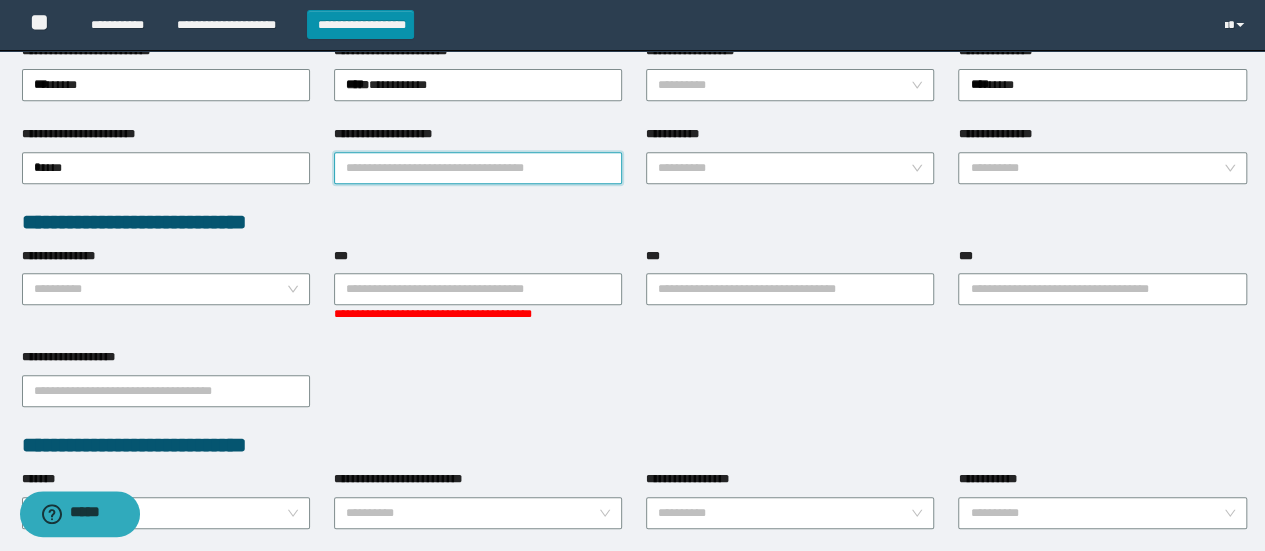 click on "**********" at bounding box center (478, 168) 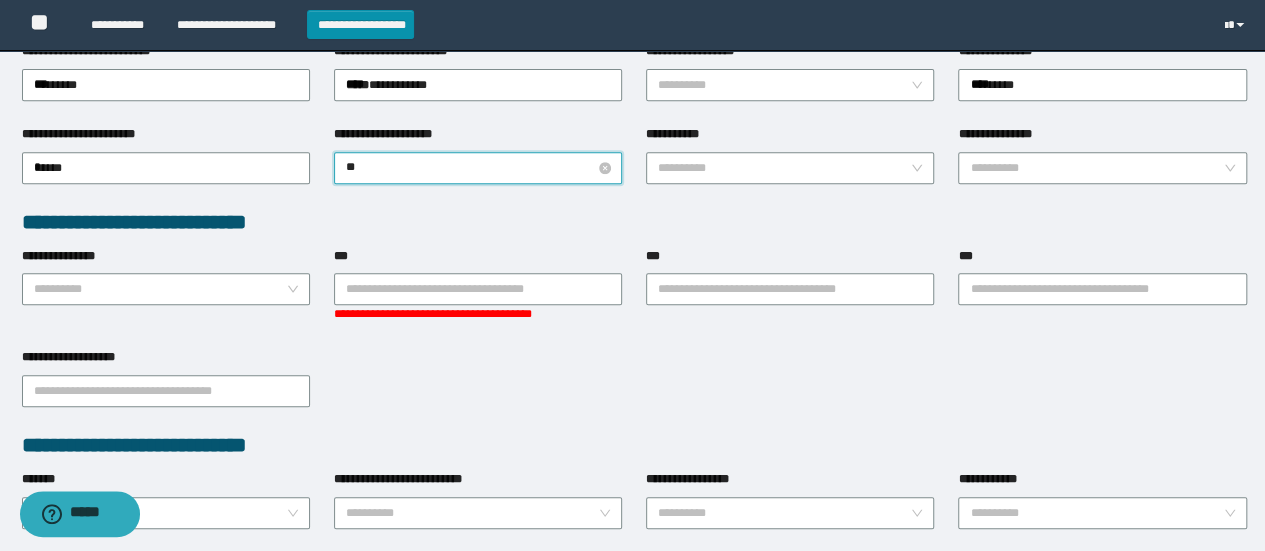 type on "*" 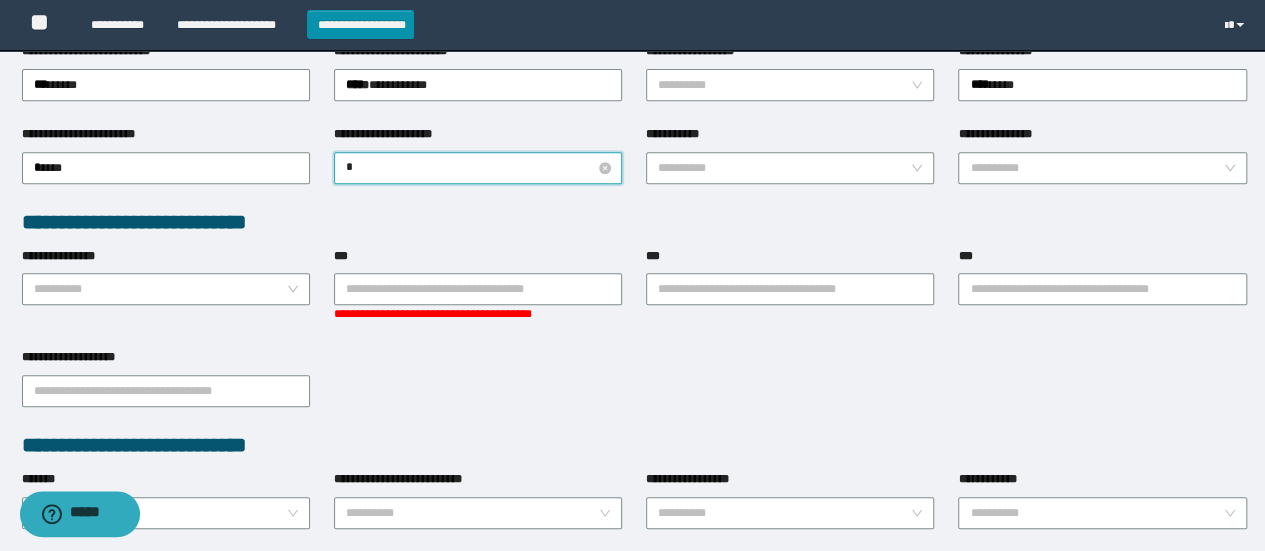type 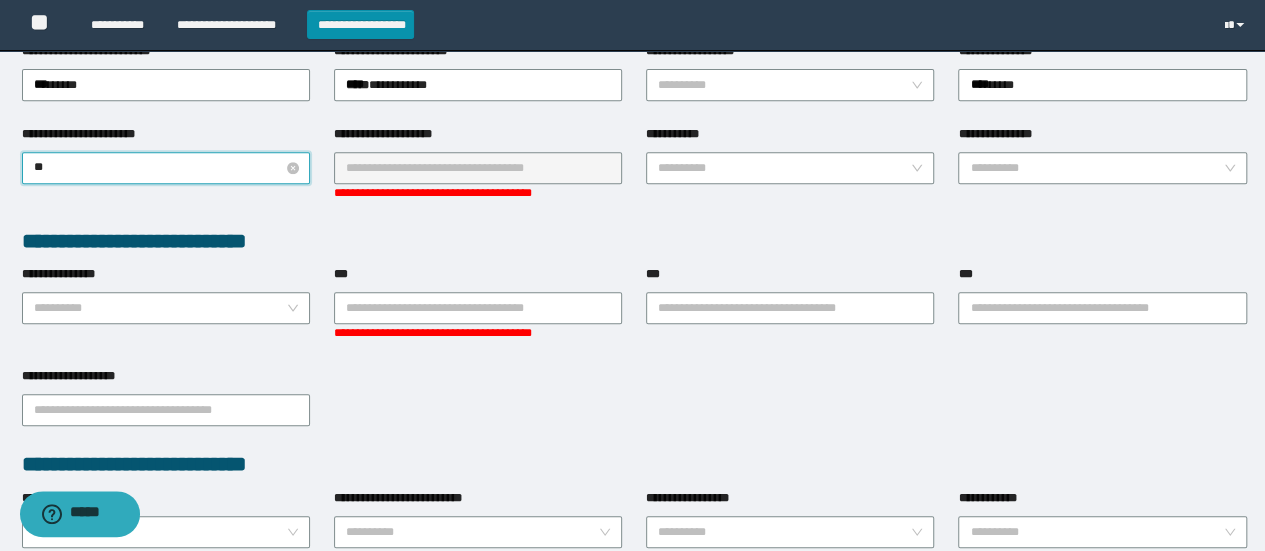 type on "*" 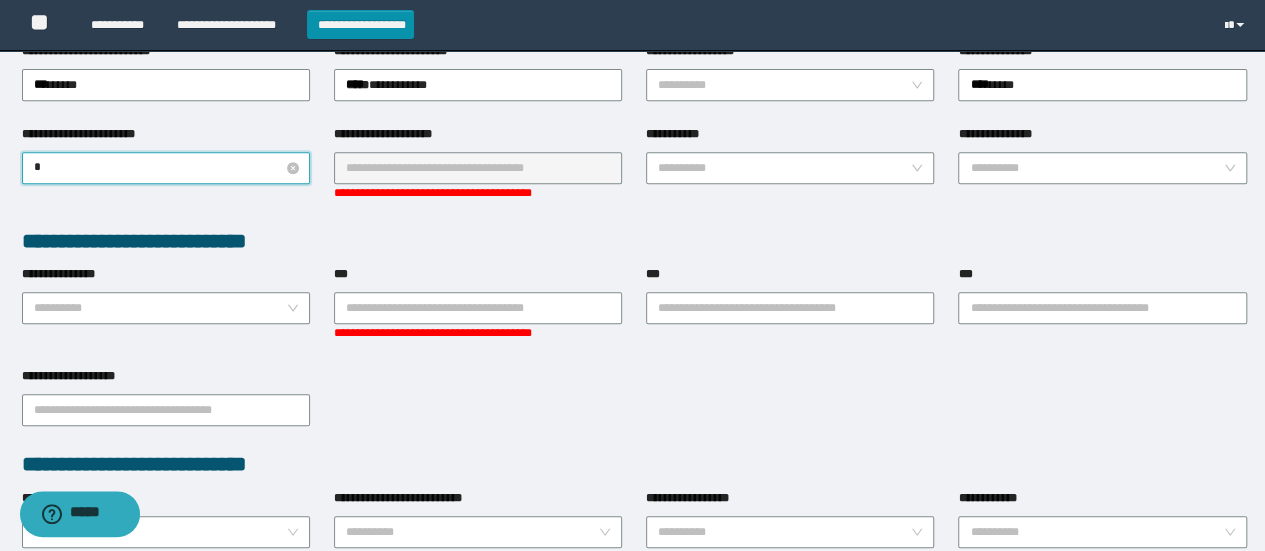 type on "**" 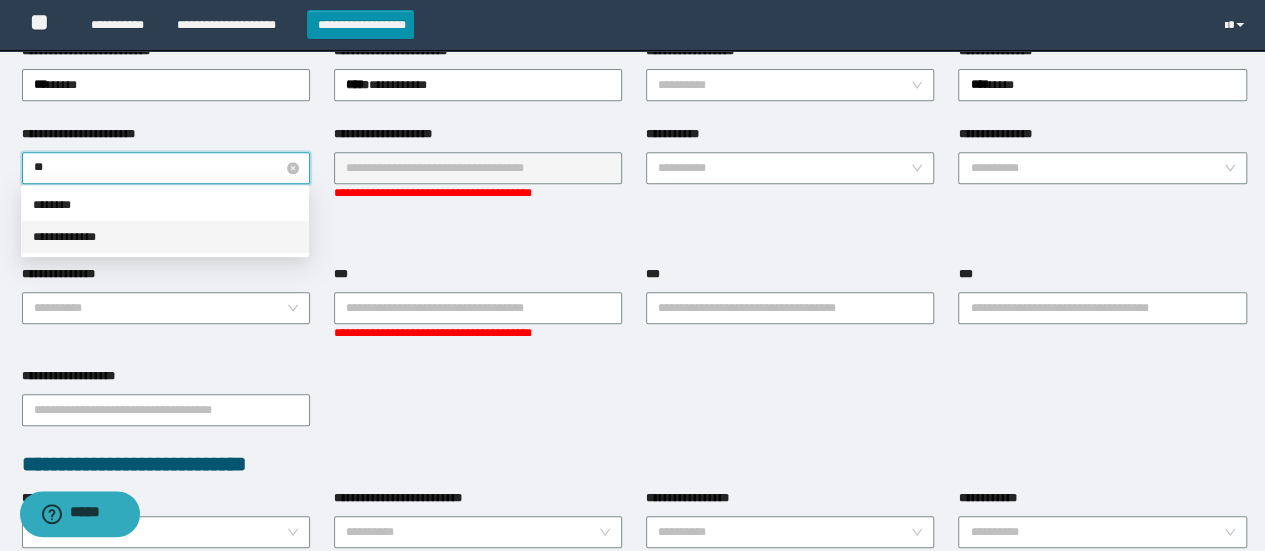 click on "**********" at bounding box center [165, 237] 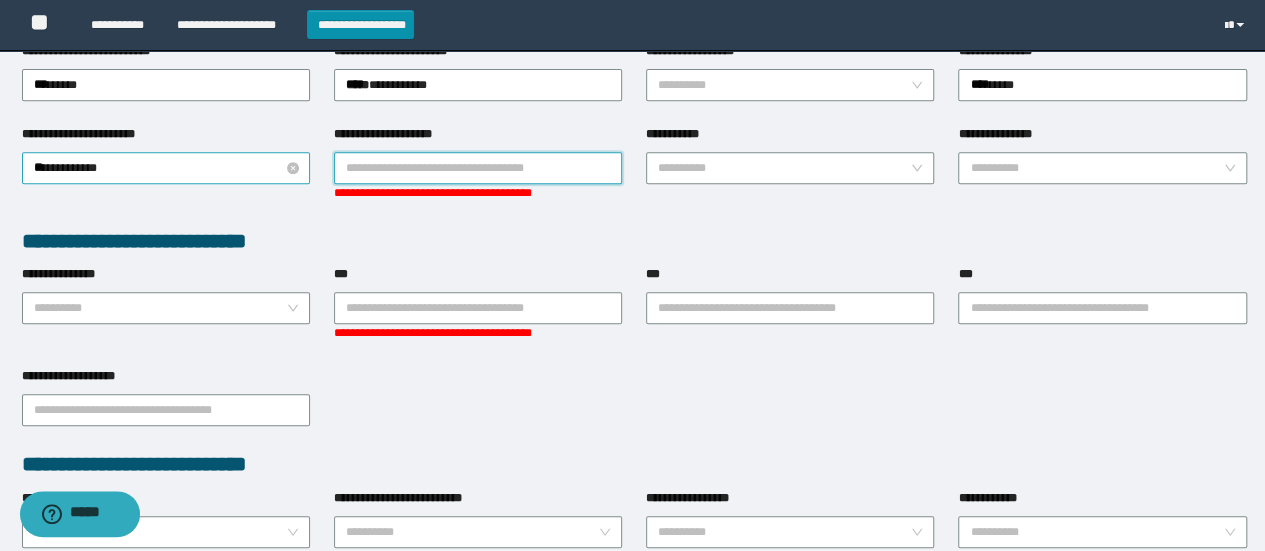 click on "**********" at bounding box center [478, 168] 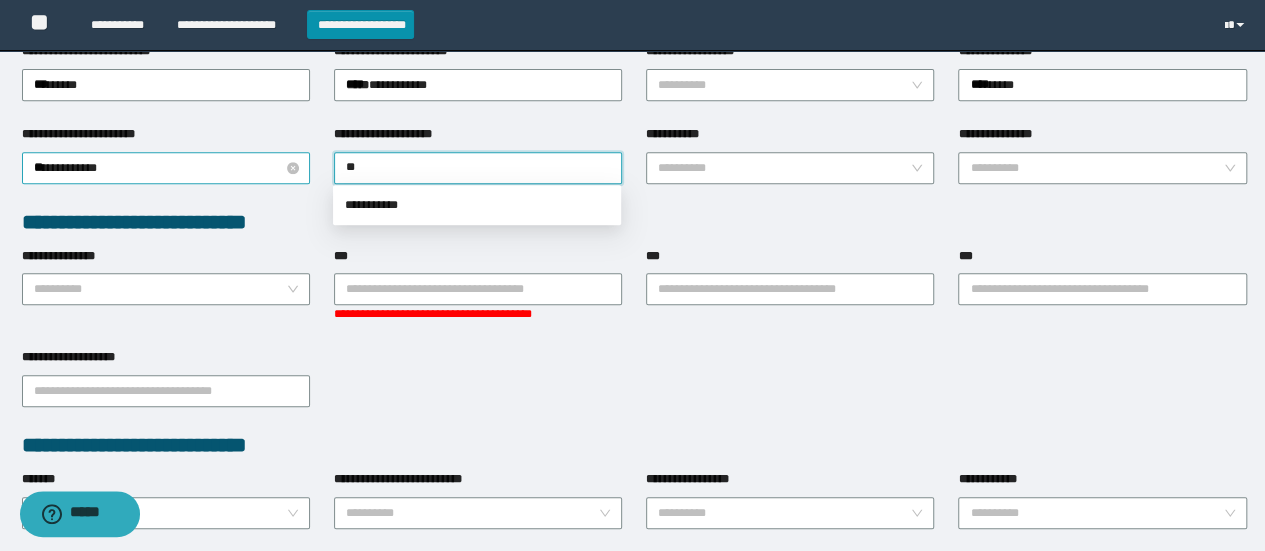 type on "*" 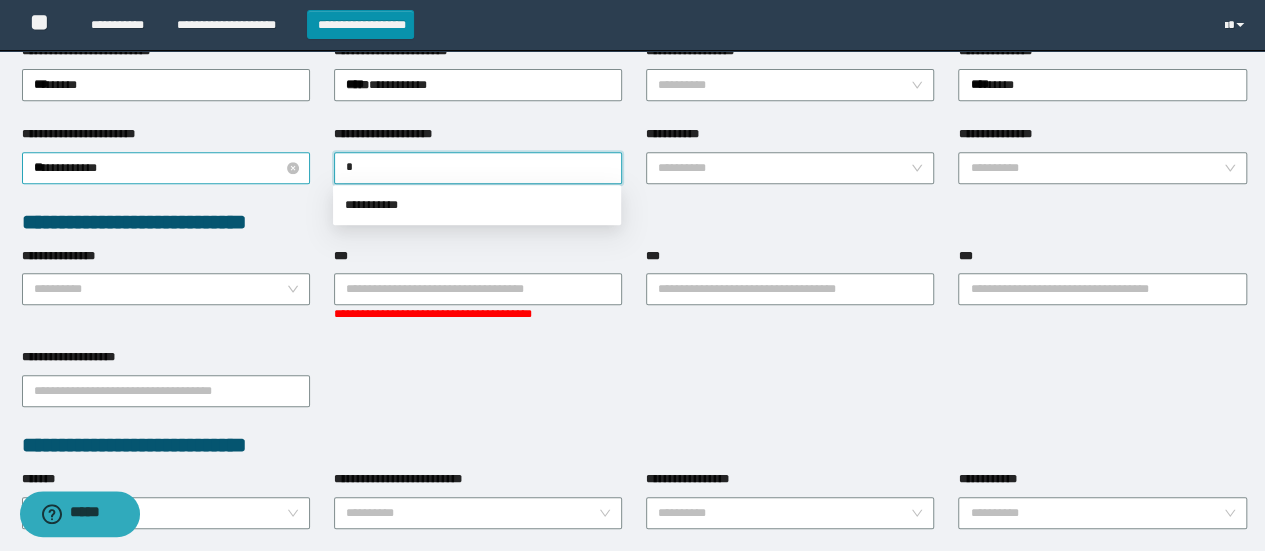 type 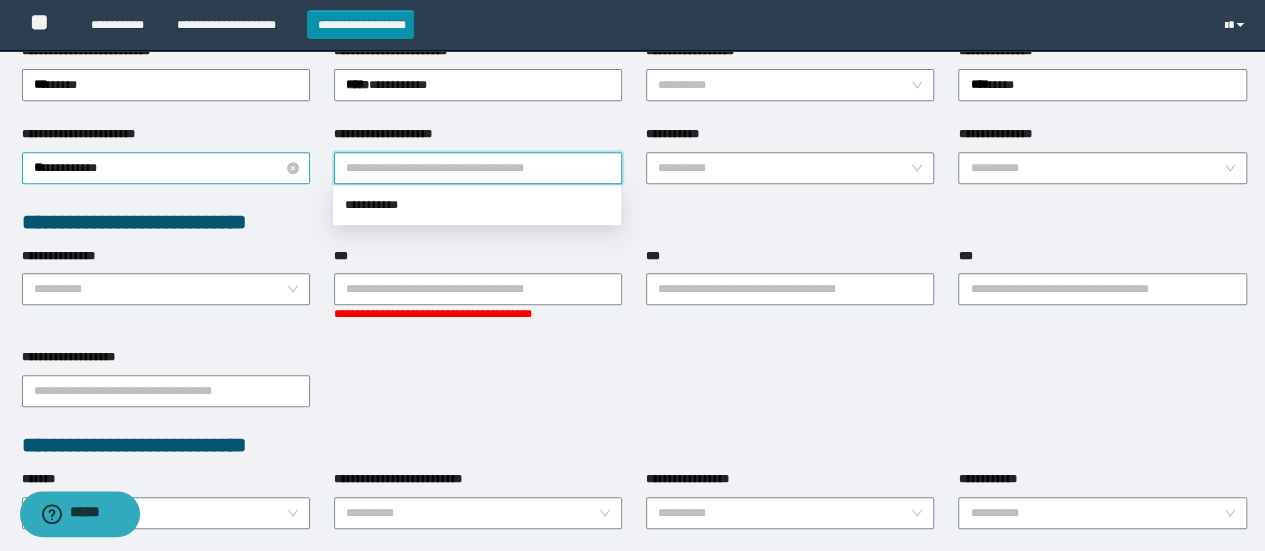 click on "**********" at bounding box center (166, 168) 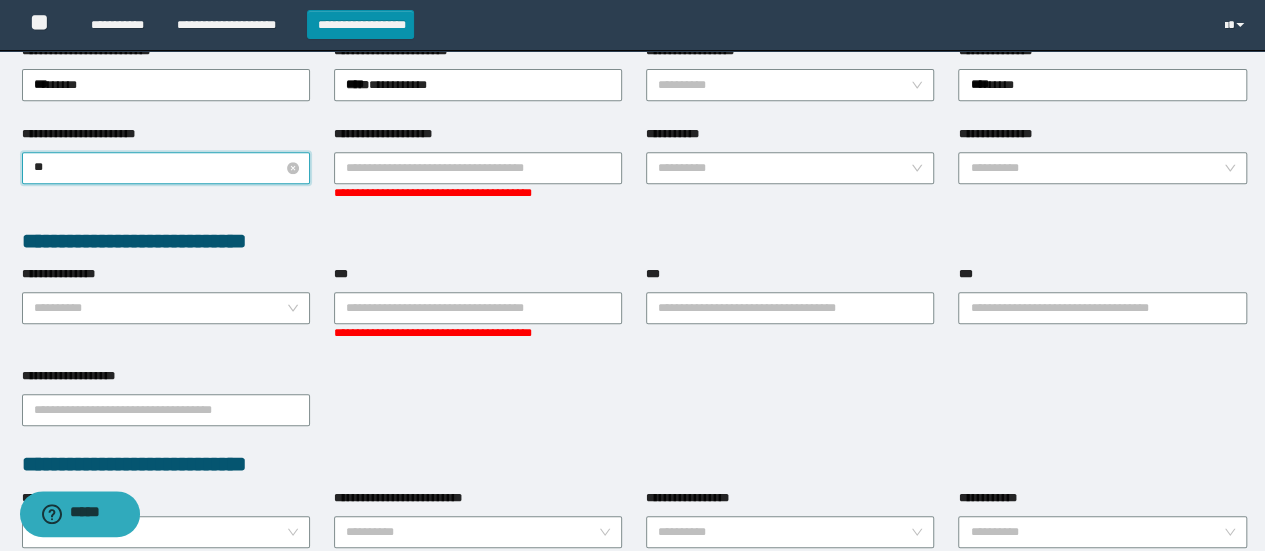 type on "*" 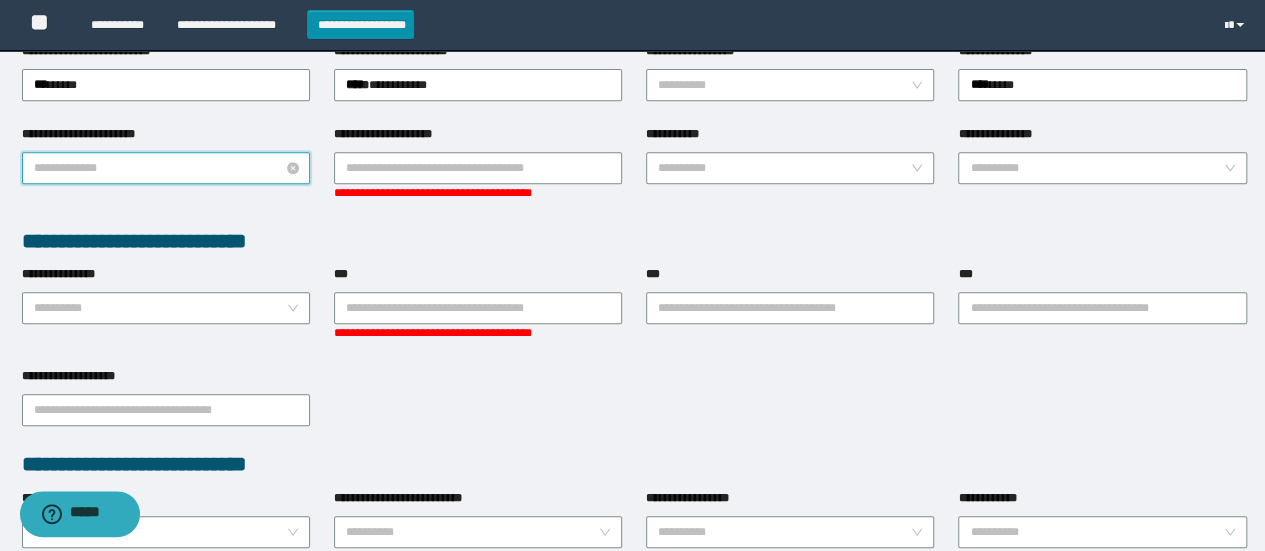 type on "*" 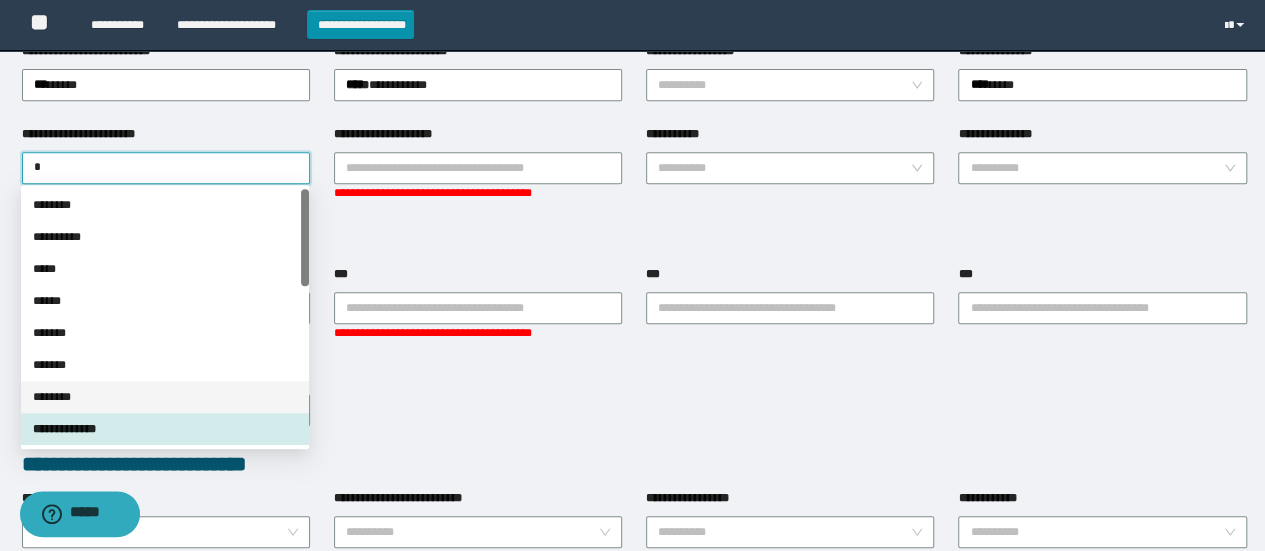 click on "********" at bounding box center [165, 397] 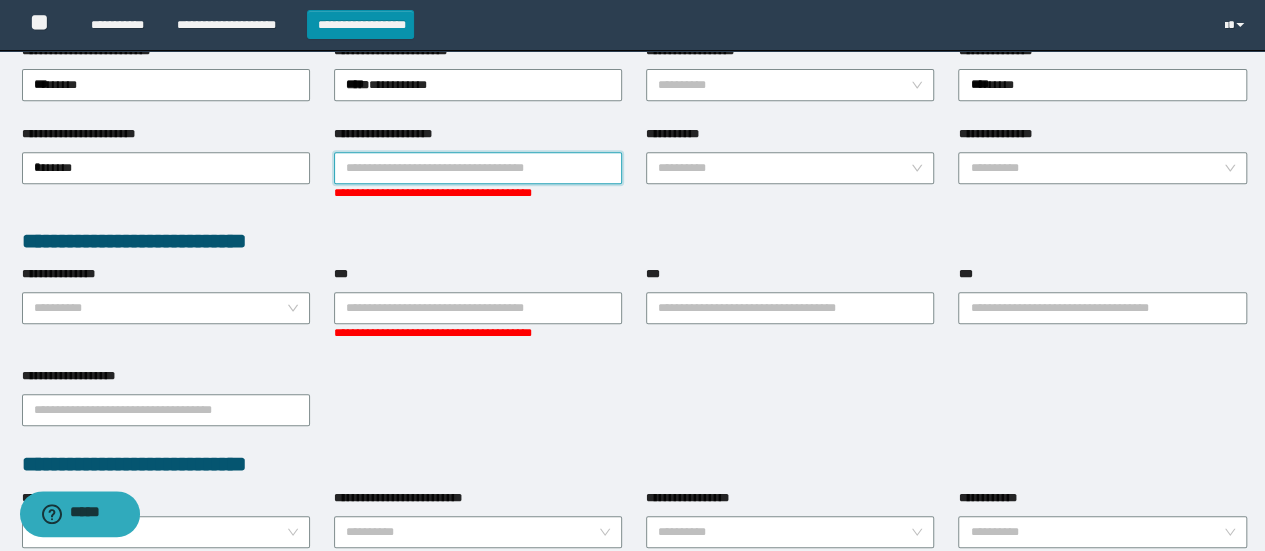 click on "**********" at bounding box center [478, 168] 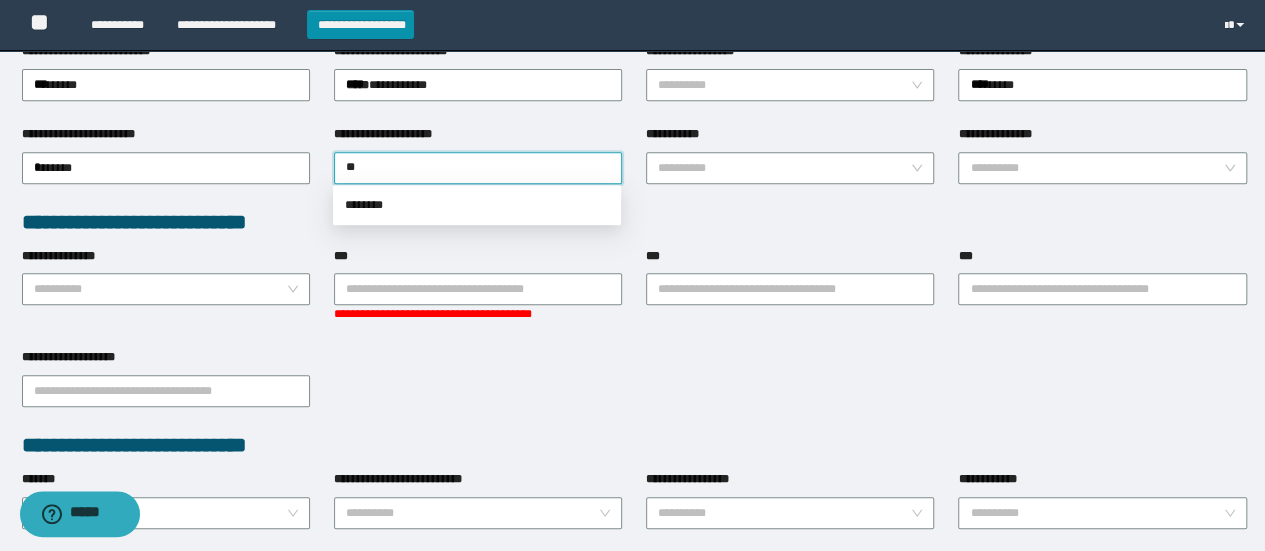 type on "*" 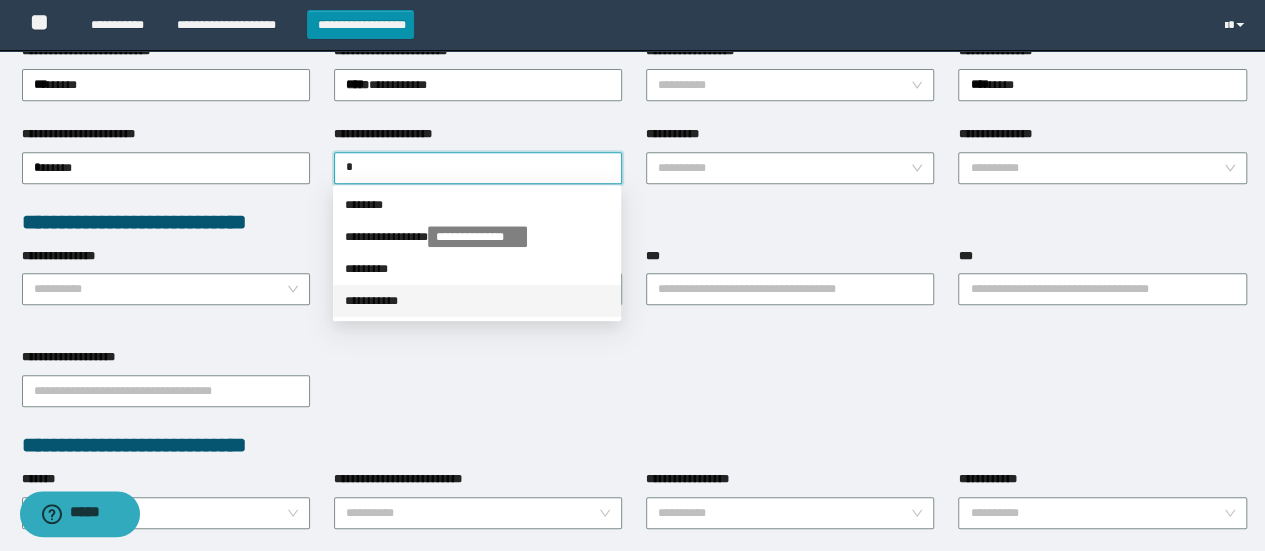 click on "* *********" at bounding box center [477, 301] 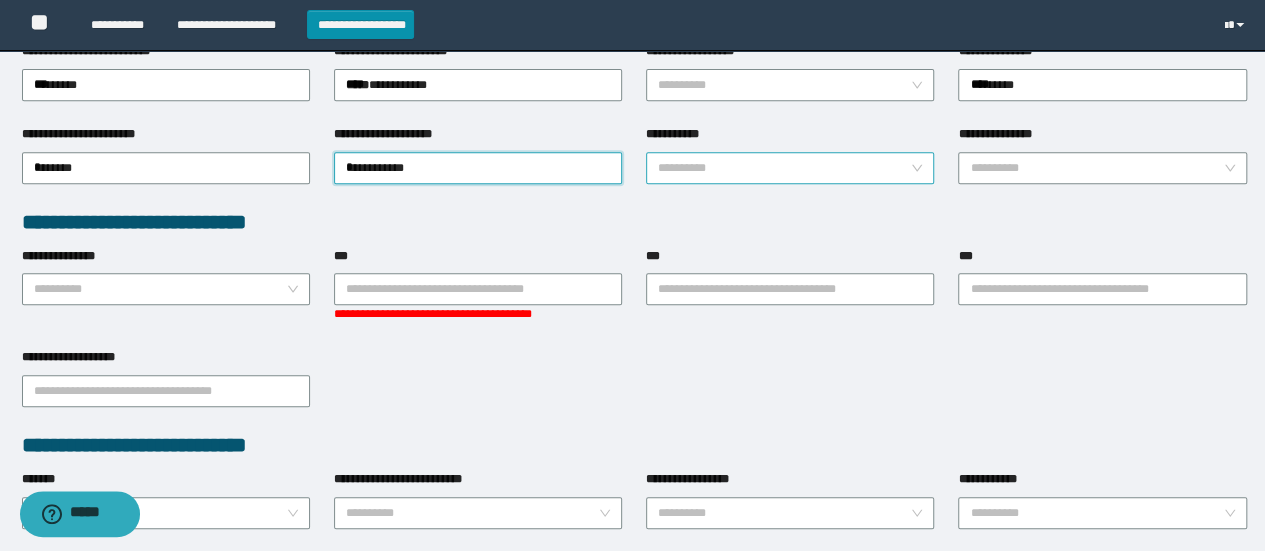 click on "**********" at bounding box center (784, 168) 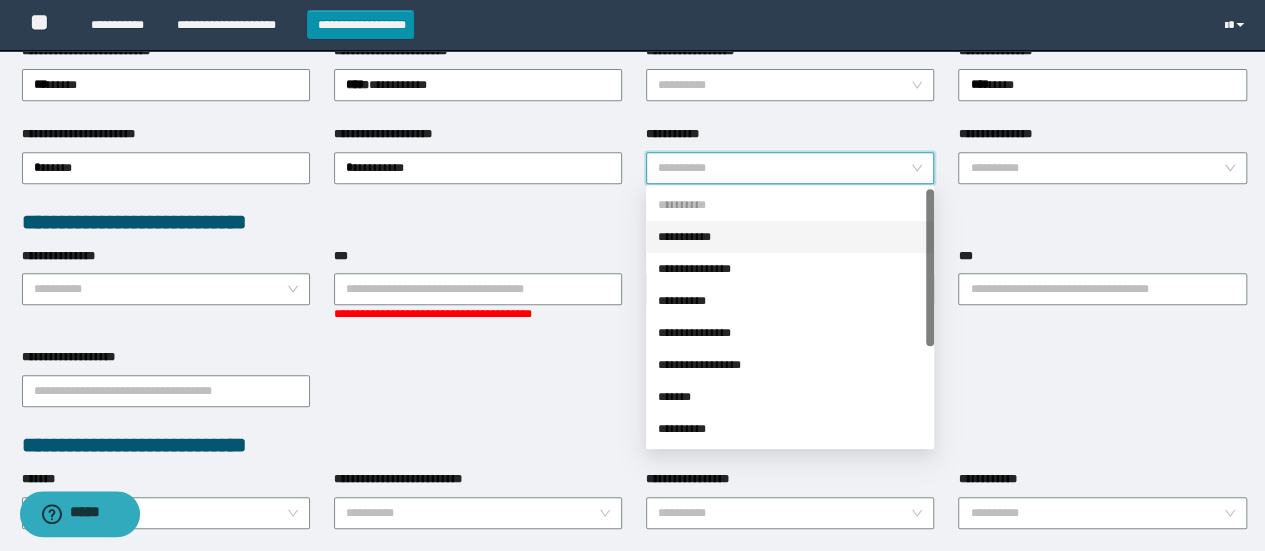 click on "**********" at bounding box center (790, 138) 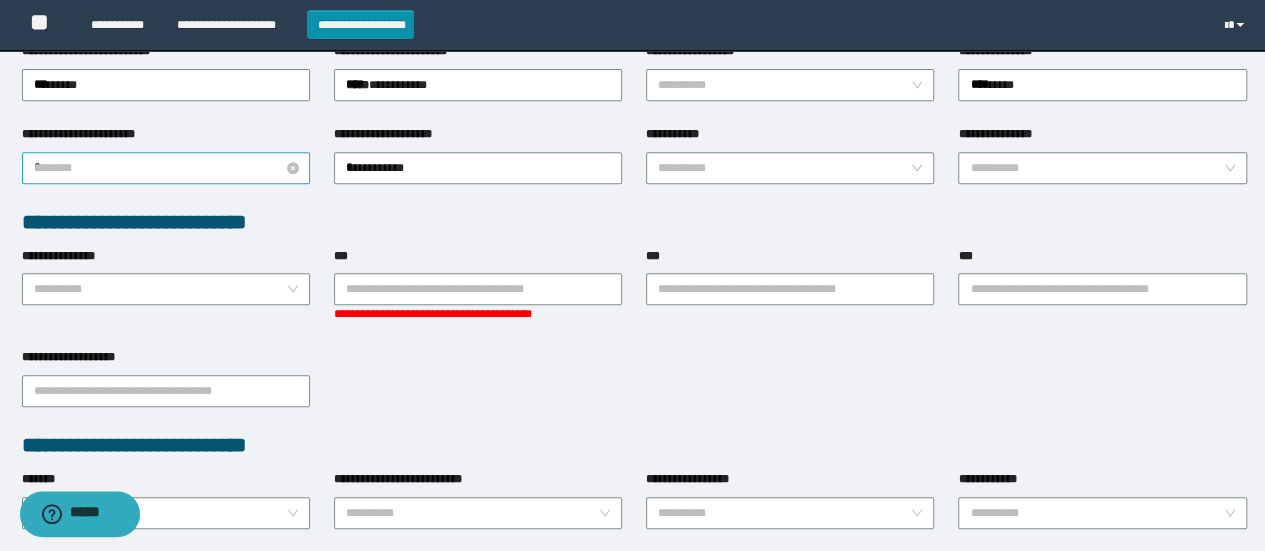 click on "********" at bounding box center [166, 168] 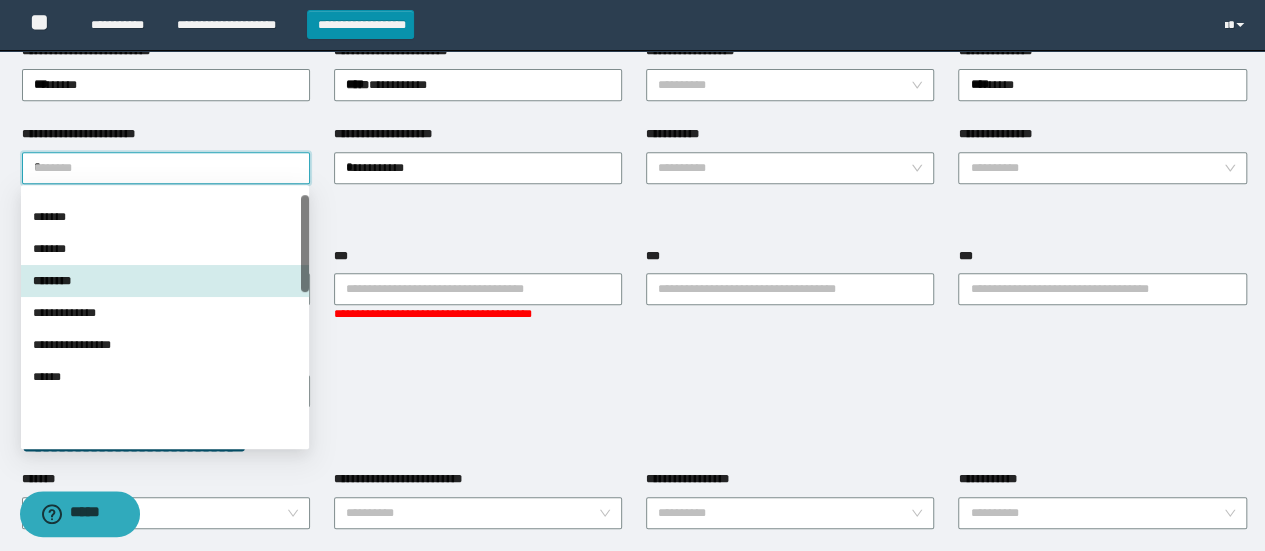 scroll, scrollTop: 0, scrollLeft: 0, axis: both 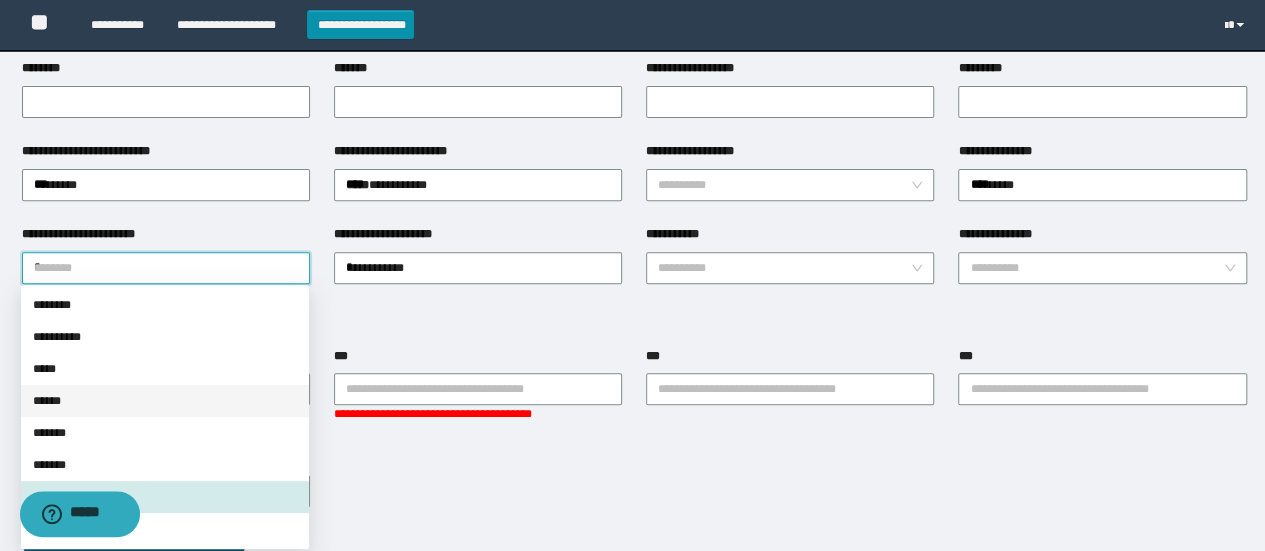 click on "**********" at bounding box center [478, 238] 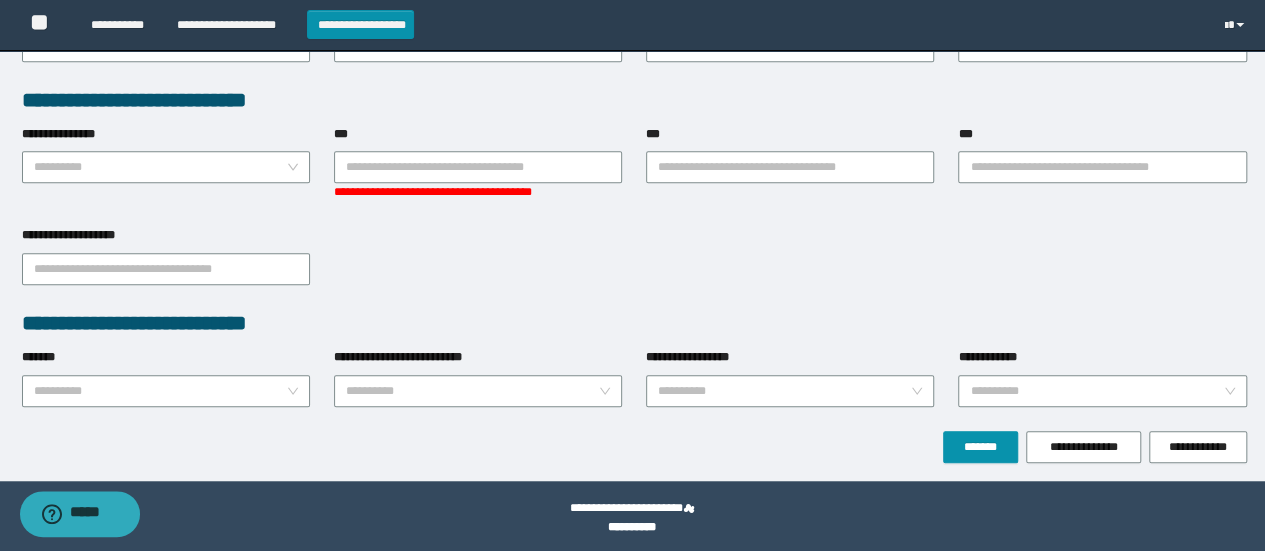 scroll, scrollTop: 527, scrollLeft: 0, axis: vertical 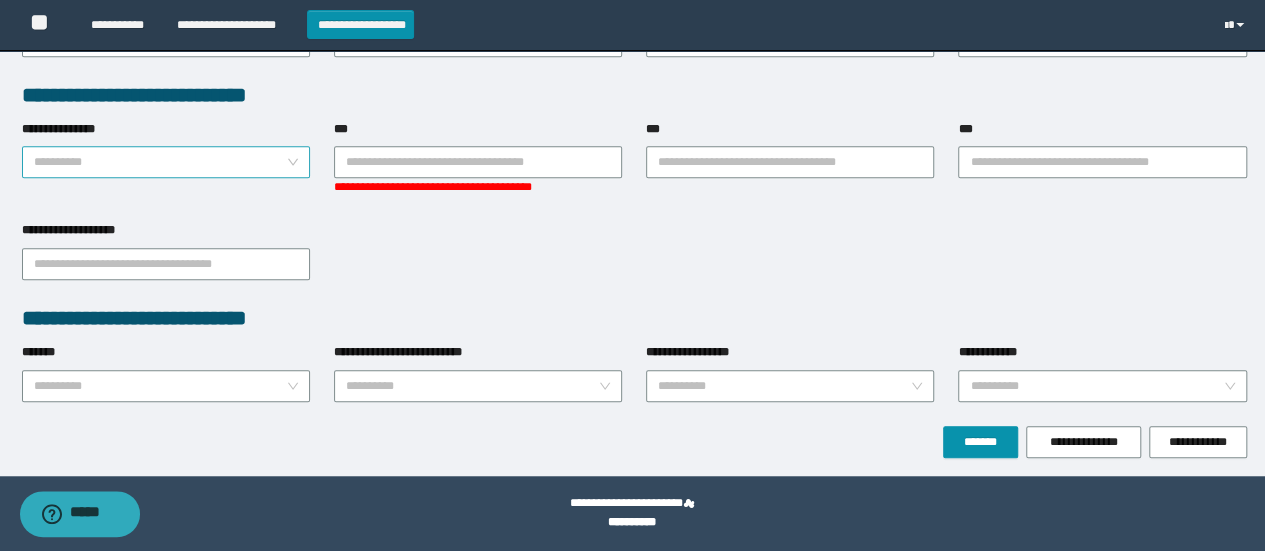 click on "**********" at bounding box center [160, 162] 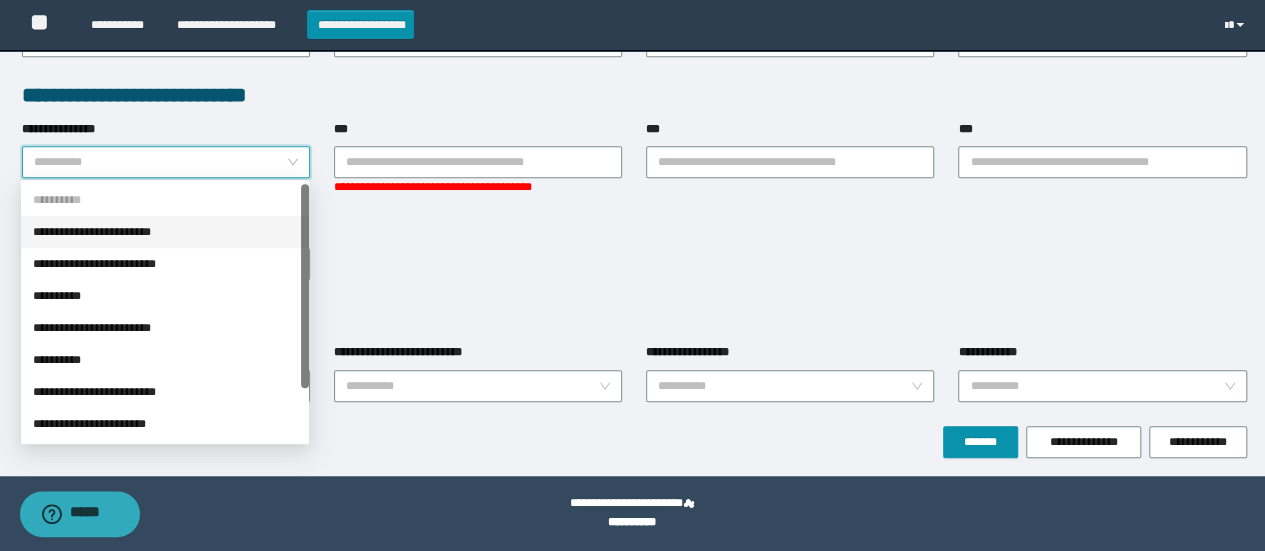 click on "**********" at bounding box center [165, 232] 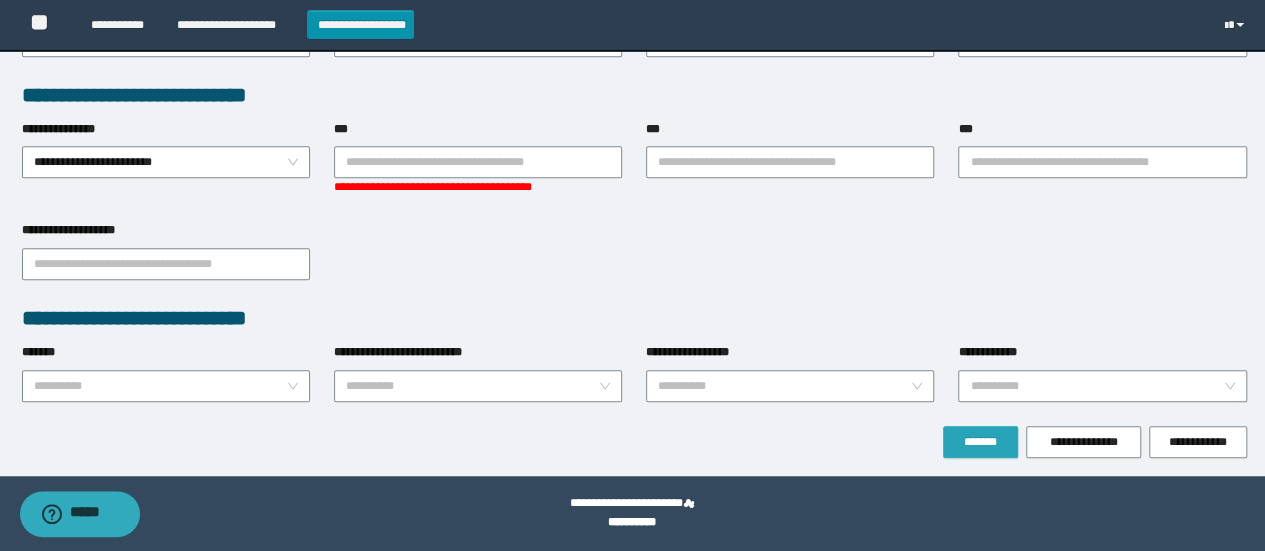 click on "*******" at bounding box center (980, 442) 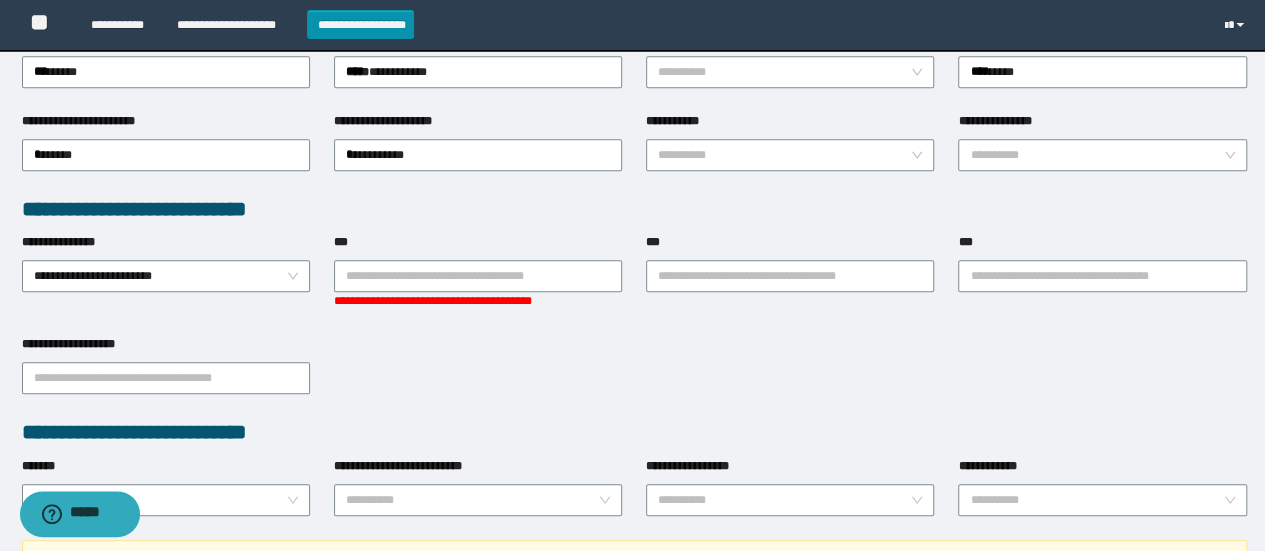 scroll, scrollTop: 132, scrollLeft: 0, axis: vertical 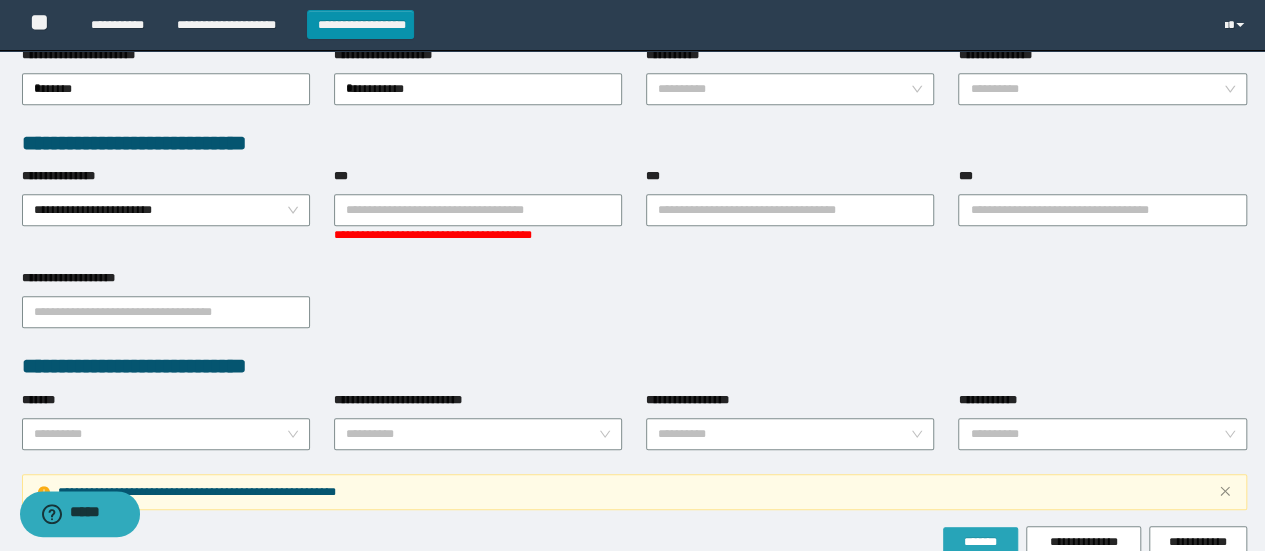 click on "*******" at bounding box center (980, 542) 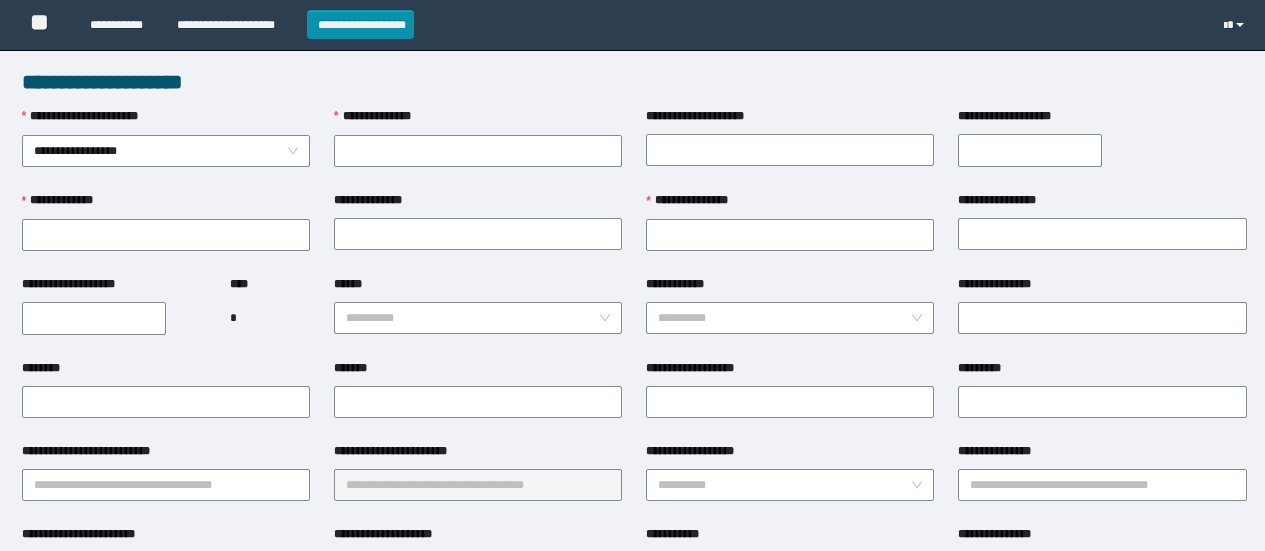 scroll, scrollTop: 0, scrollLeft: 0, axis: both 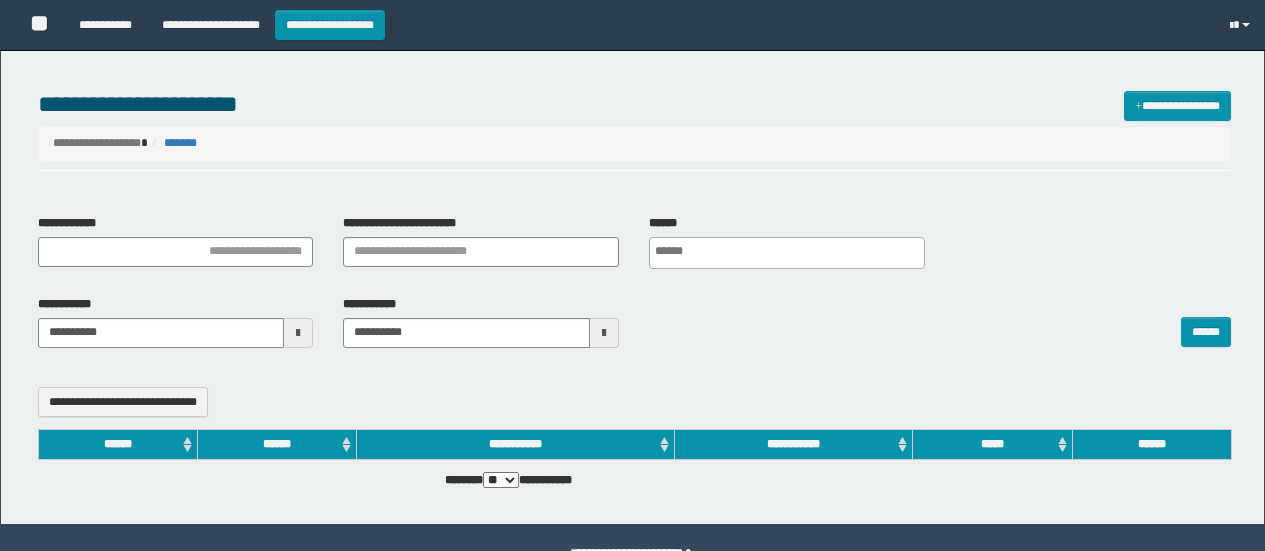 select 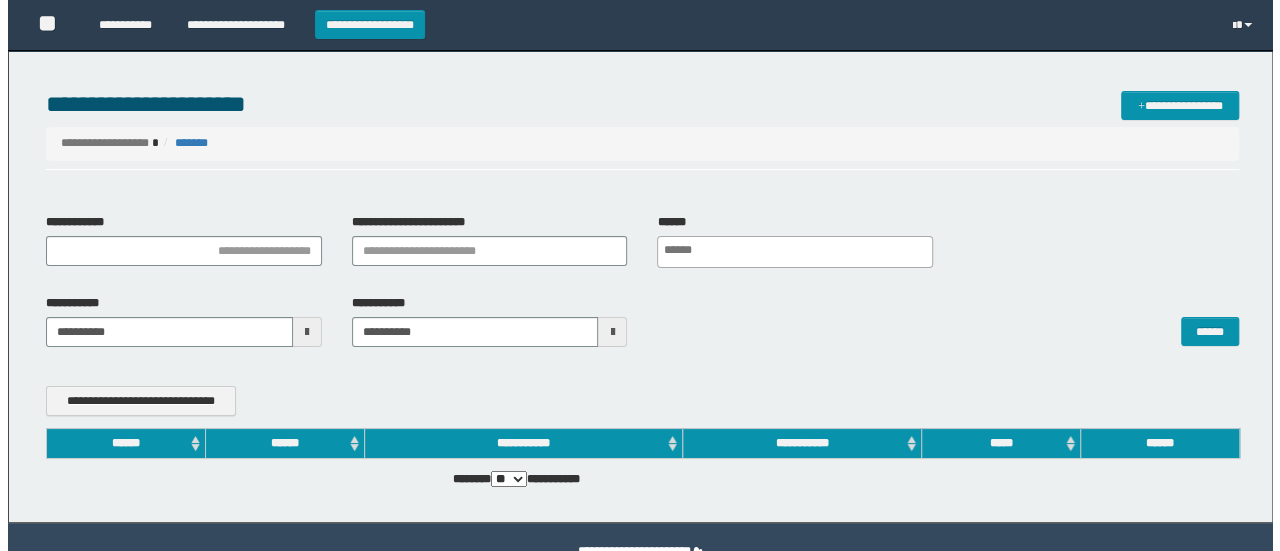 scroll, scrollTop: 0, scrollLeft: 0, axis: both 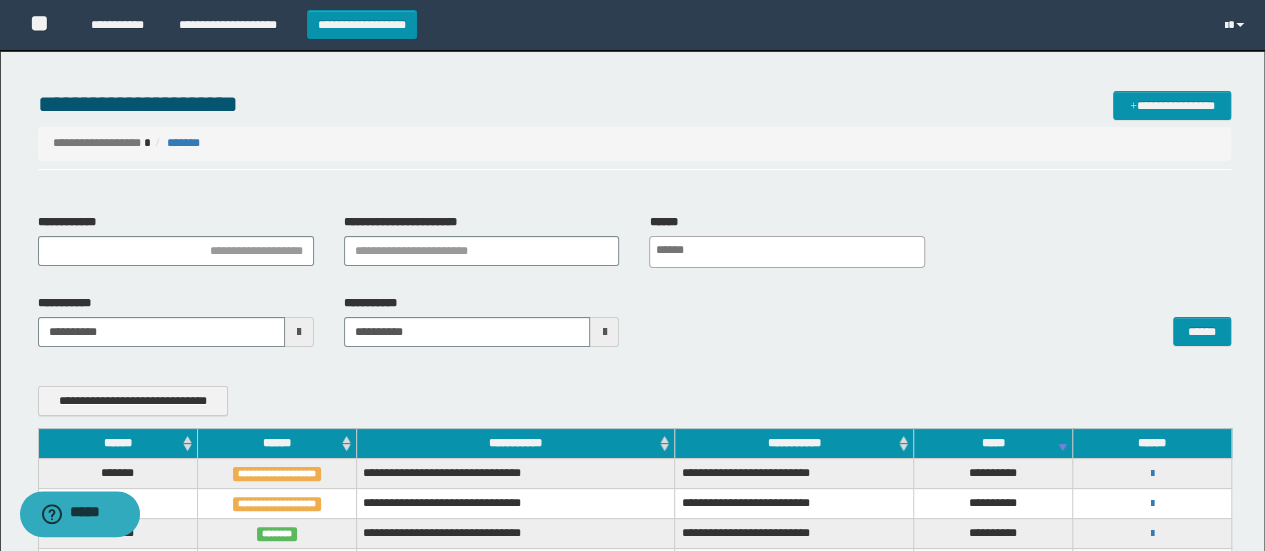 click on "**********" at bounding box center [1151, 473] 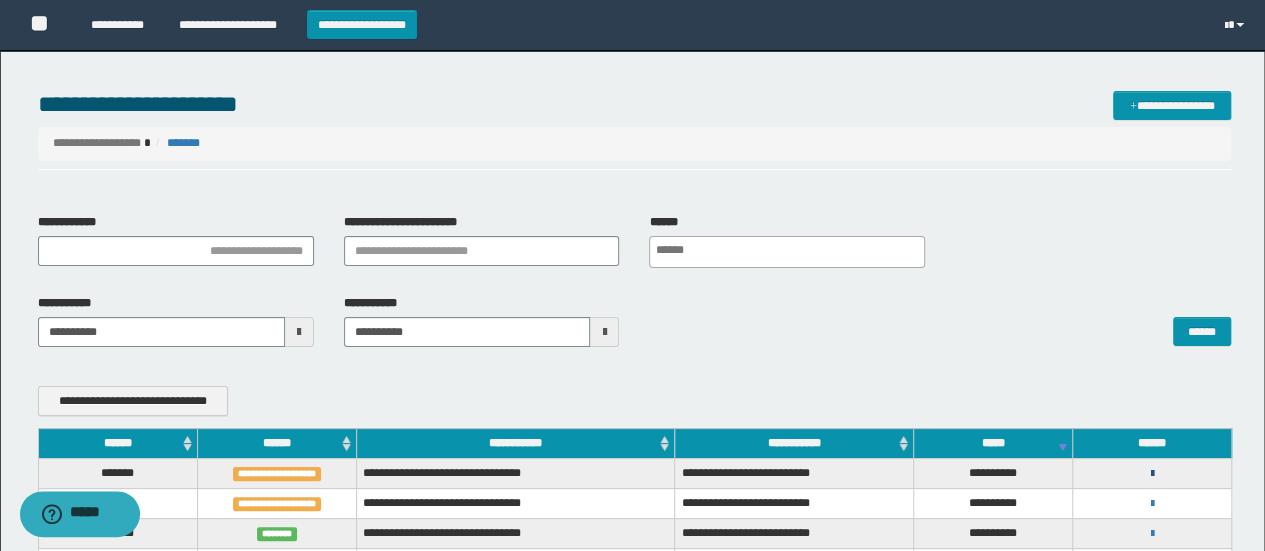 click at bounding box center (1152, 474) 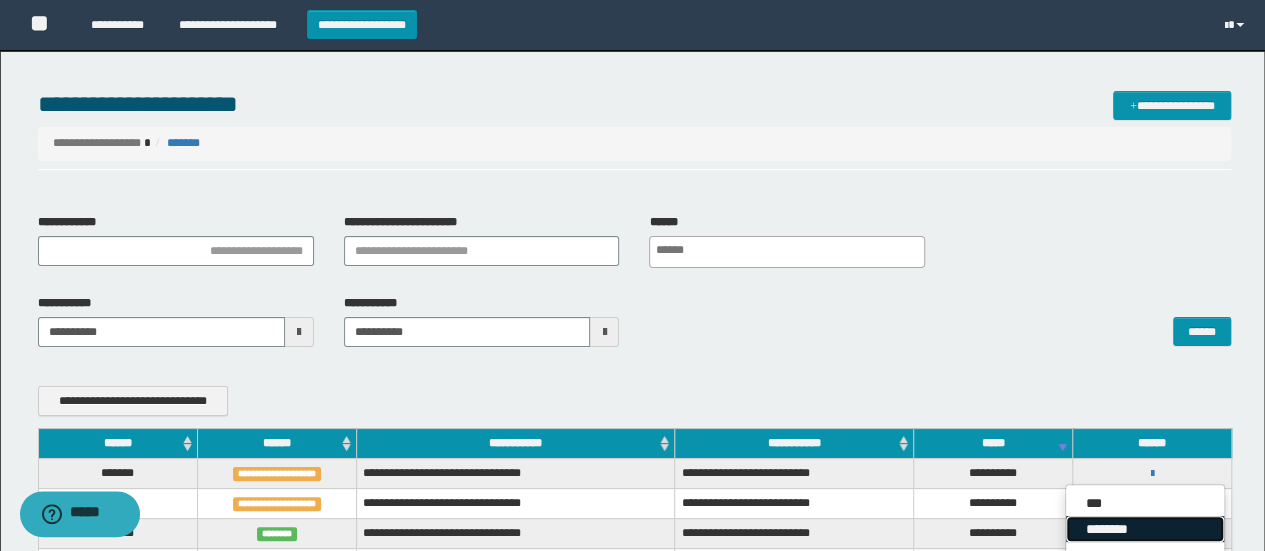 click on "********" at bounding box center [1145, 529] 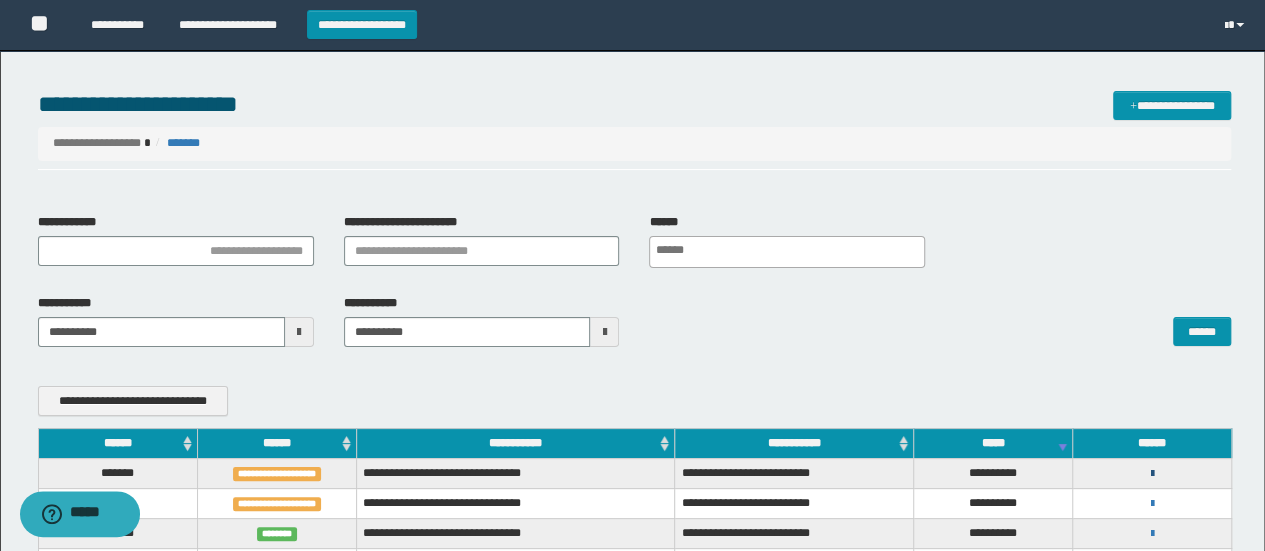 click at bounding box center (1152, 474) 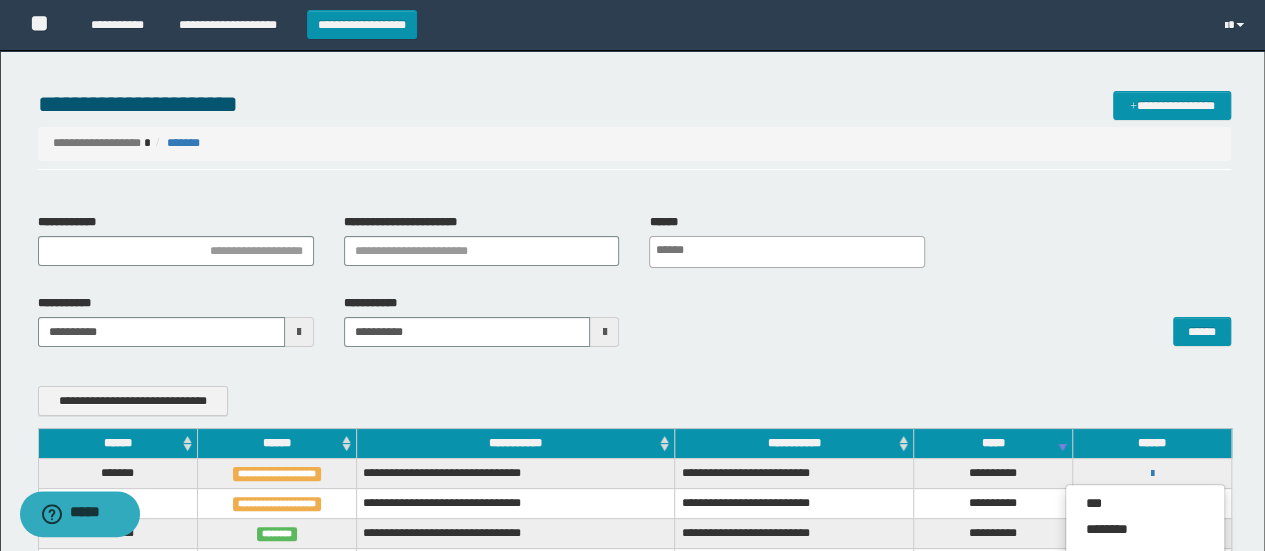 click on "**********" at bounding box center (632, 406) 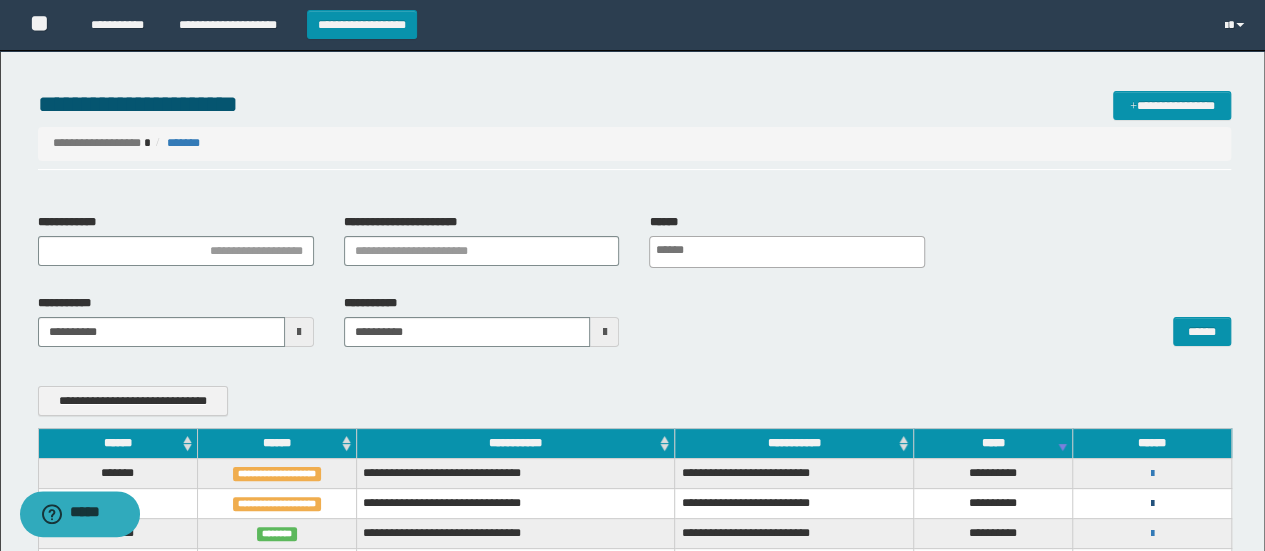 click at bounding box center [1152, 504] 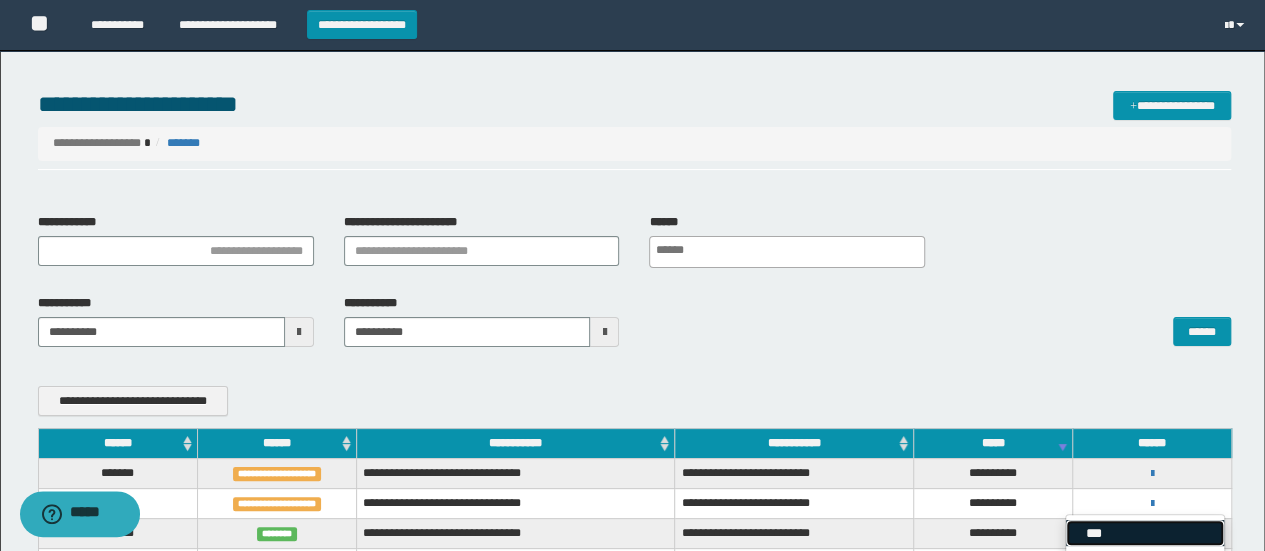 click on "***" at bounding box center [1145, 533] 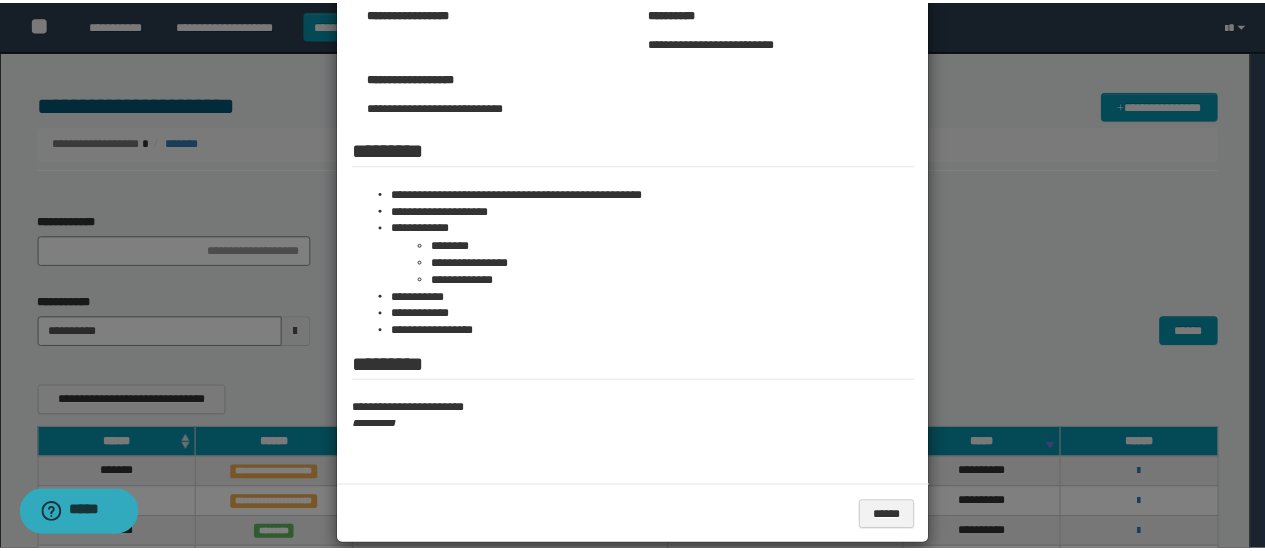 scroll, scrollTop: 264, scrollLeft: 0, axis: vertical 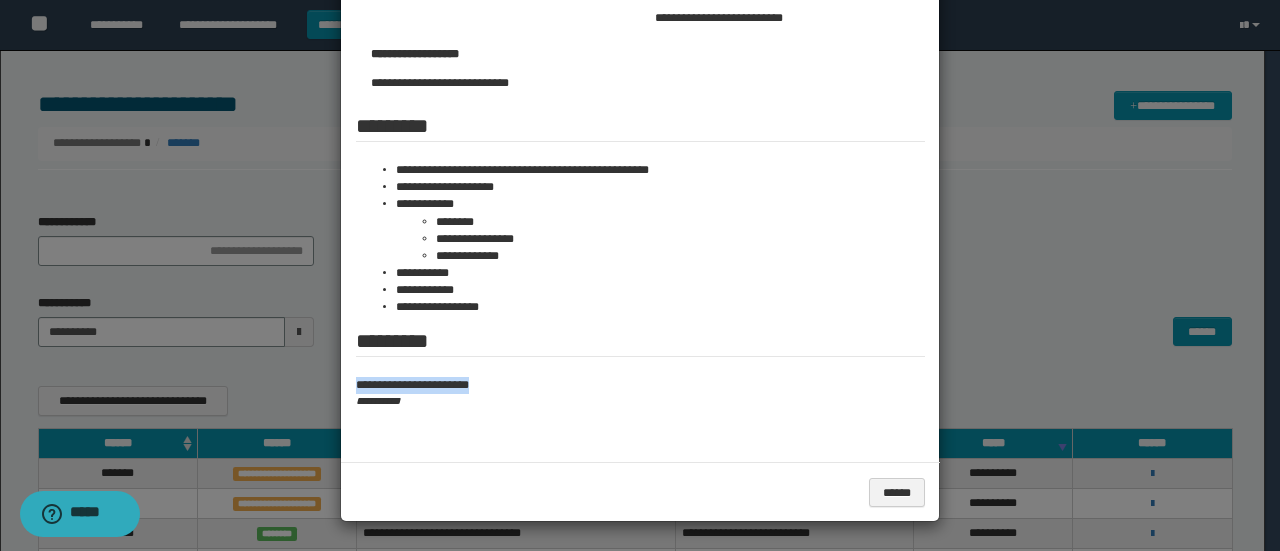 drag, startPoint x: 494, startPoint y: 378, endPoint x: 349, endPoint y: 387, distance: 145.27904 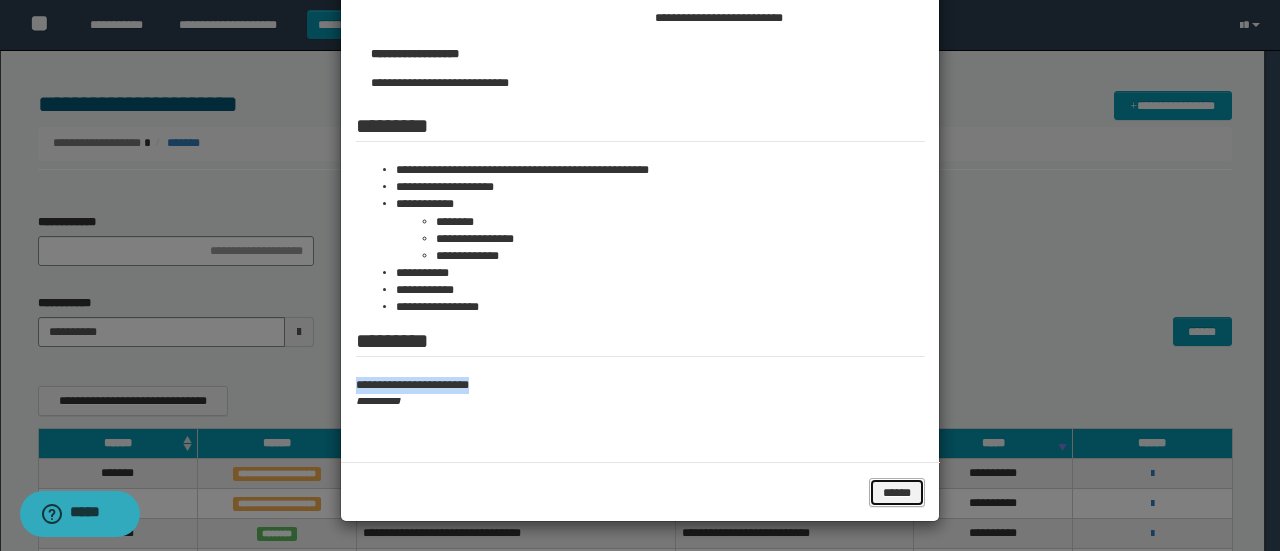 click on "******" at bounding box center (896, 492) 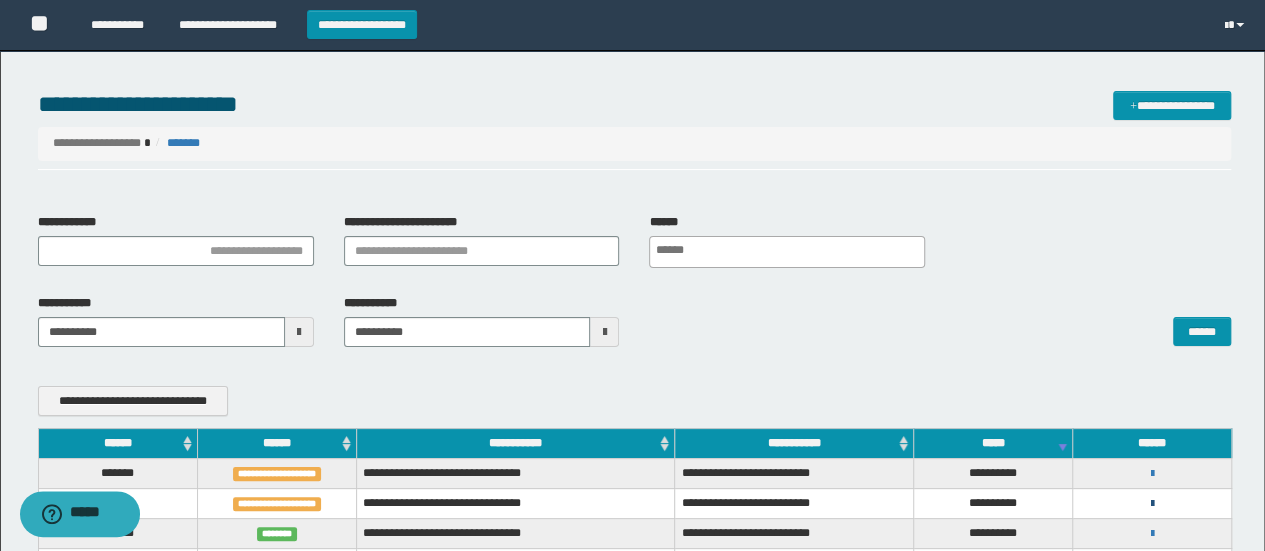 click at bounding box center [1152, 504] 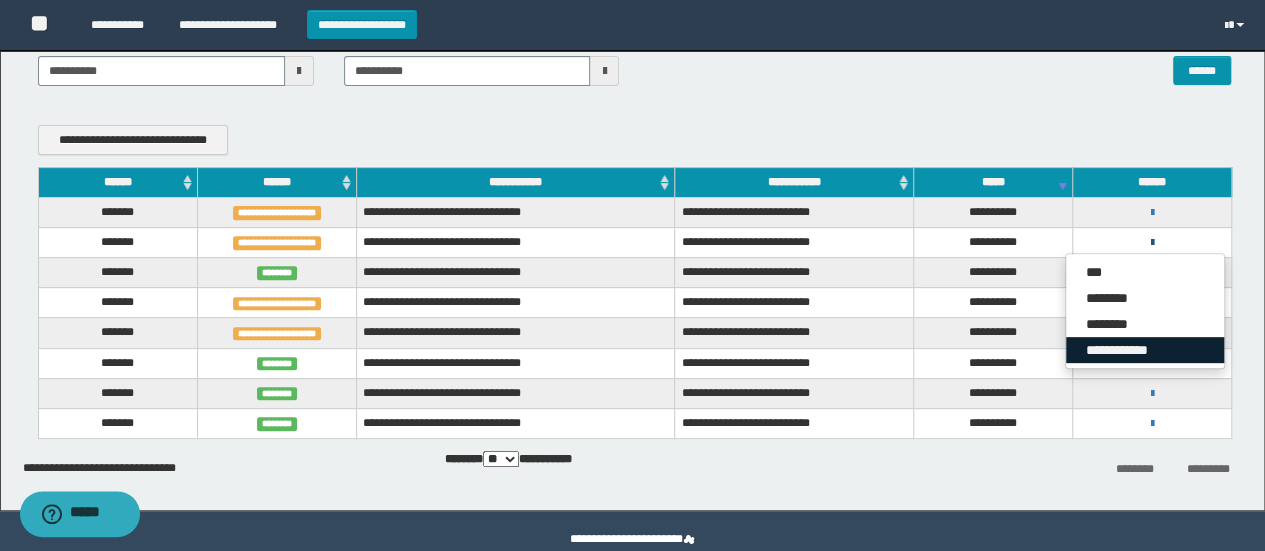 scroll, scrollTop: 295, scrollLeft: 0, axis: vertical 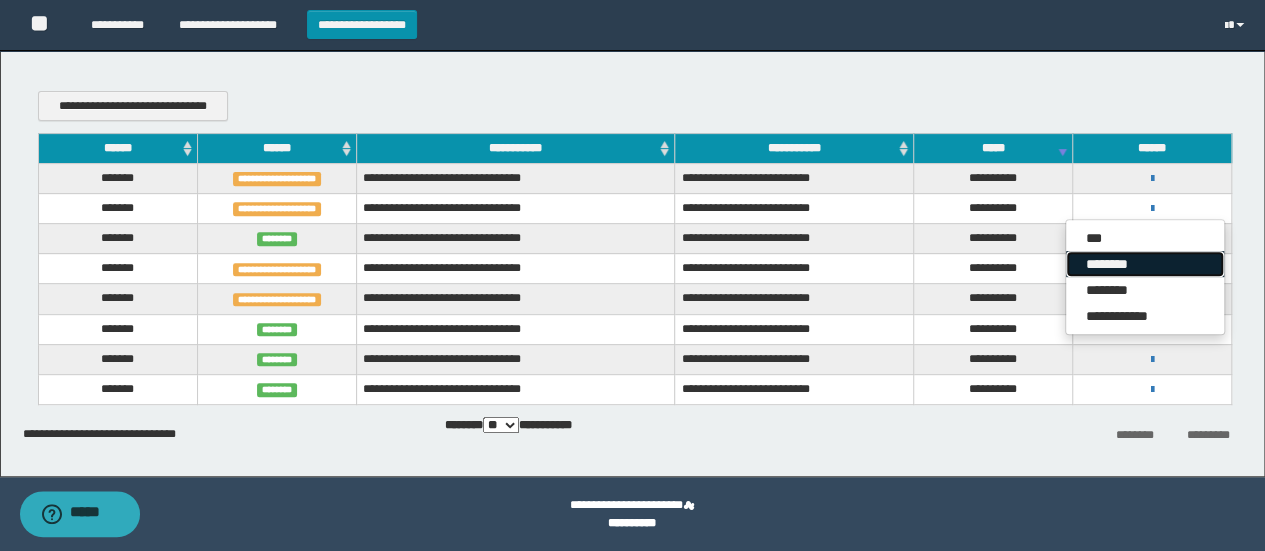 click on "********" at bounding box center [1145, 264] 